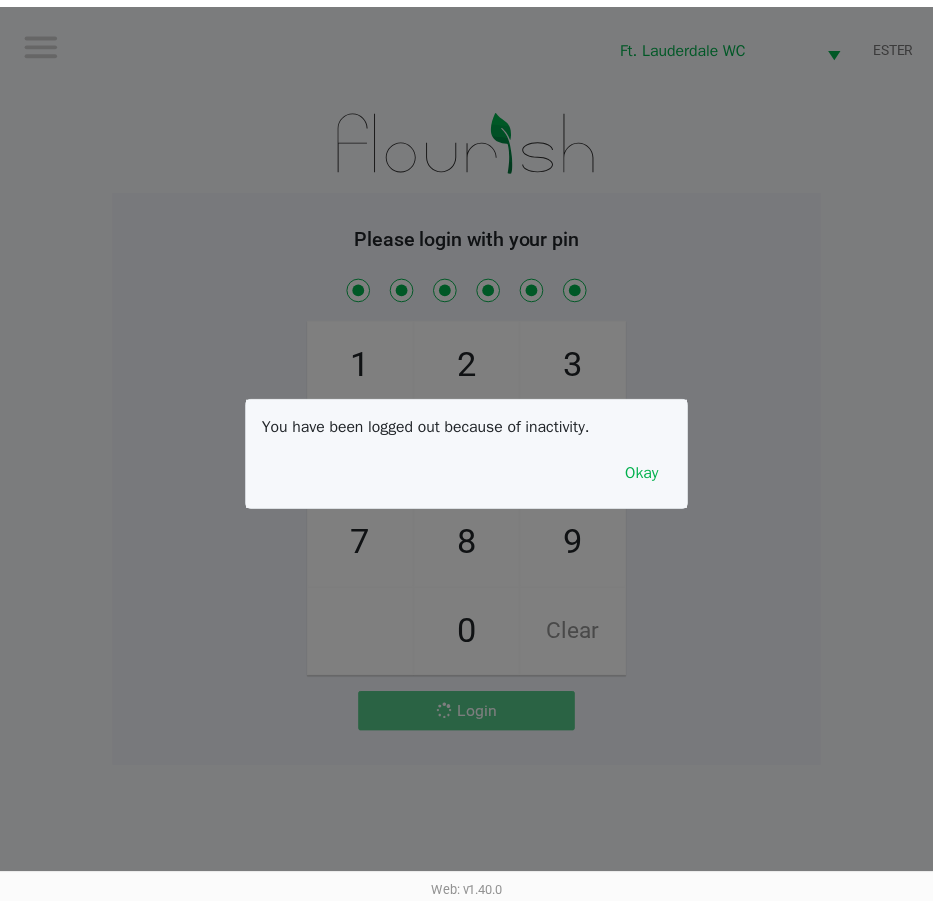 scroll, scrollTop: 0, scrollLeft: 0, axis: both 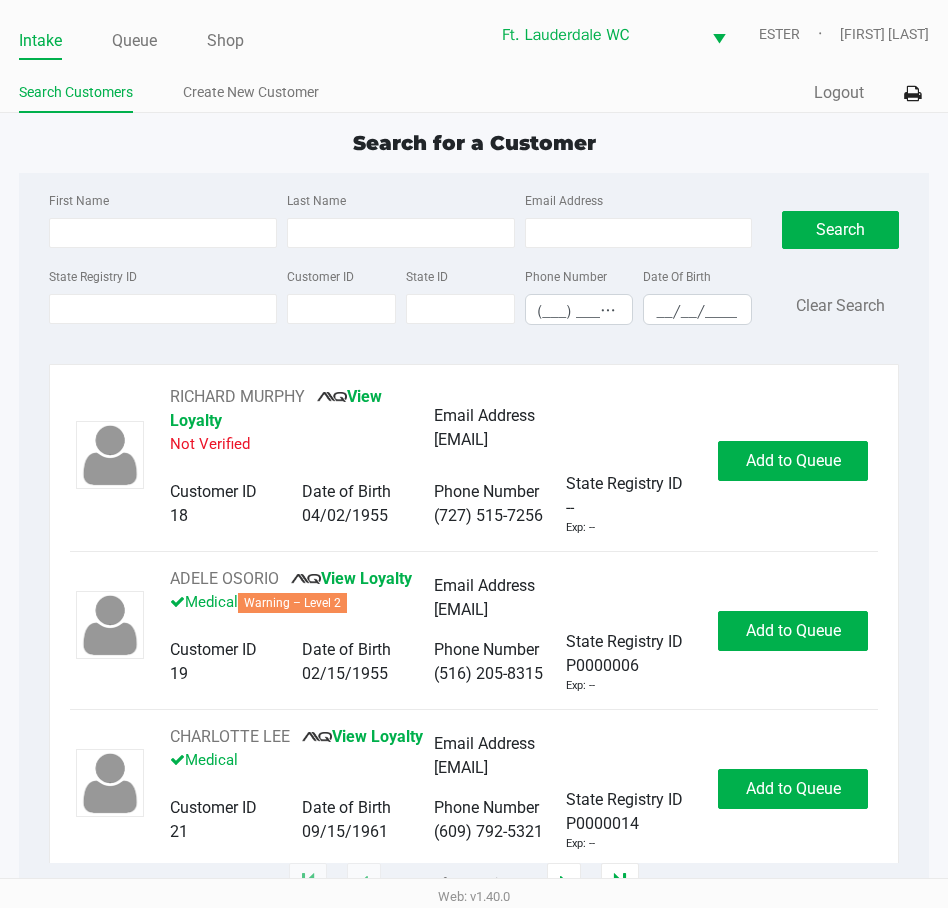 click on "Intake Queue Shop" 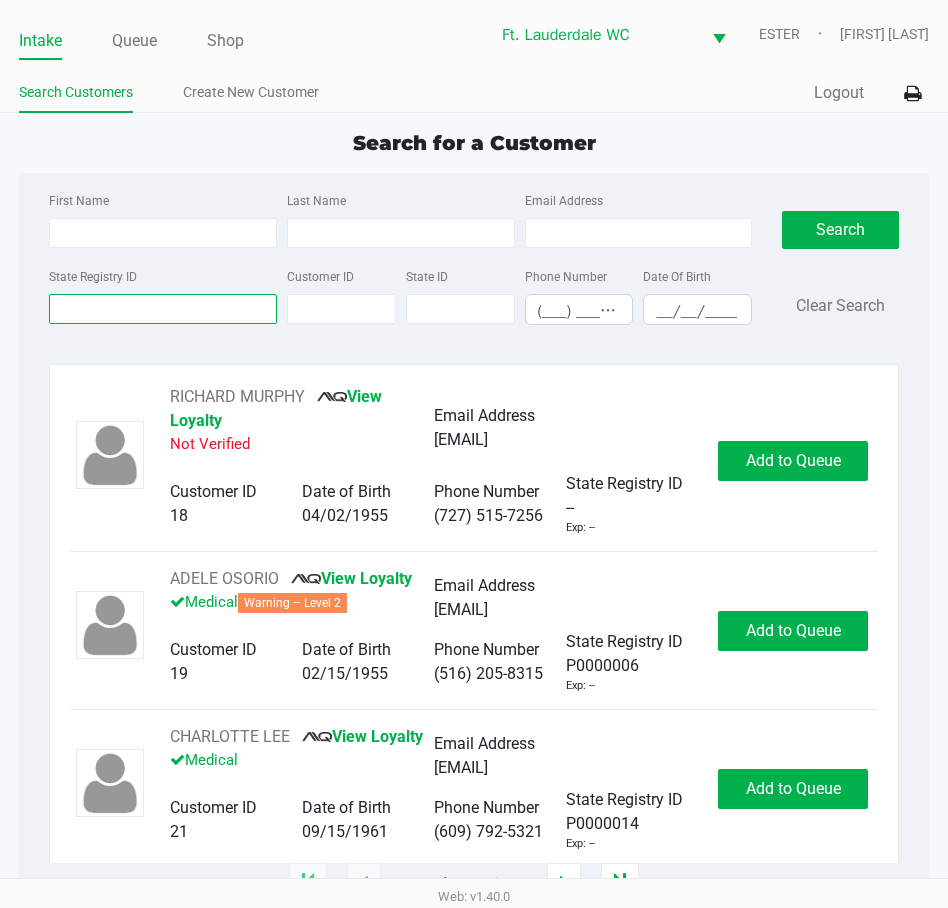 click on "State Registry ID" at bounding box center [163, 309] 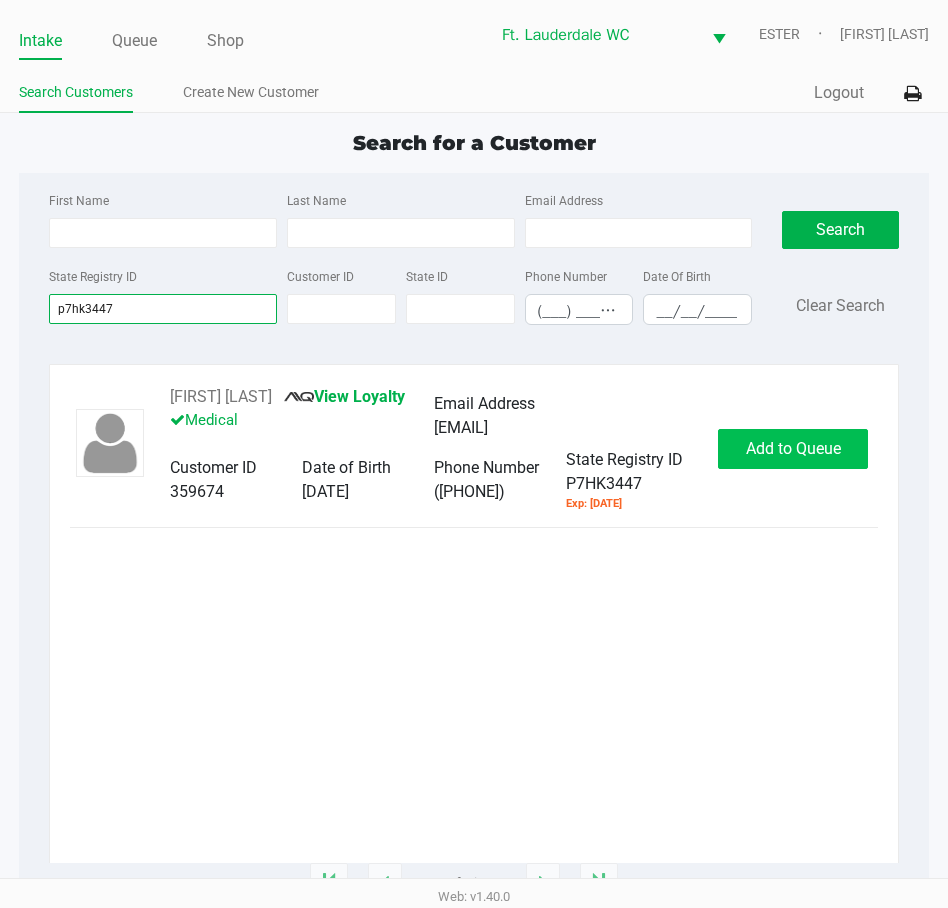 type on "p7hk3447" 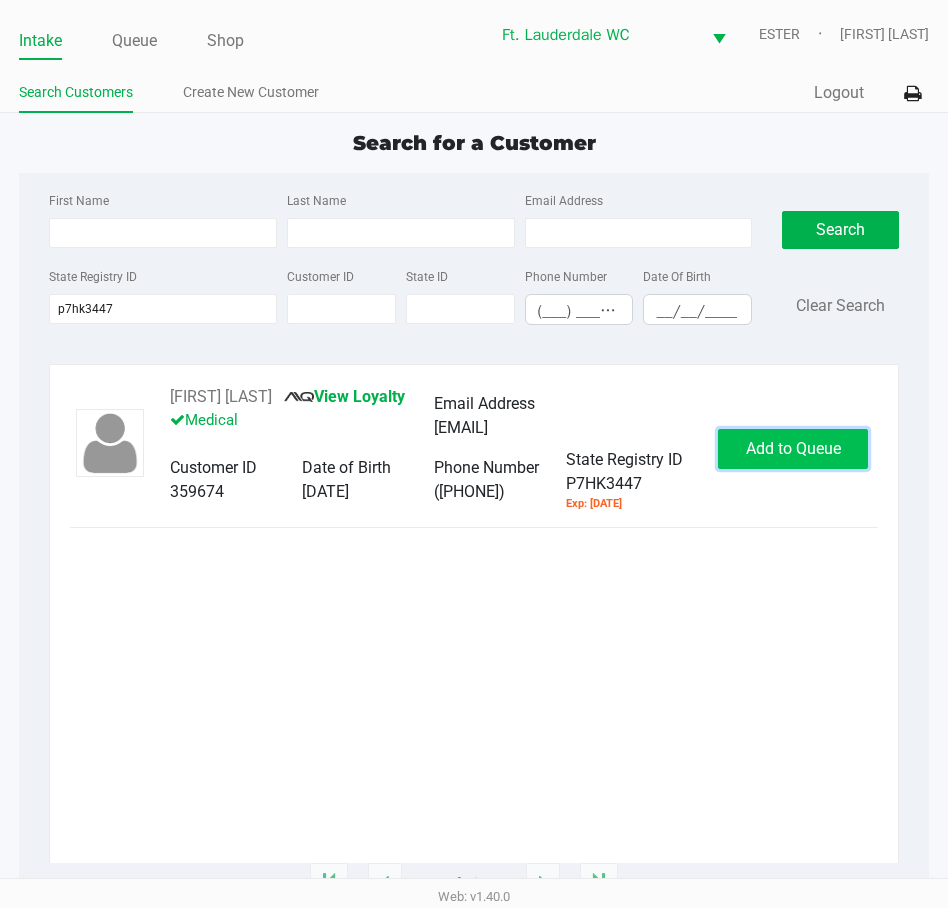 click on "Add to Queue" 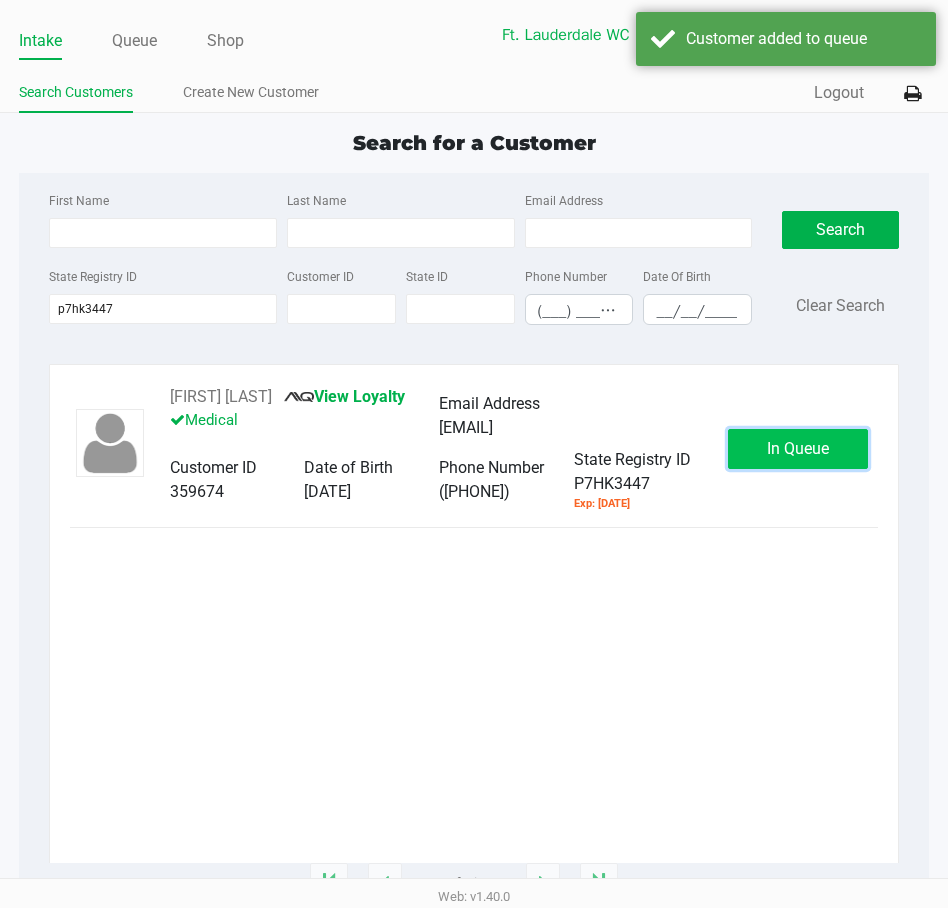 click on "In Queue" 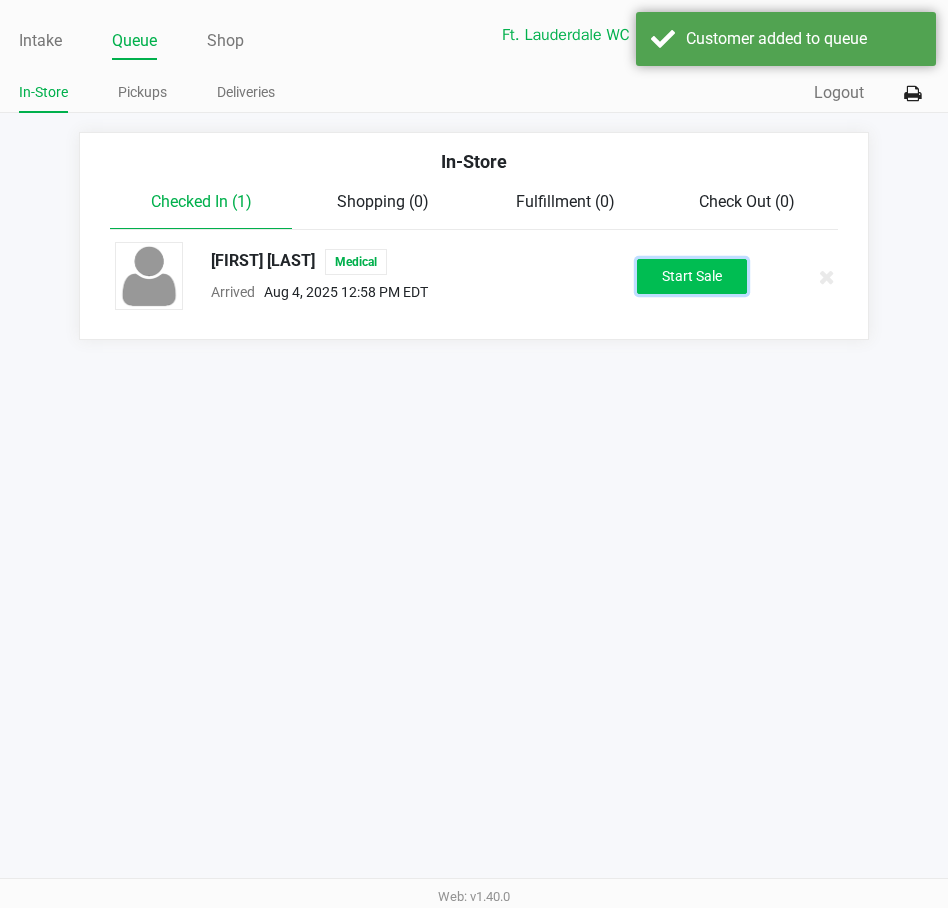 click on "Start Sale" 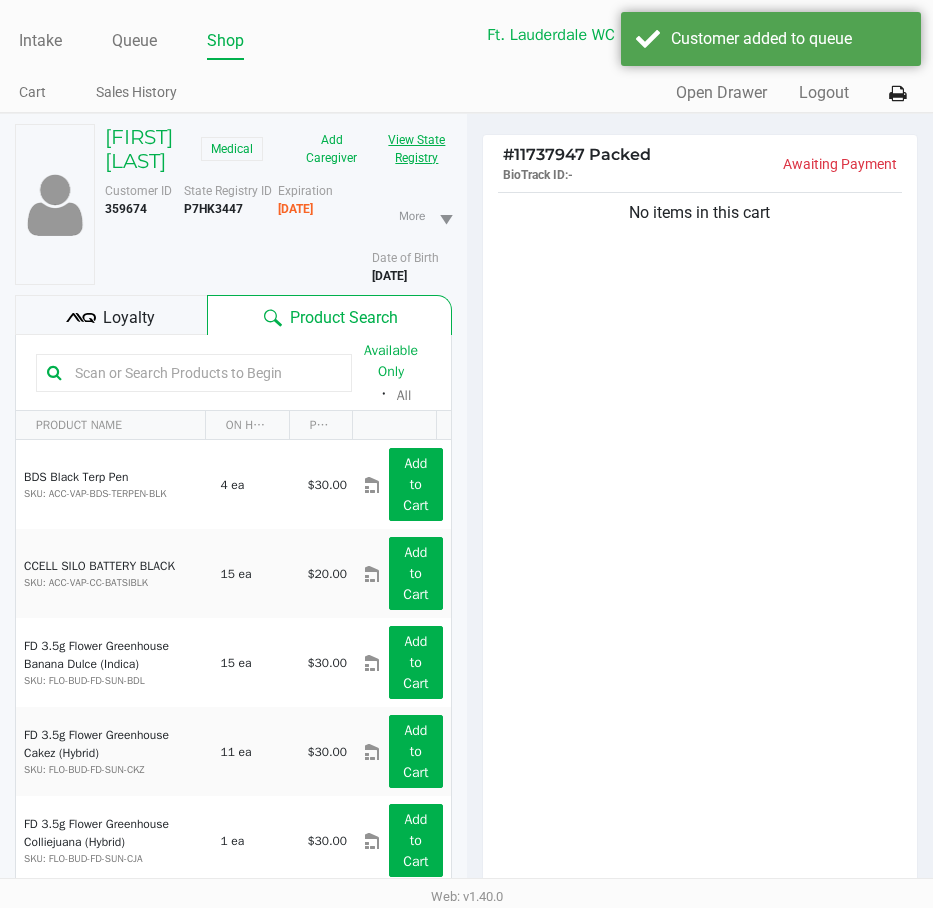 click on "View State Registry" 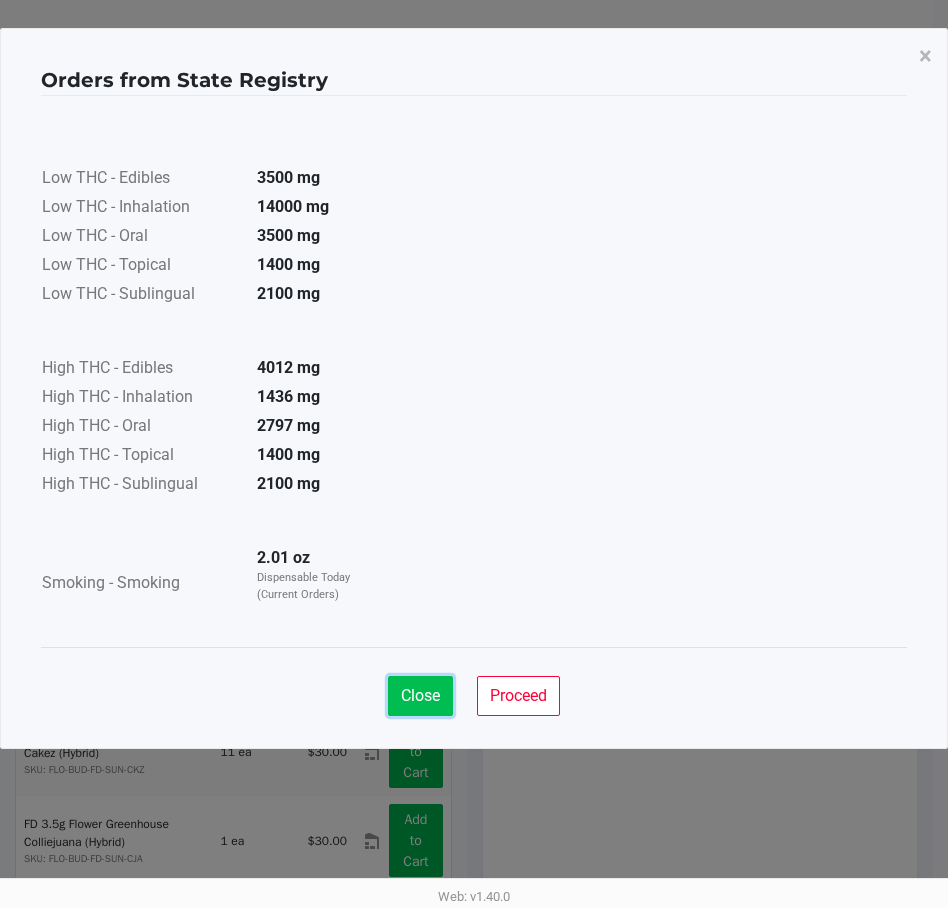 click on "Close" 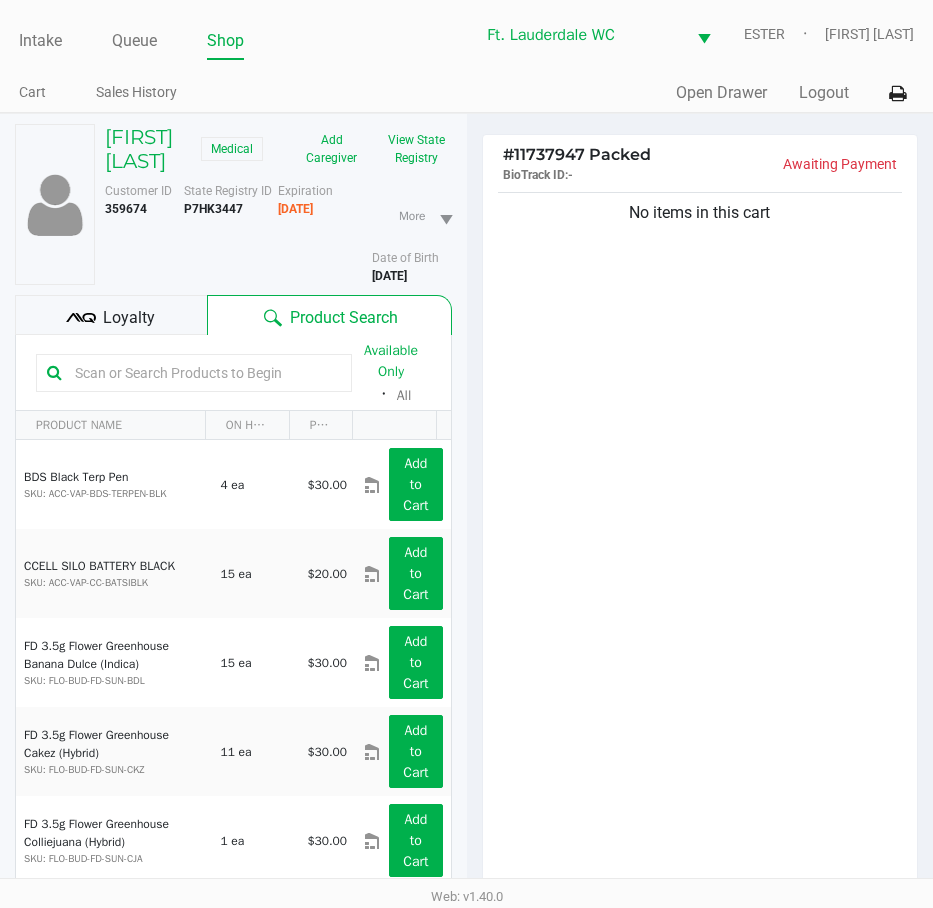 click 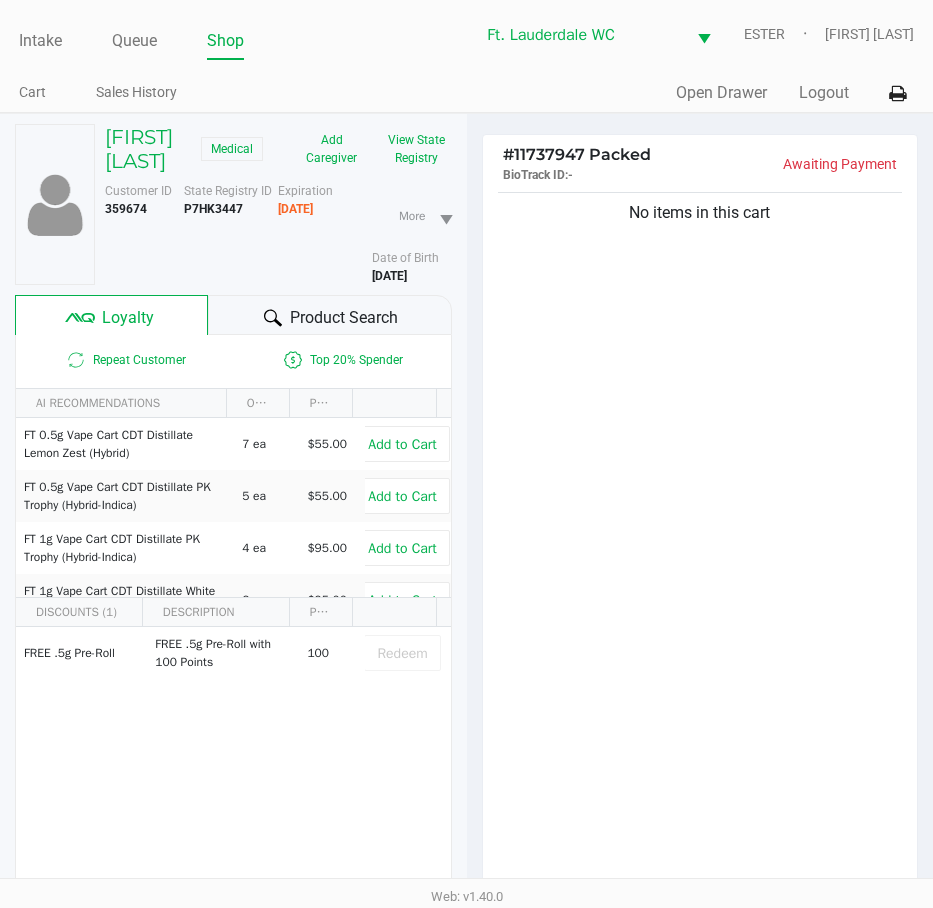 click on "No items in this cart" 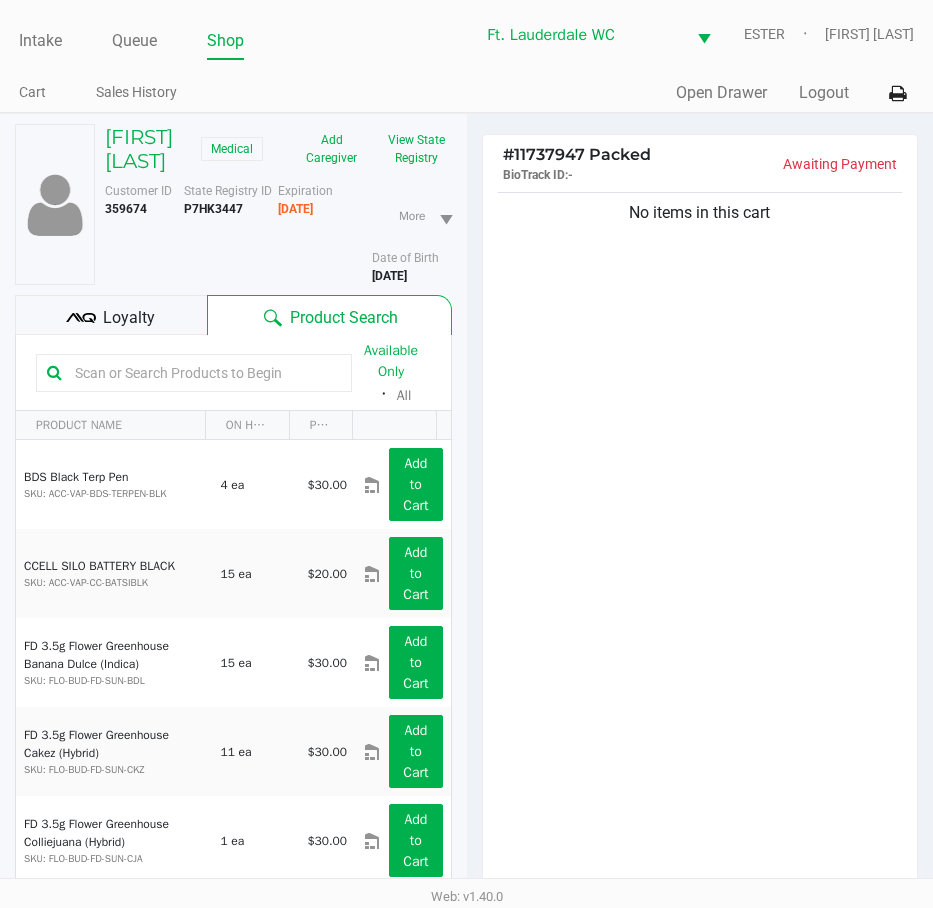 click 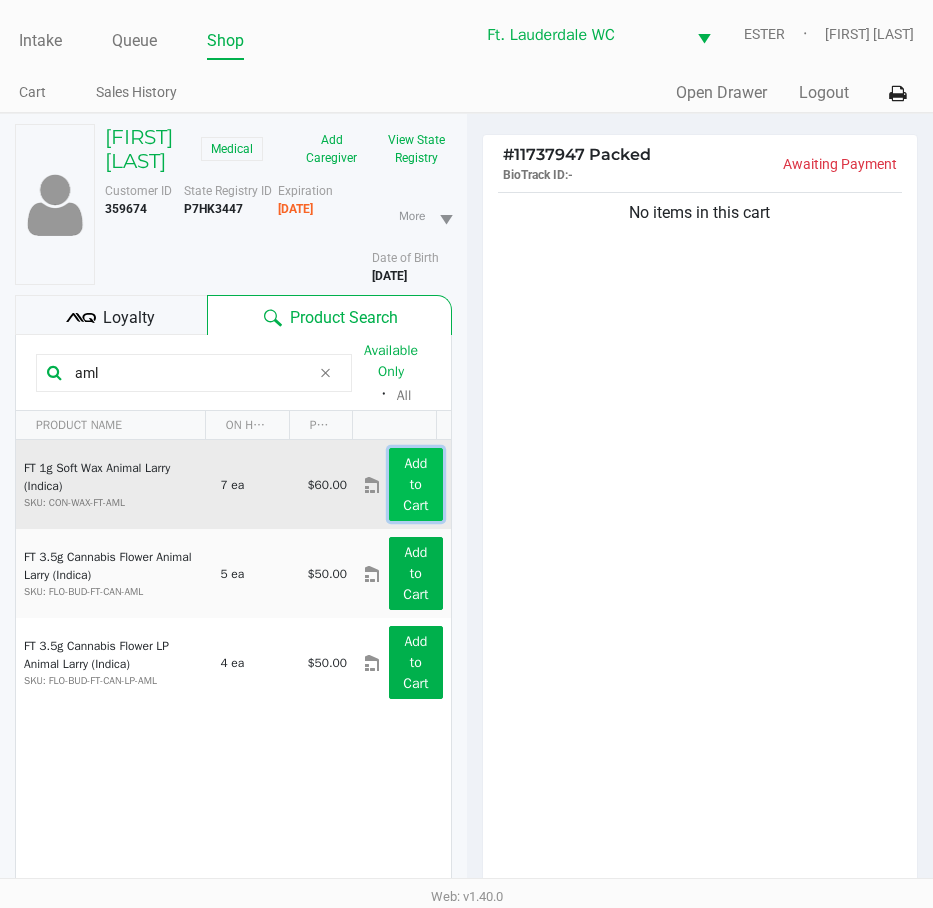 click on "Add to Cart" 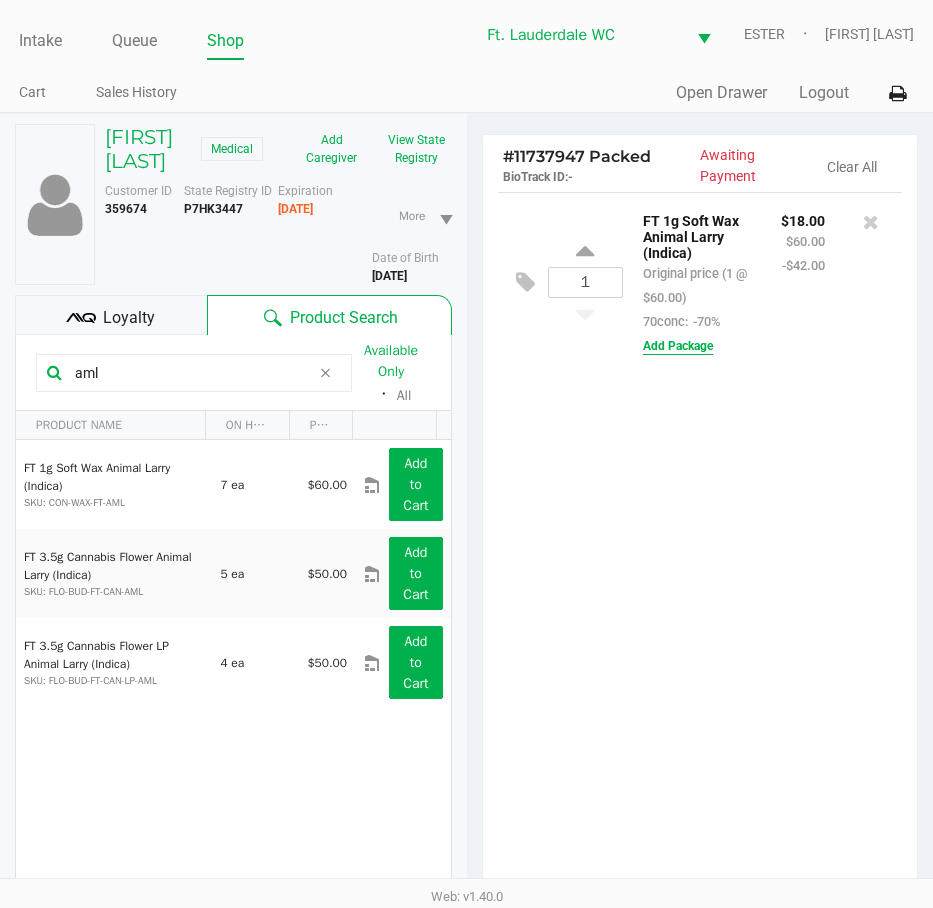 click on "Add Package" 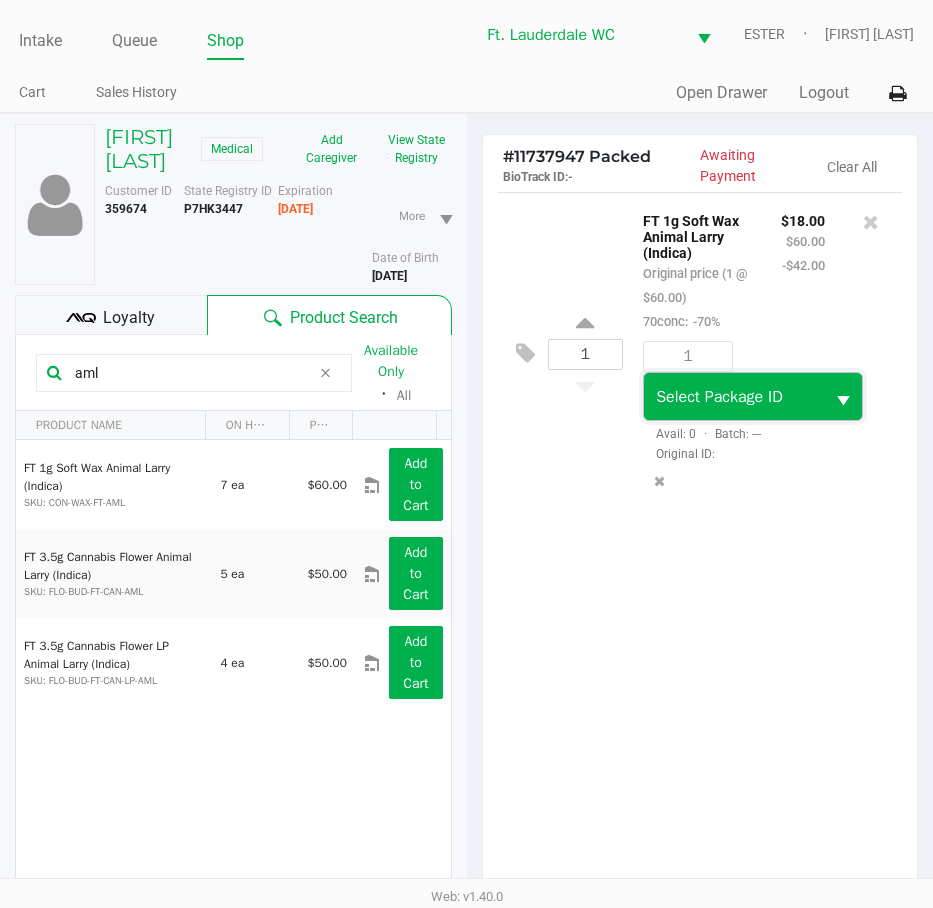 click on "Select Package ID" at bounding box center [719, 397] 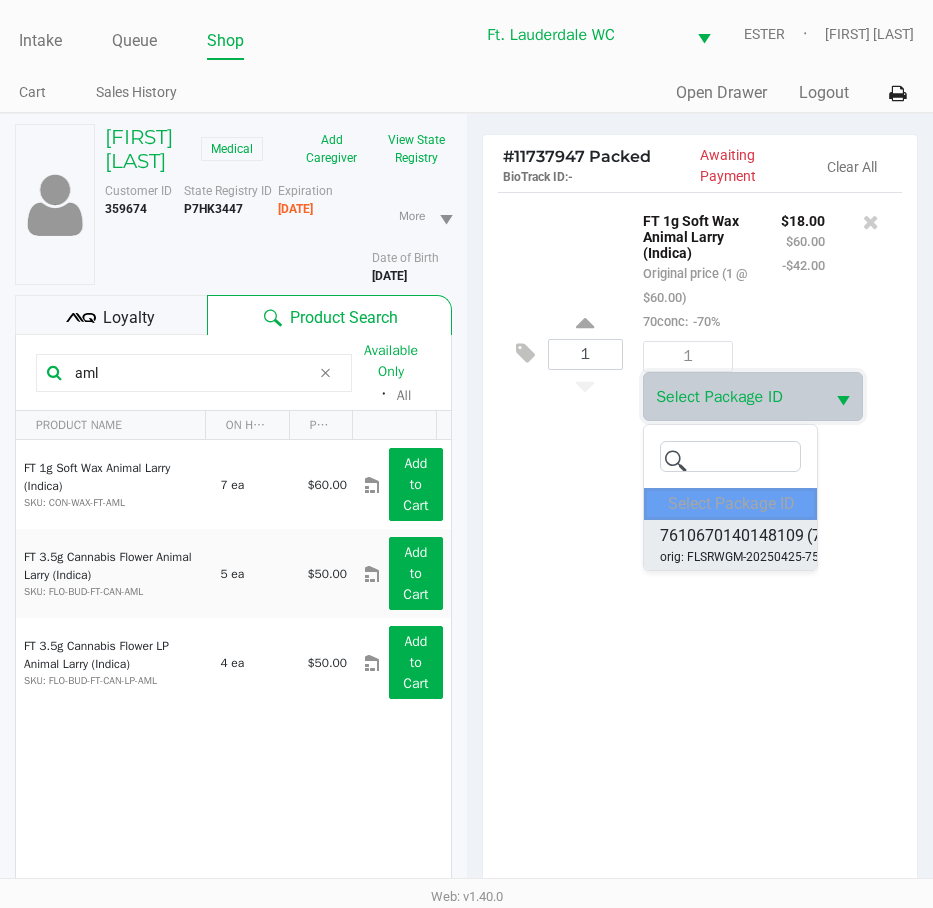 click on "orig: FLSRWGM-20250425-753" at bounding box center (743, 557) 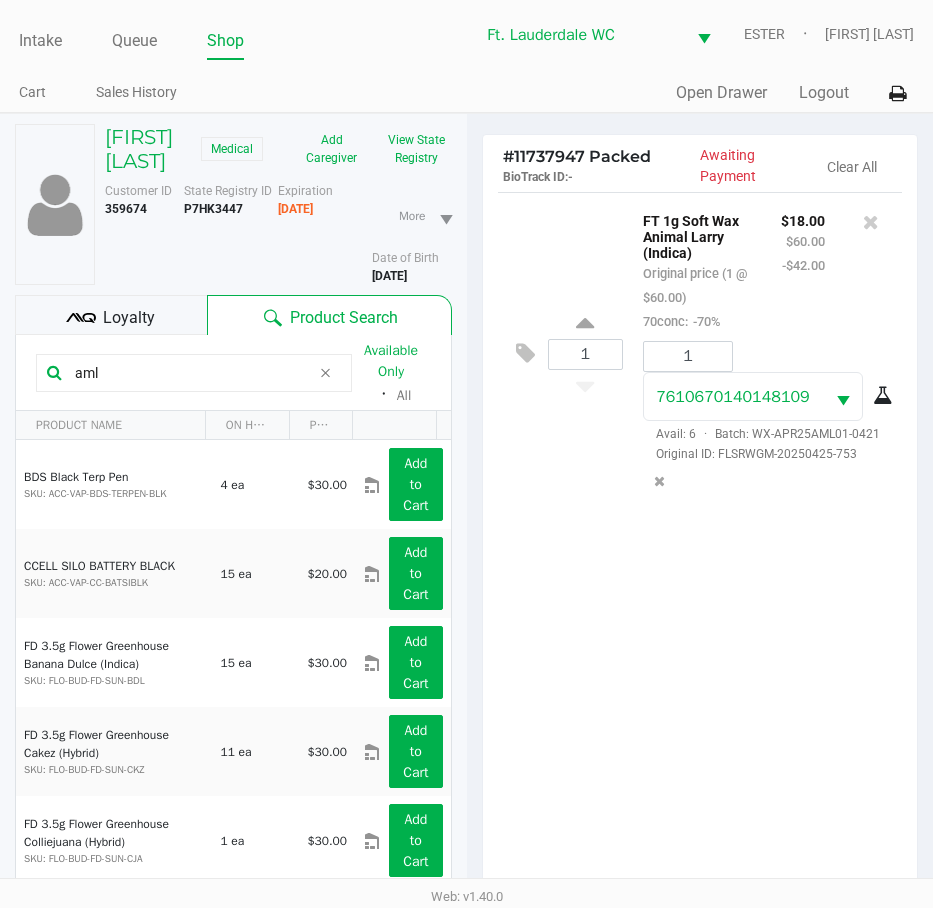 click 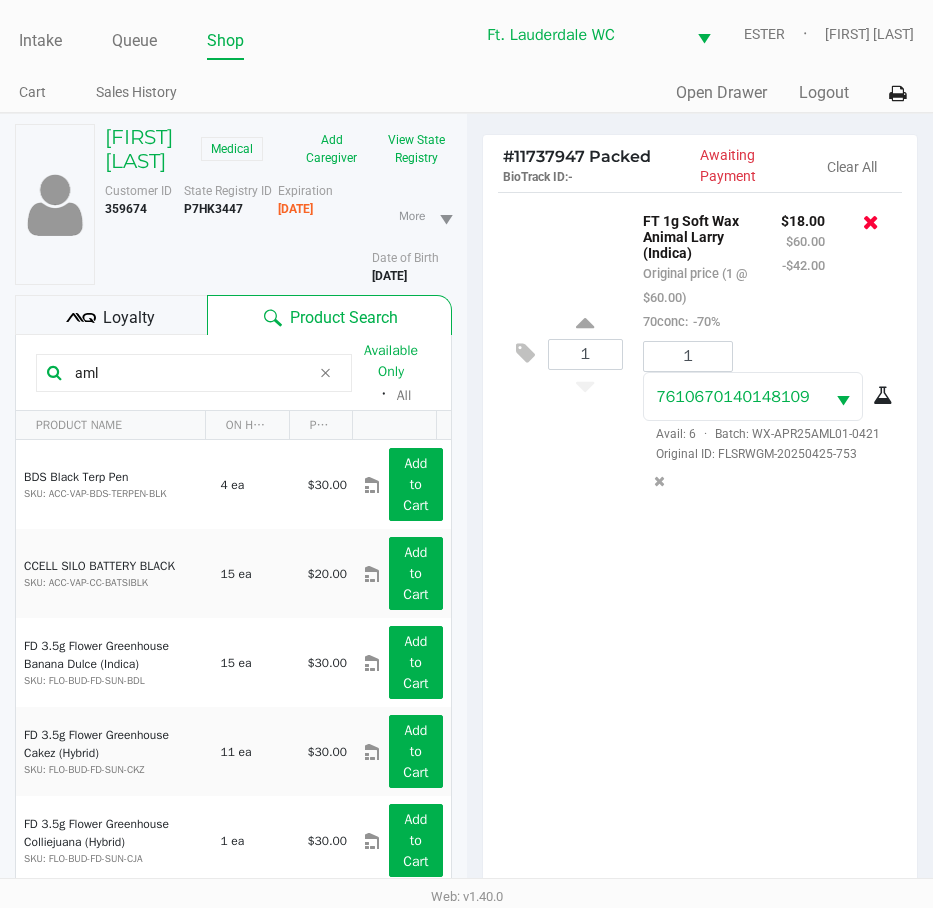 click 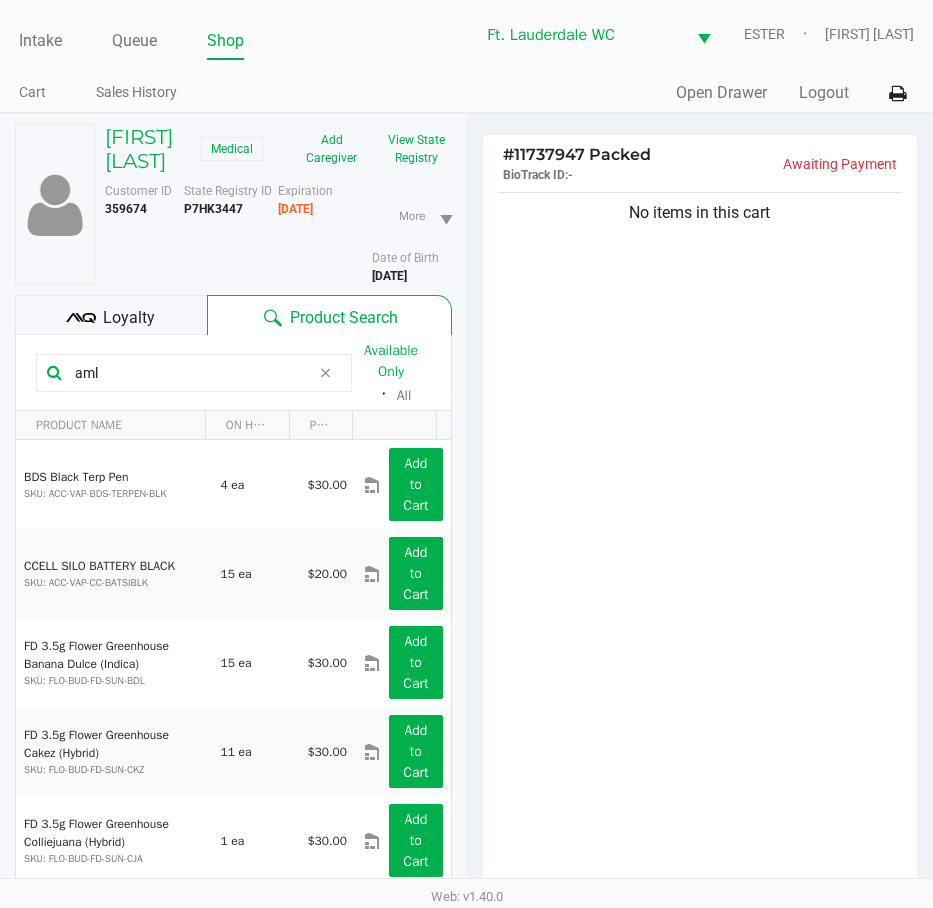 click on "aml" 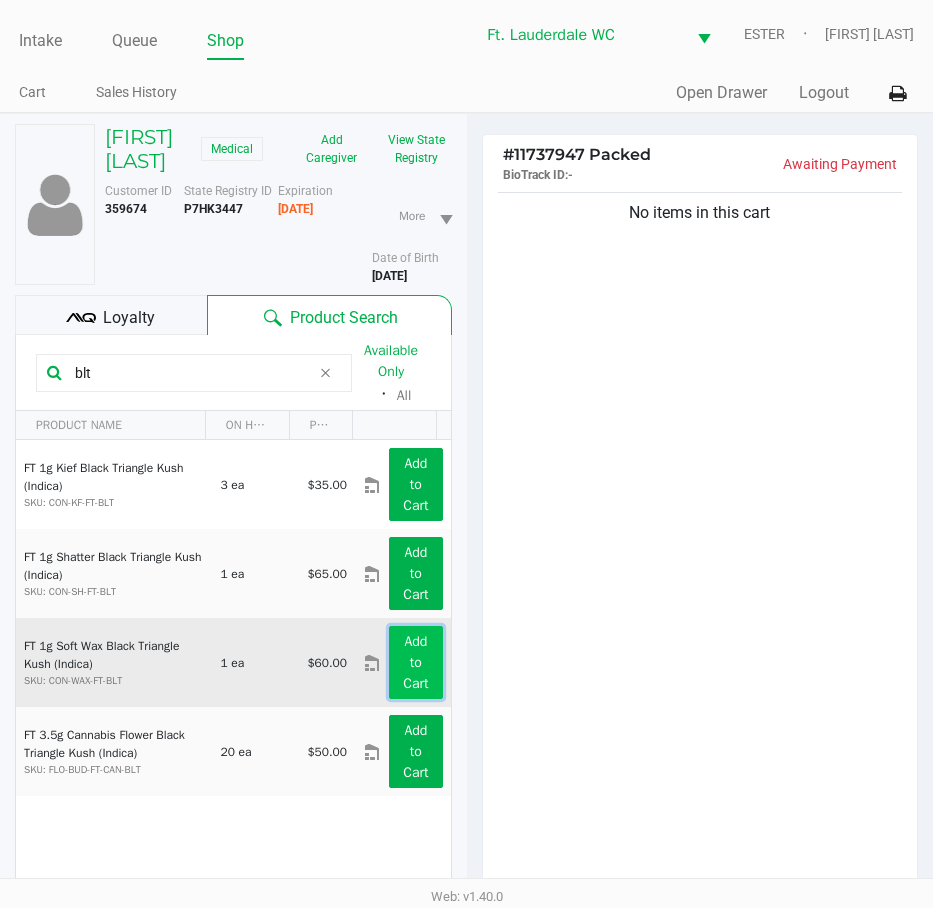 click on "Add to Cart" 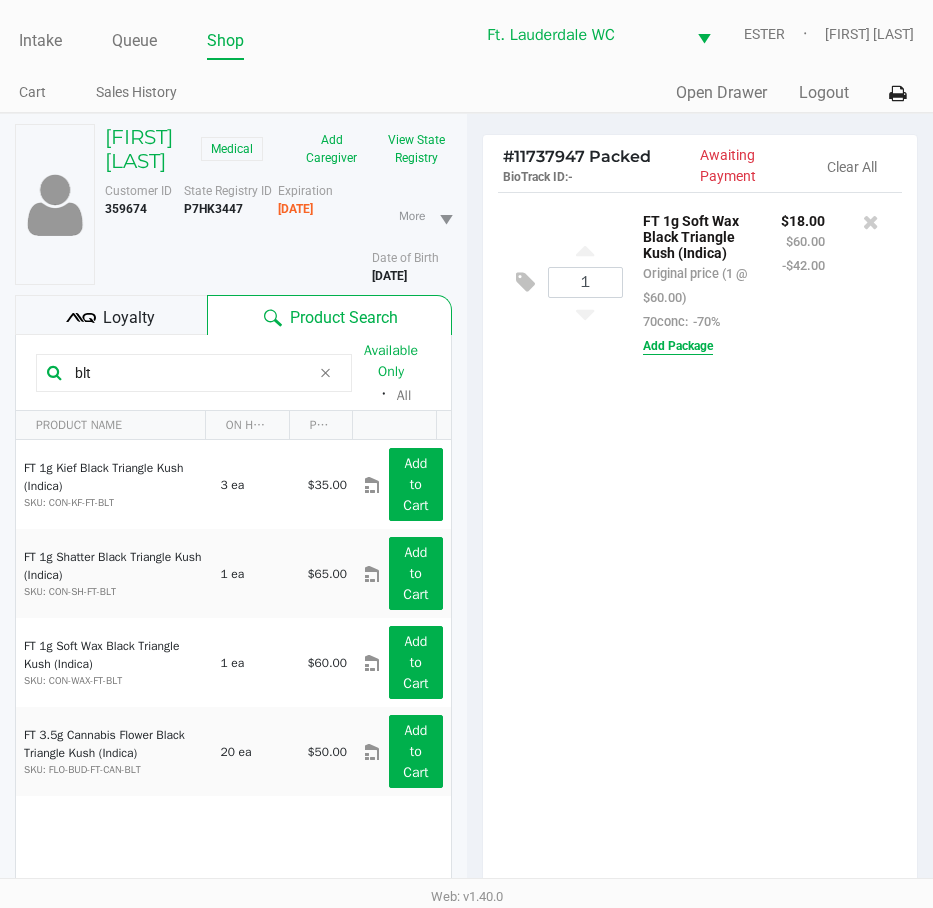 click on "Add Package" 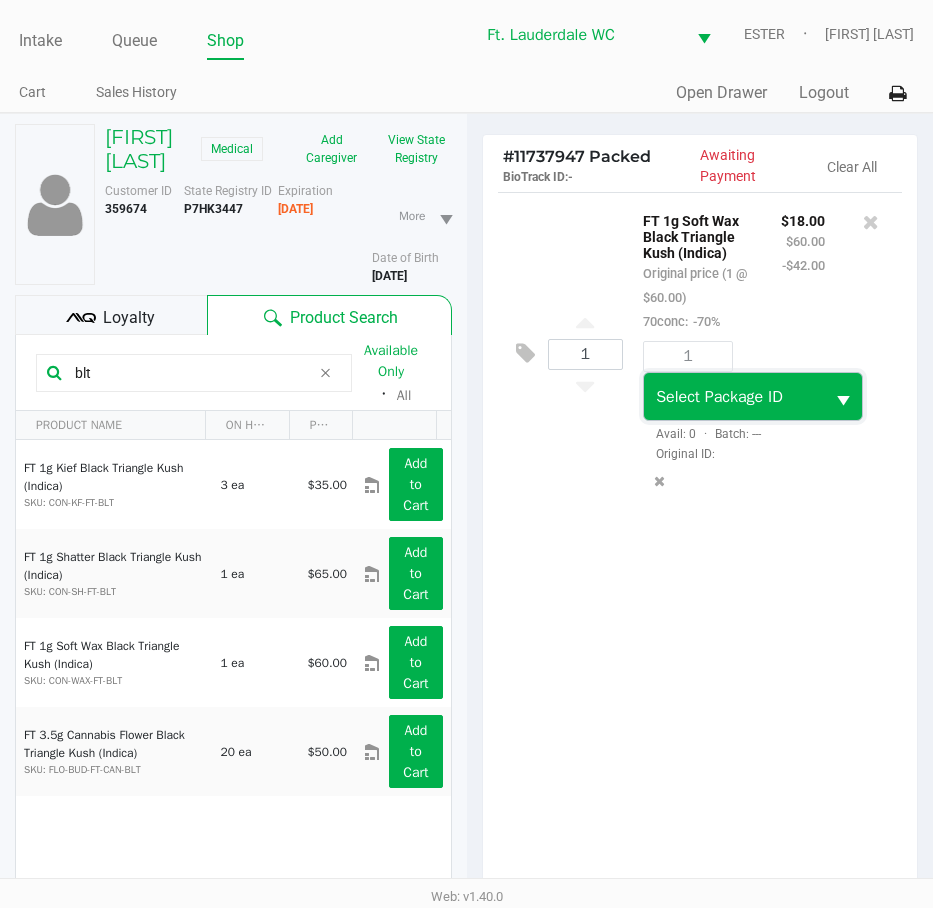 click on "Select Package ID" at bounding box center (733, 396) 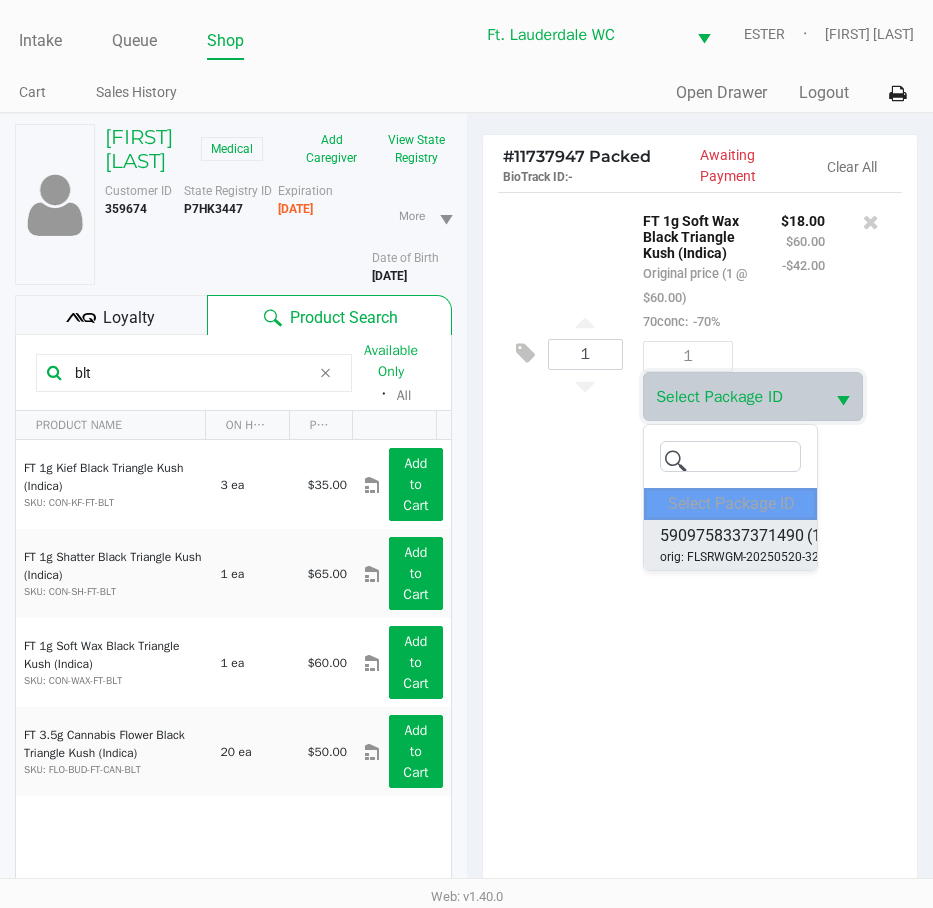 click on "5909758337371490" at bounding box center (732, 536) 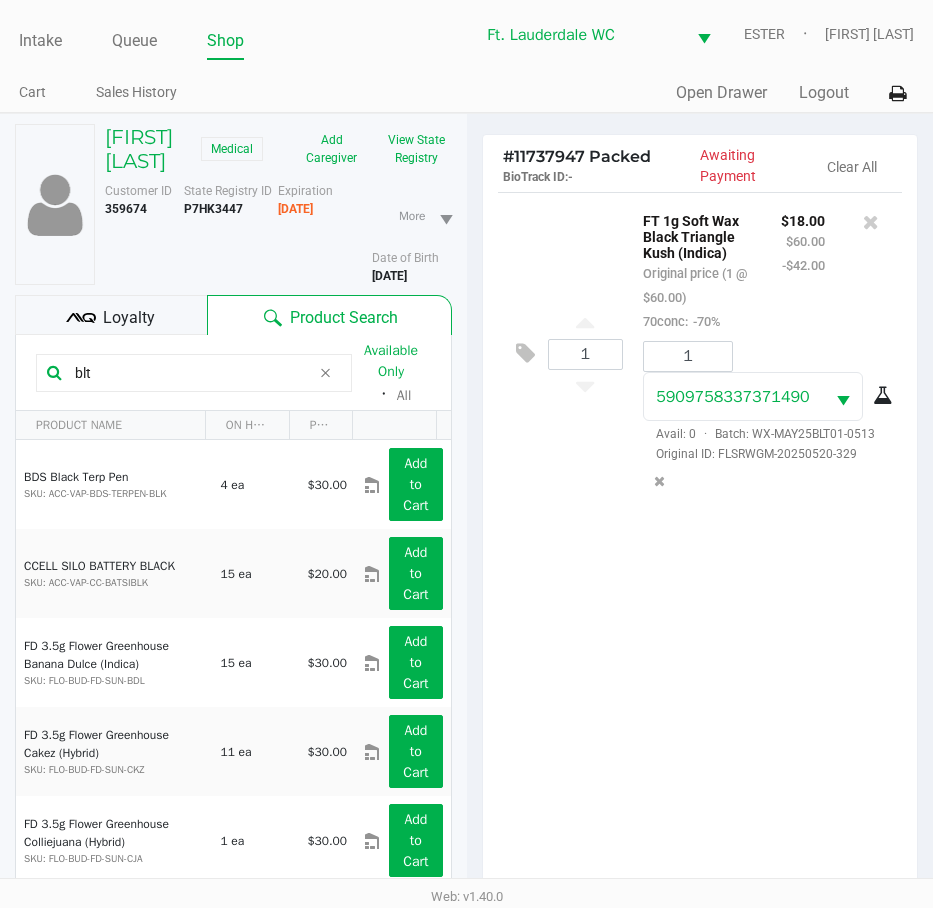 click 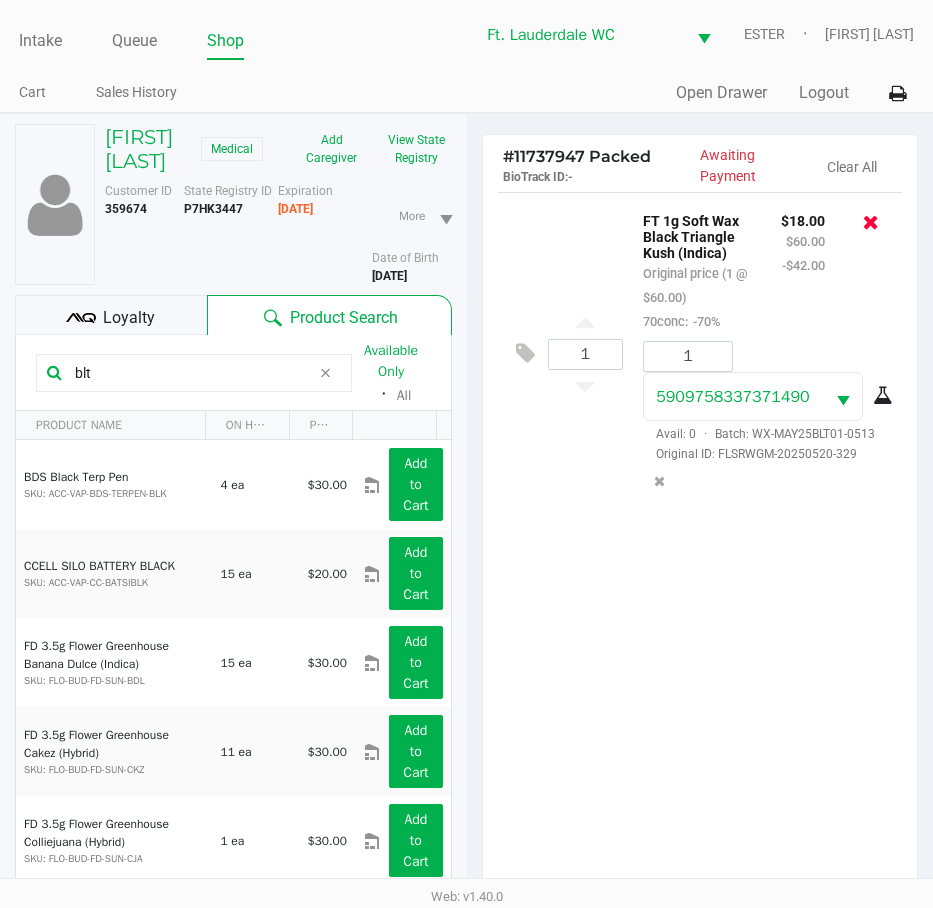 click 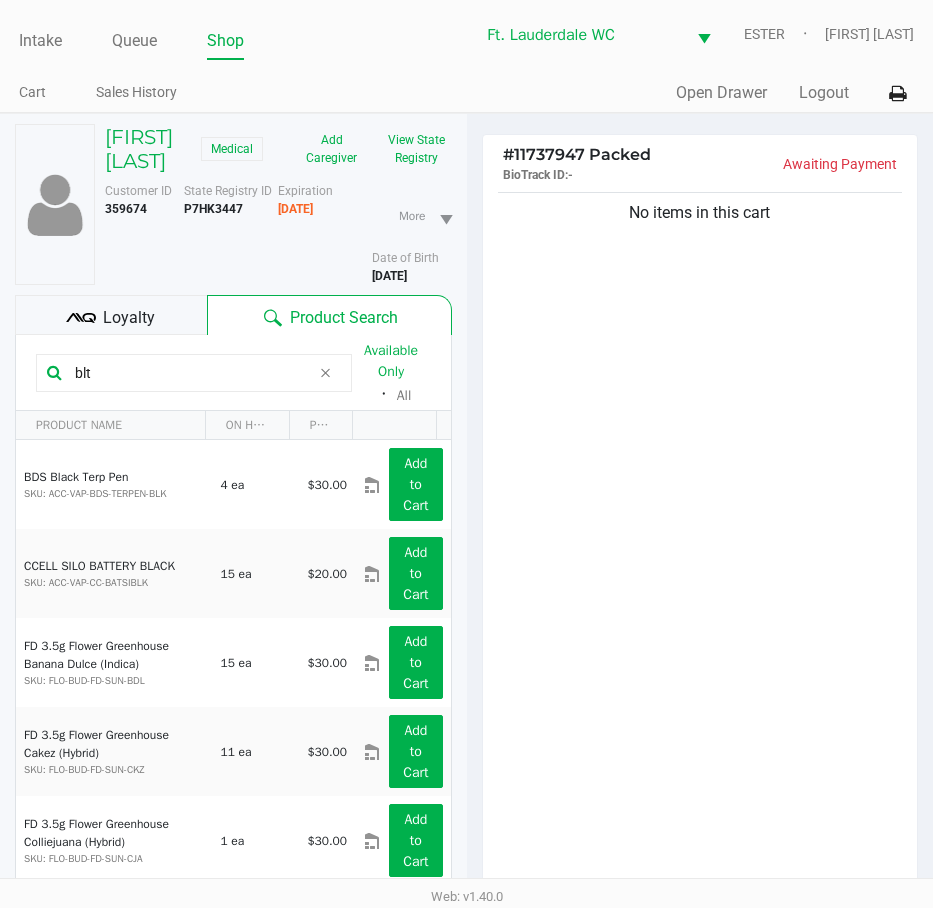 click on "blt" 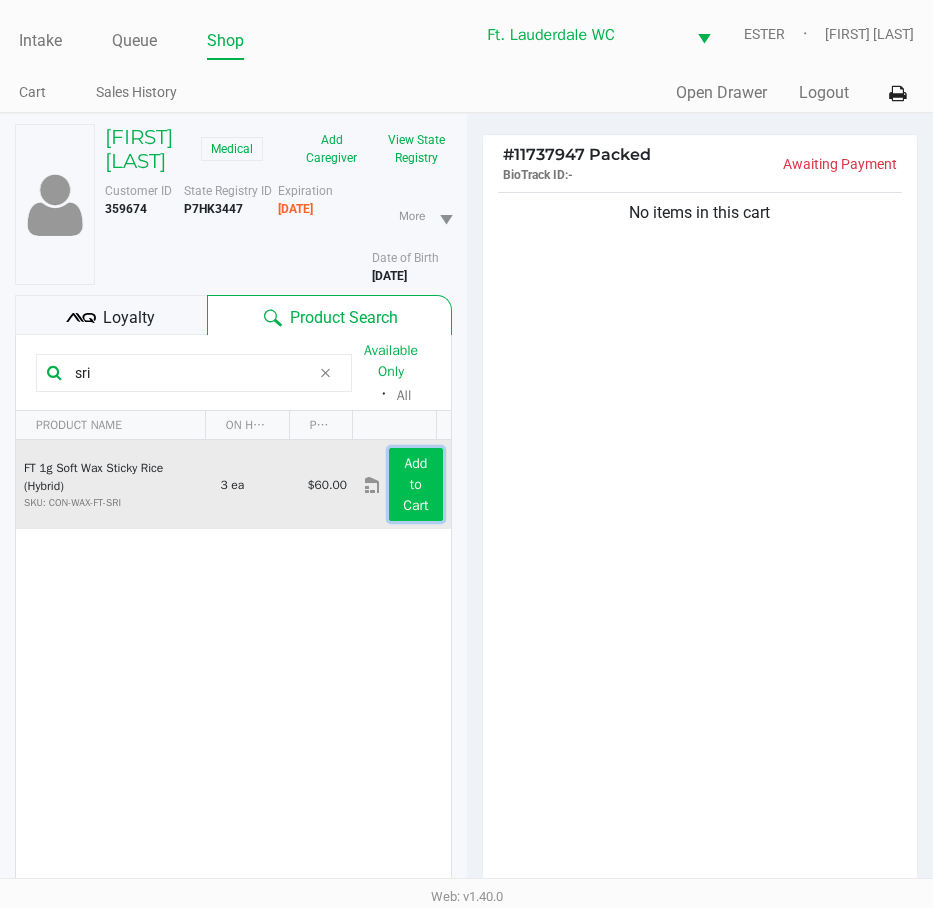 click on "Add to Cart" 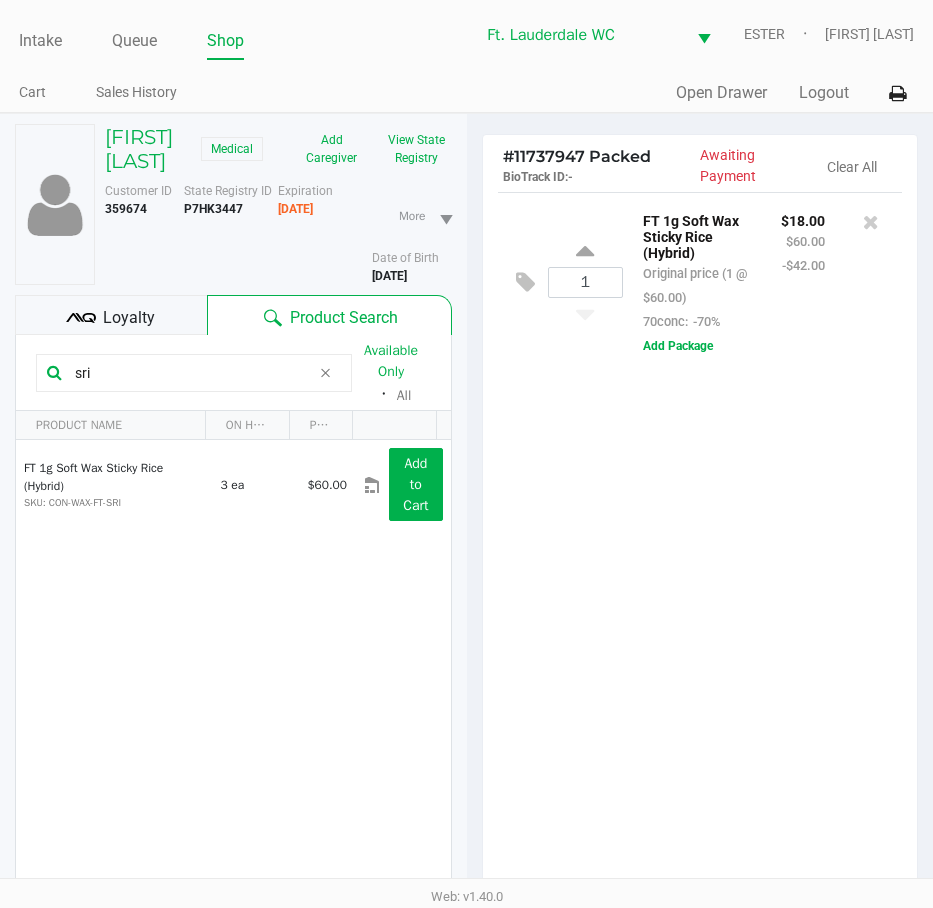 click on "1  FT 1g Soft Wax Sticky Rice (Hybrid)   Original price (1 @ $60.00)  70conc:  -70% $18.00 $60.00 -$42.00  Add Package" 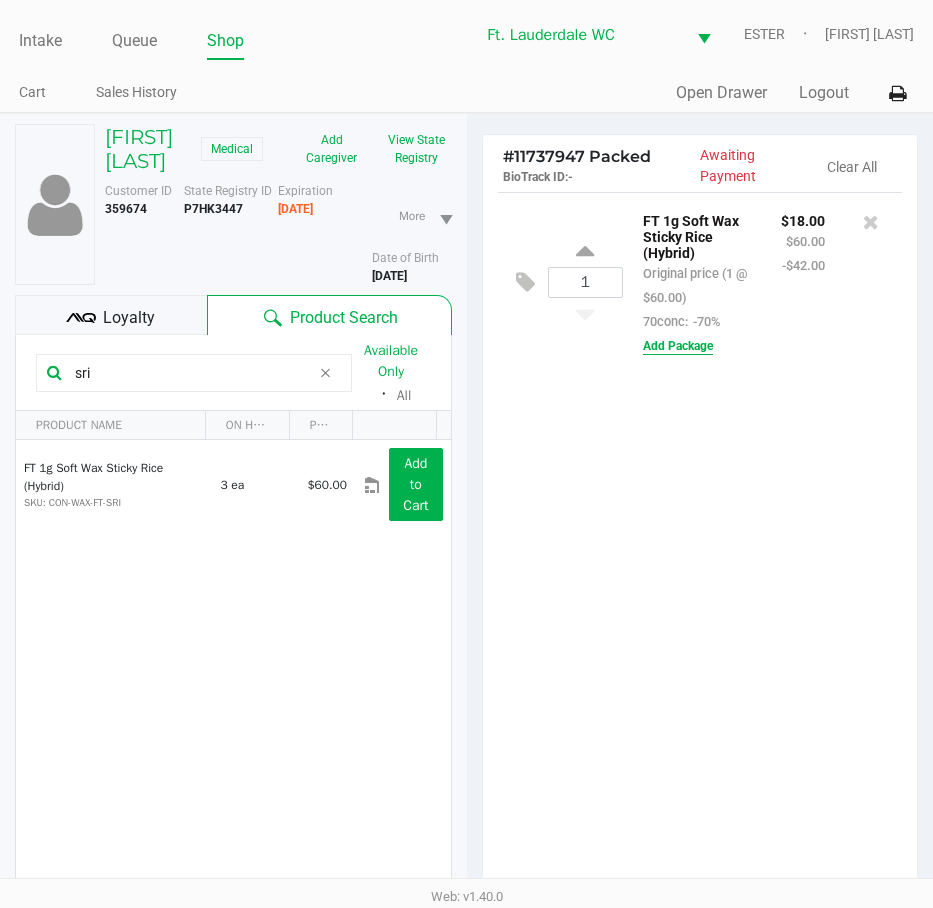 click on "Add Package" 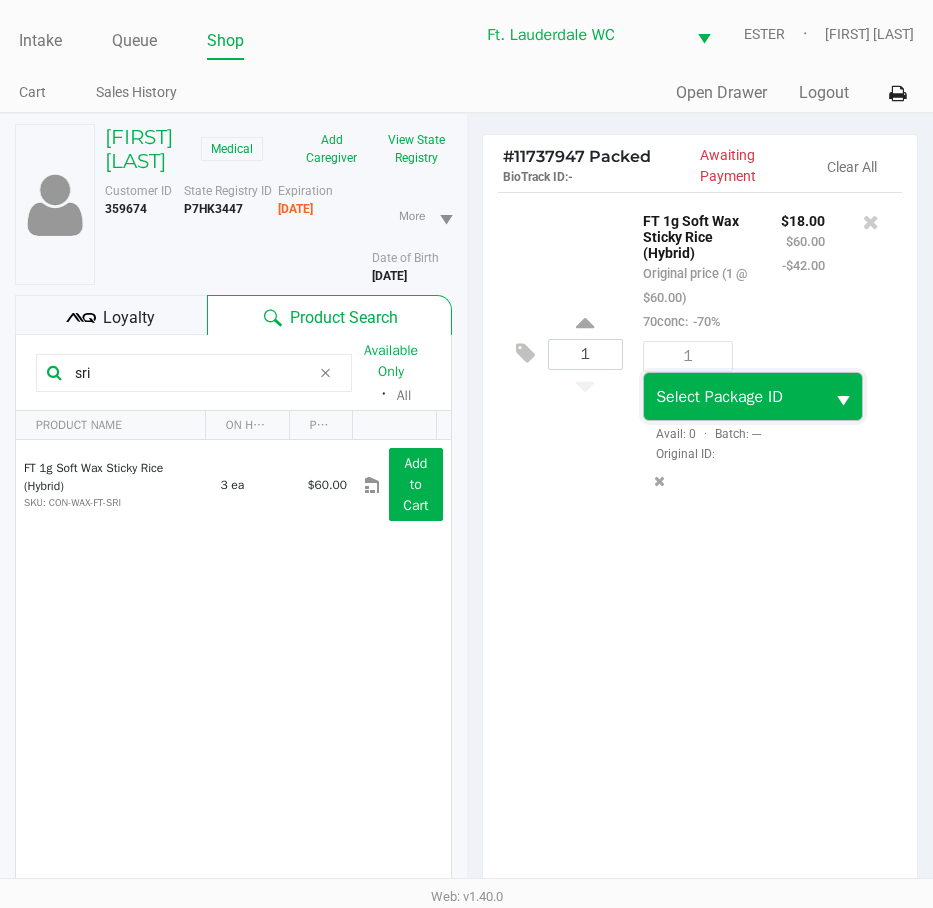 click on "Select Package ID" at bounding box center [719, 397] 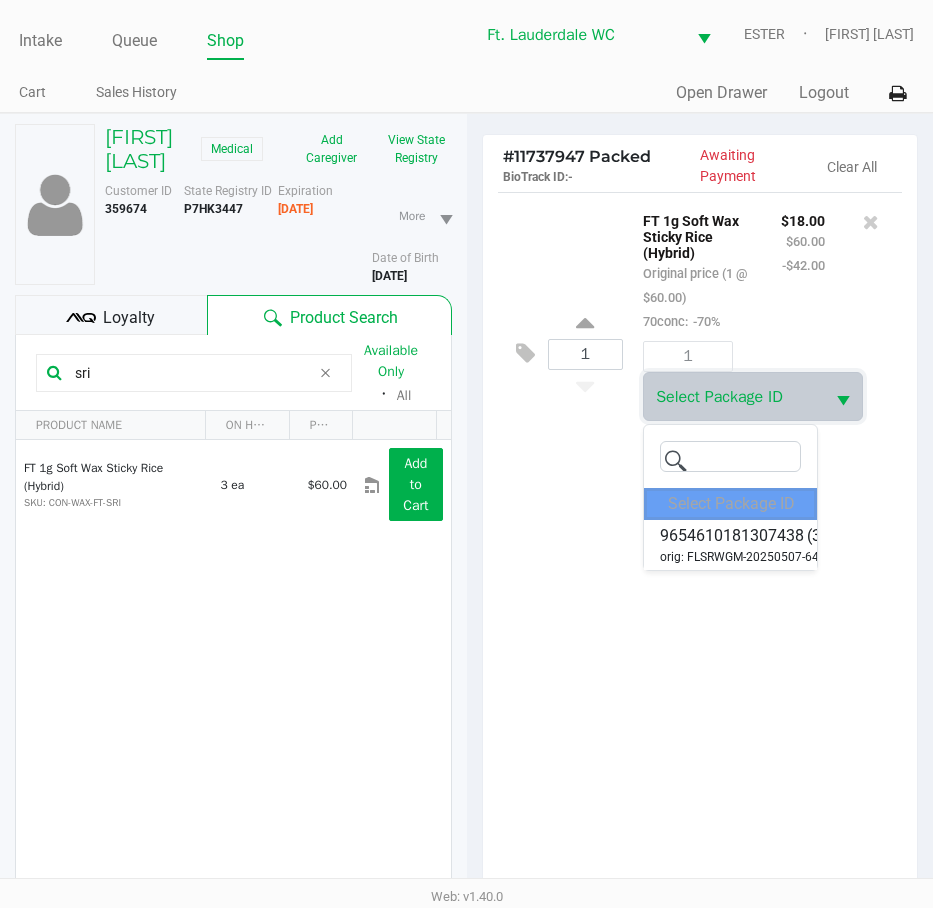 click on "1  FT 1g Soft Wax Sticky Rice (Hybrid)   Original price (1 @ $60.00)  70conc:  -70% $18.00 $60.00 -$42.00 1 Select Package ID  Avail: 0  ·  Batch: ---   Original ID:" 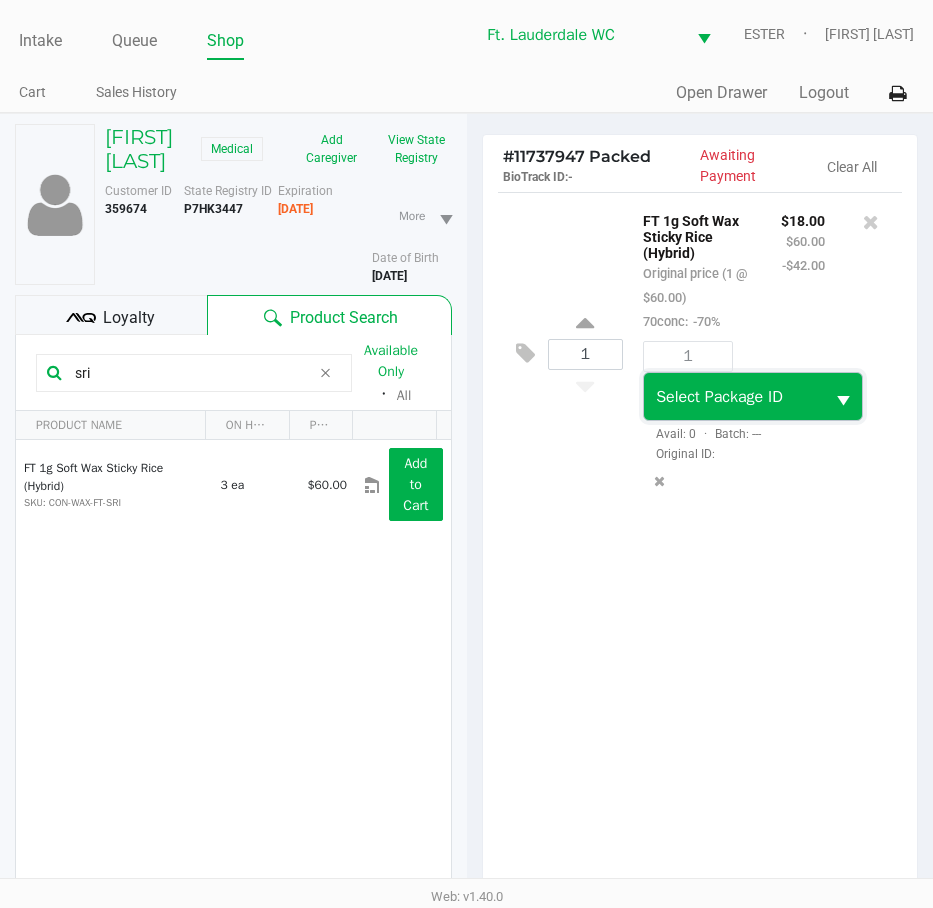 click on "Select Package ID" at bounding box center (733, 397) 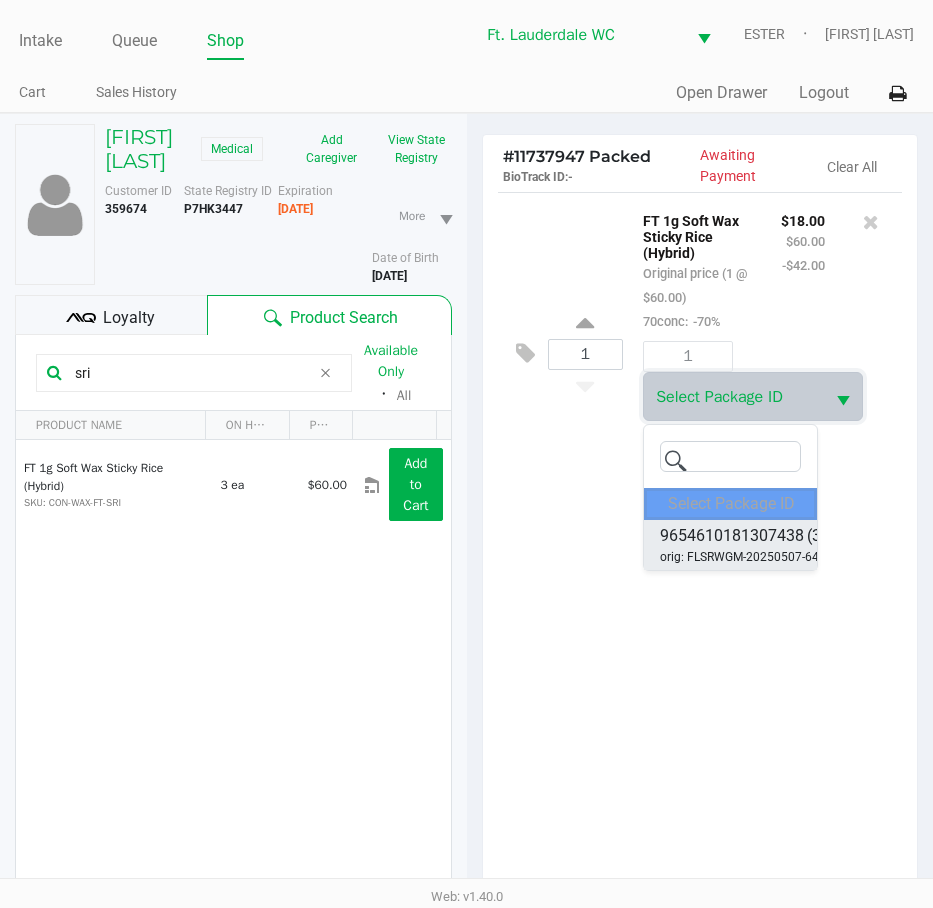 click on "9654610181307438   (3)   orig: FLSRWGM-20250507-645" at bounding box center [730, 545] 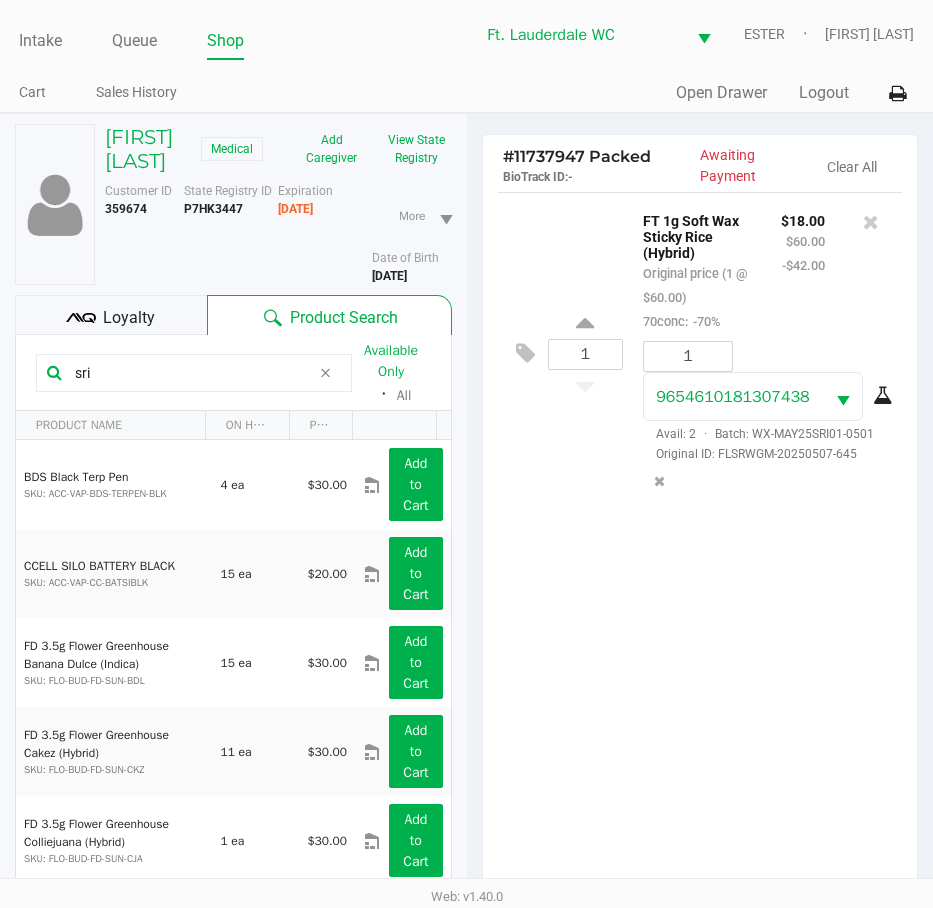 click on "9654610181307438   (3)   orig: FLSRWGM-20250507-645" 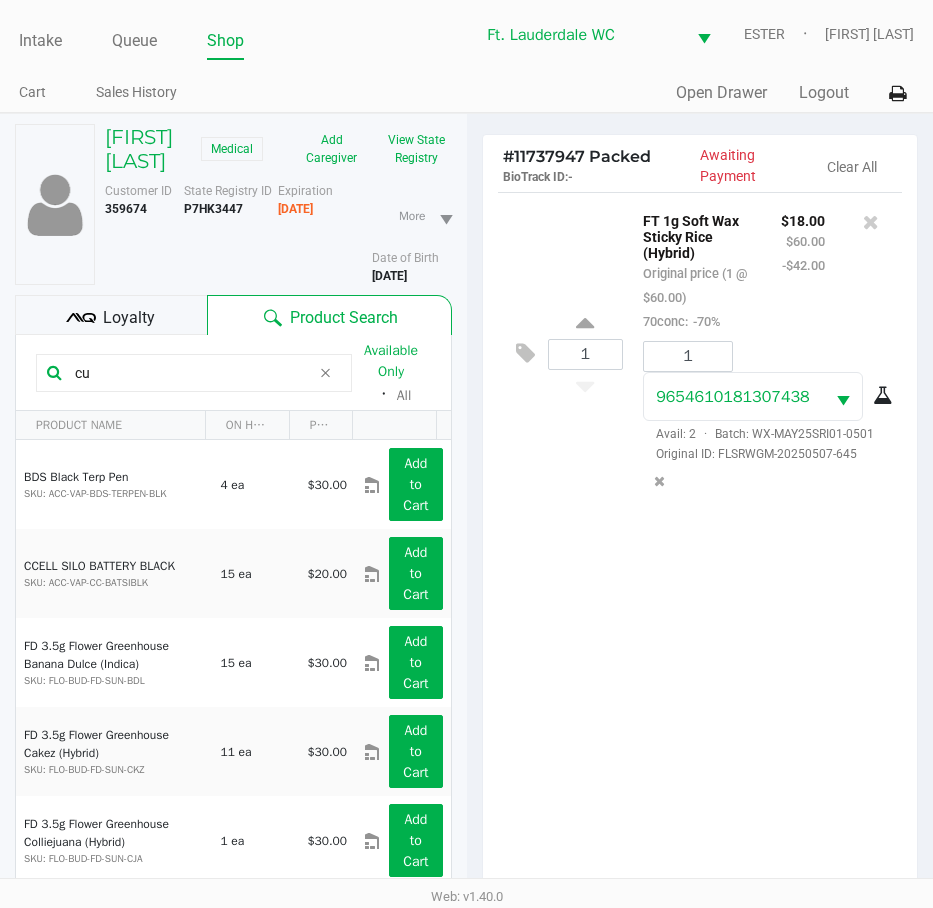 type on "c" 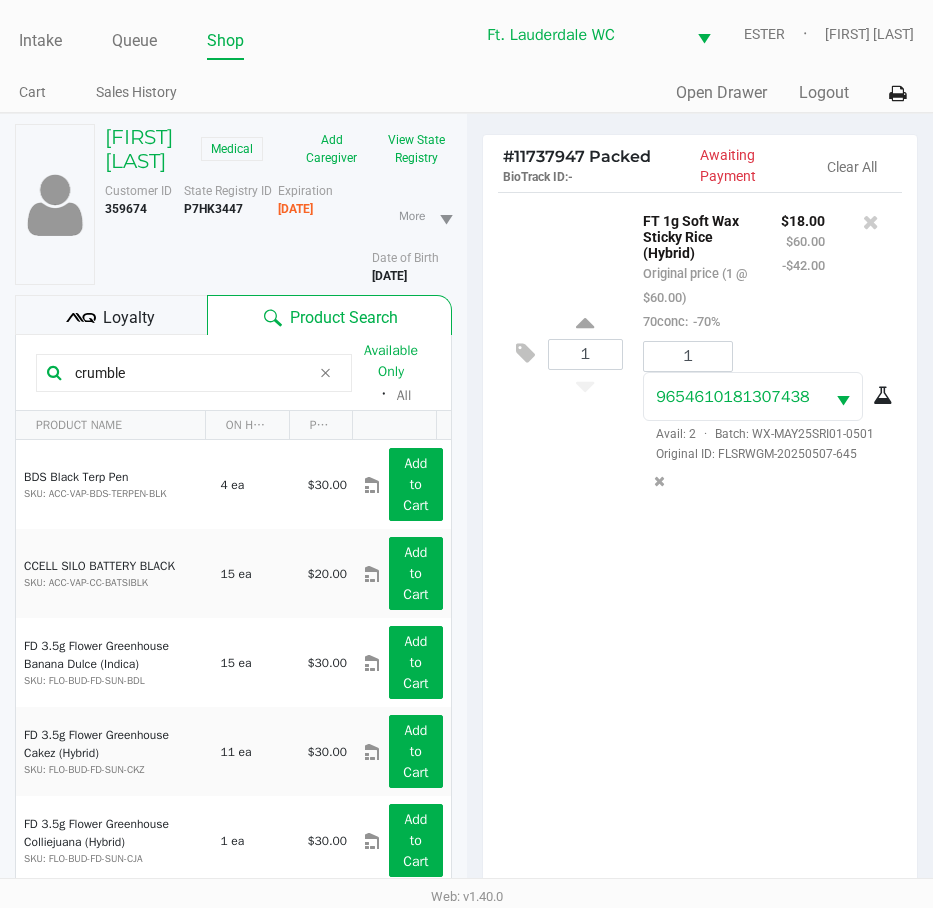 type on "crumble" 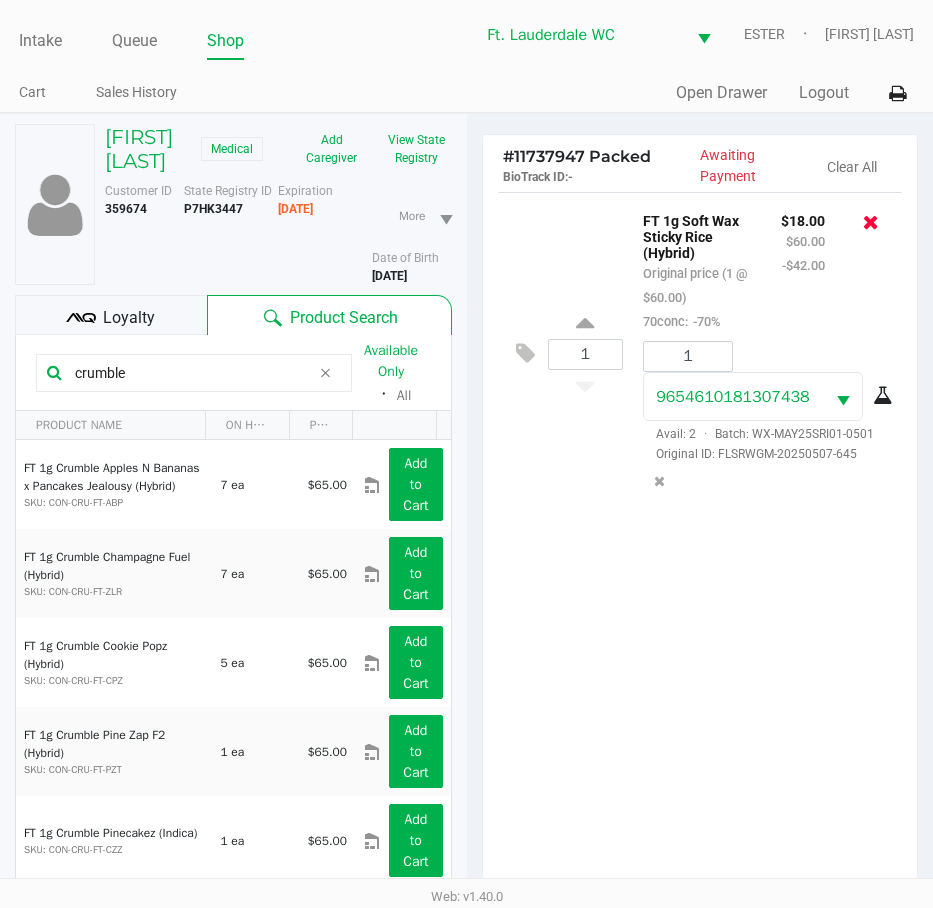 click 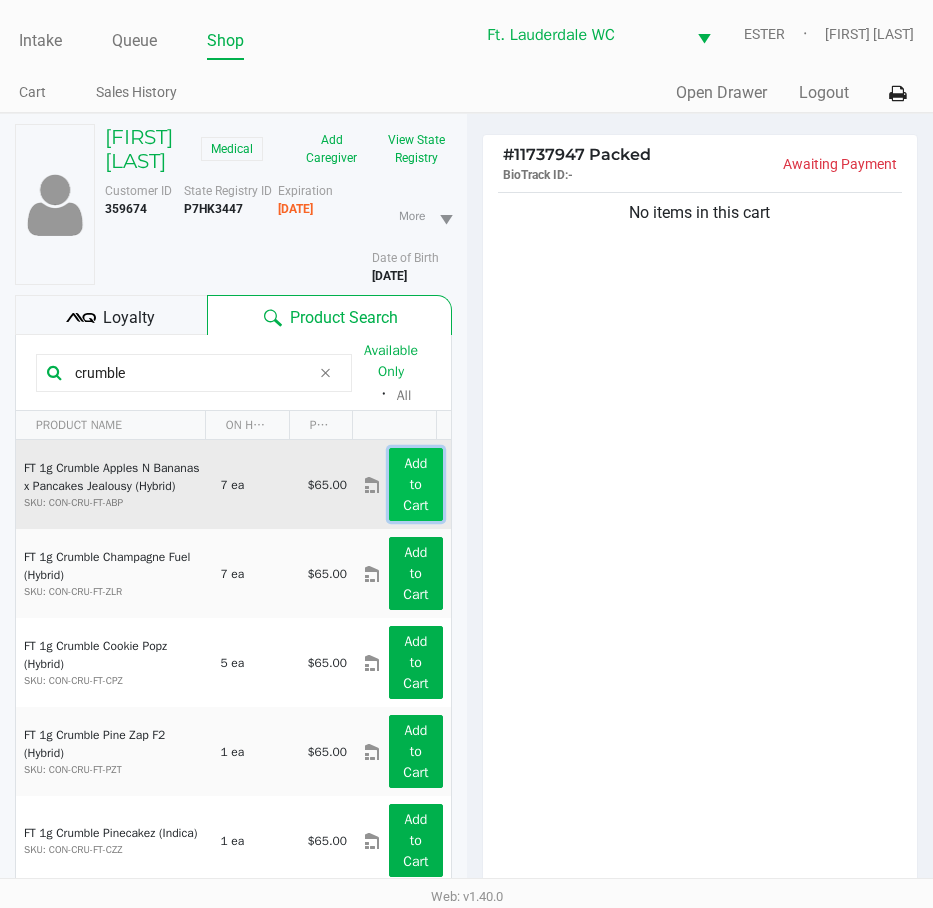 click on "Add to Cart" 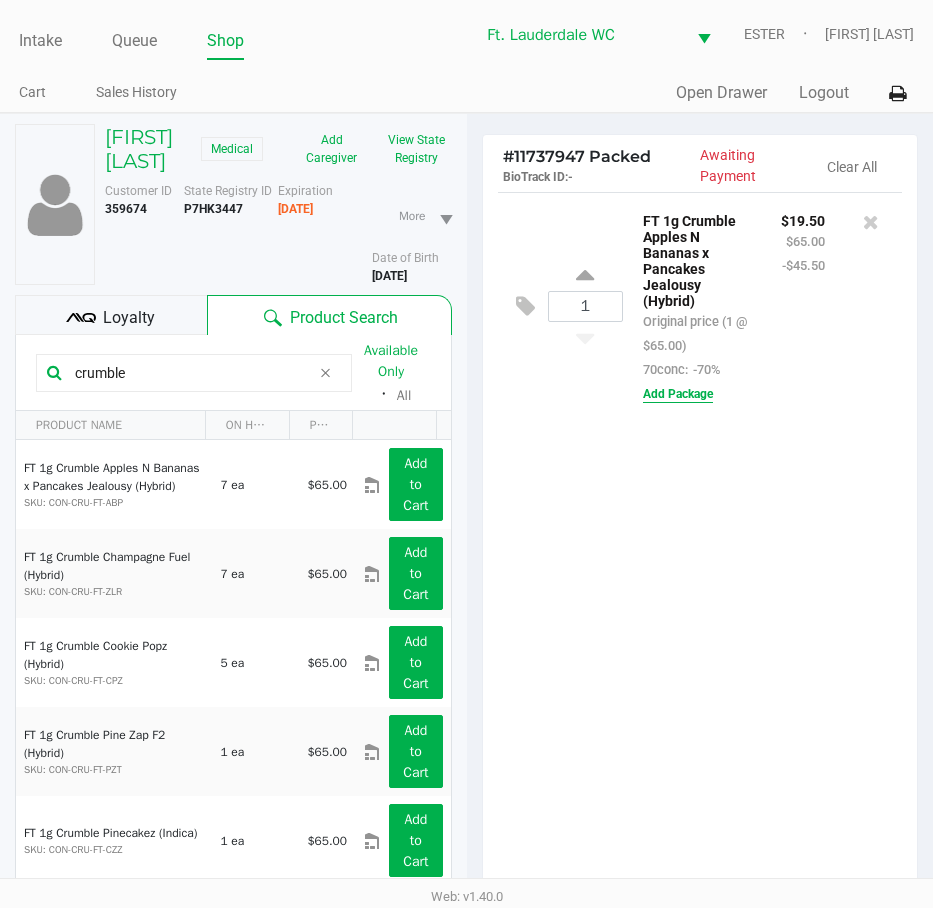 click on "Add Package" 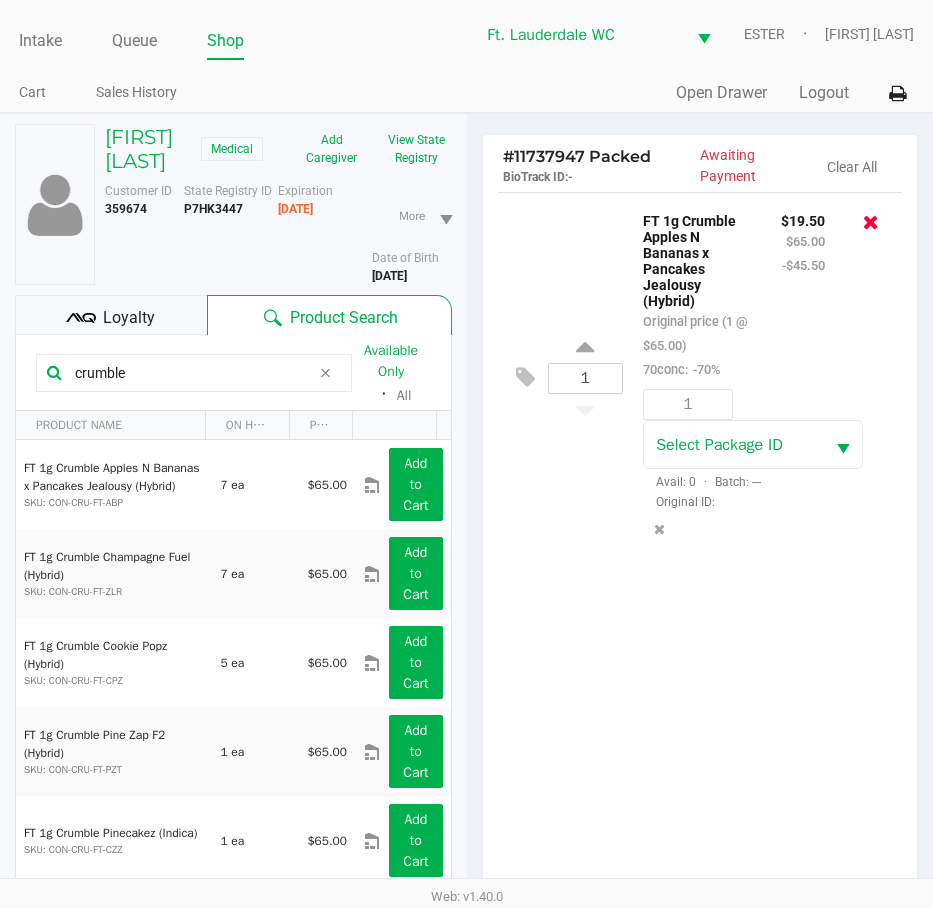 click 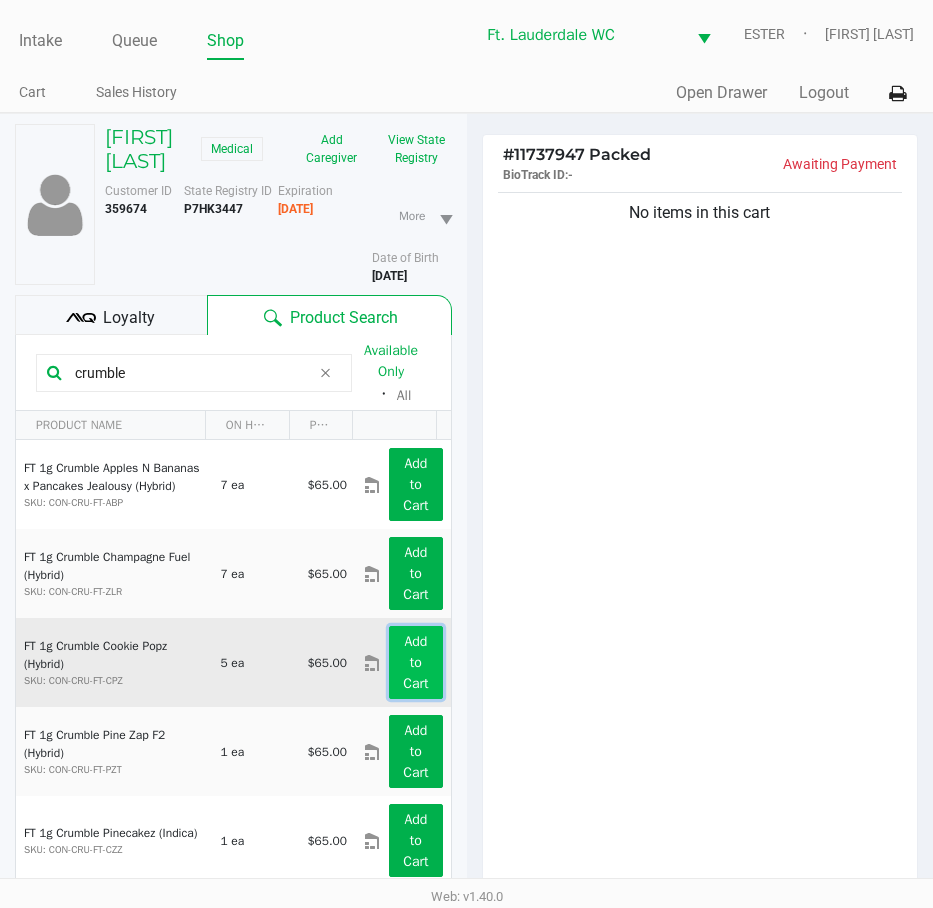 click on "Add to Cart" 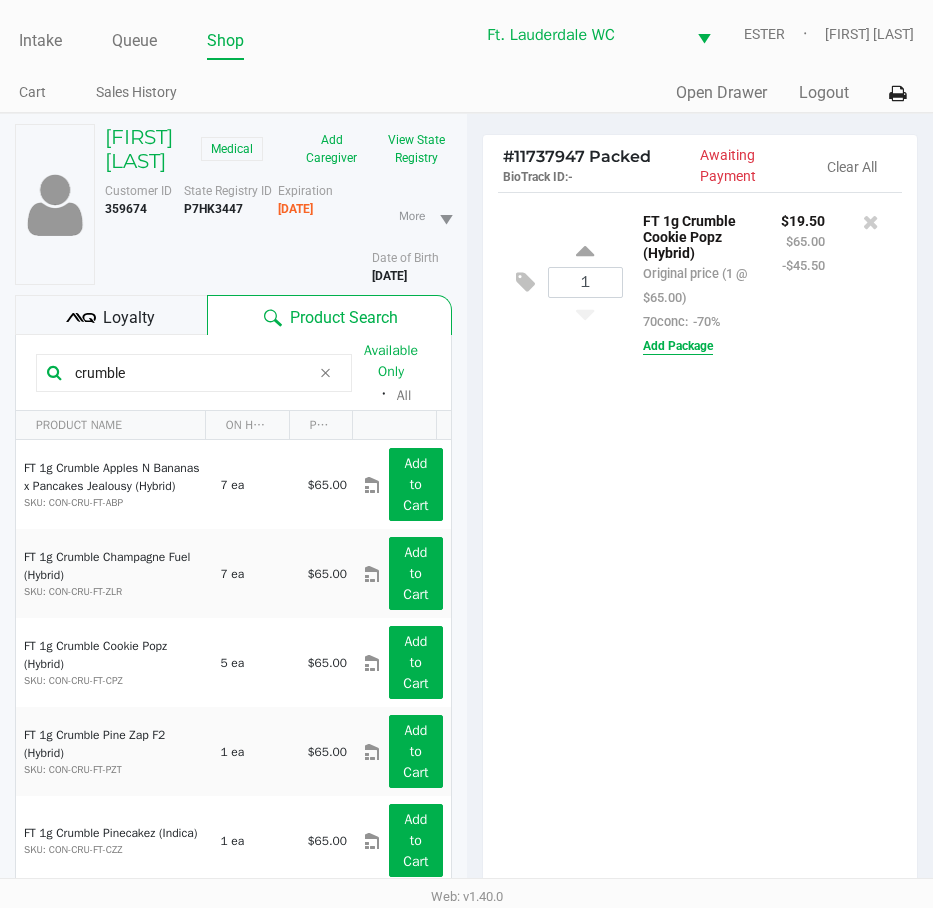 click on "FT 1g Crumble Cookie Popz (Hybrid)   Original price (1 @ $65.00)  70conc:  -70% $19.50 $65.00 -$45.50  Add Package" 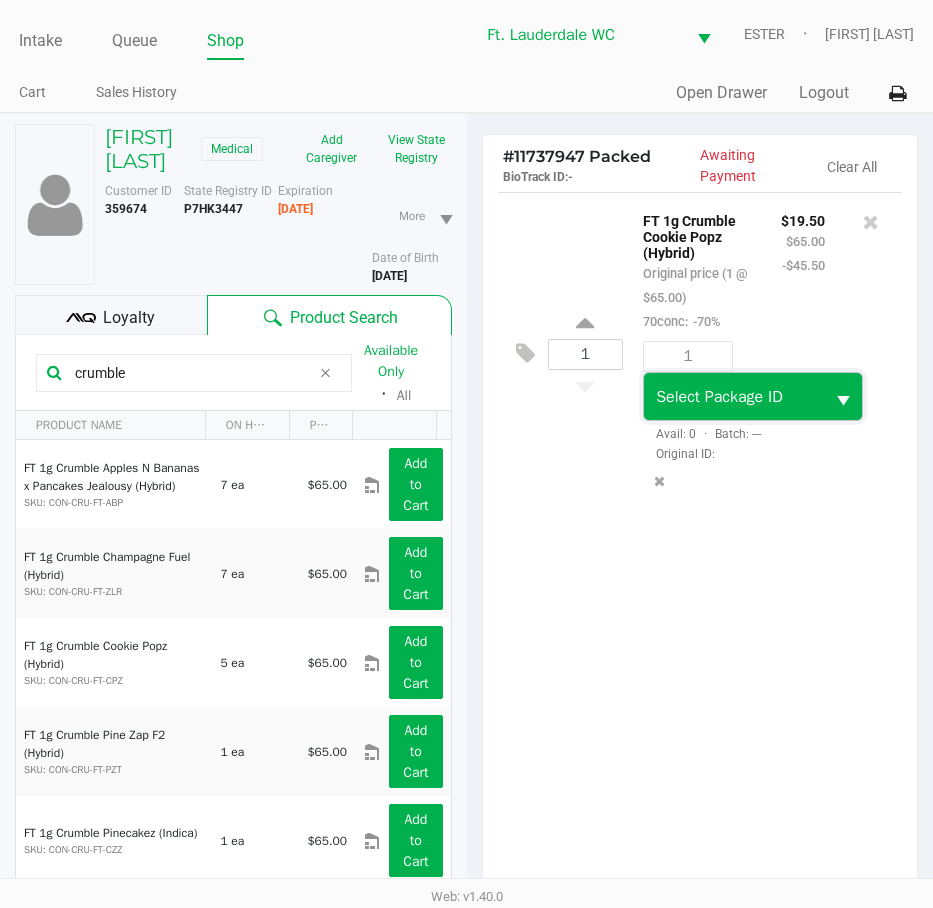 click on "Select Package ID" at bounding box center (733, 396) 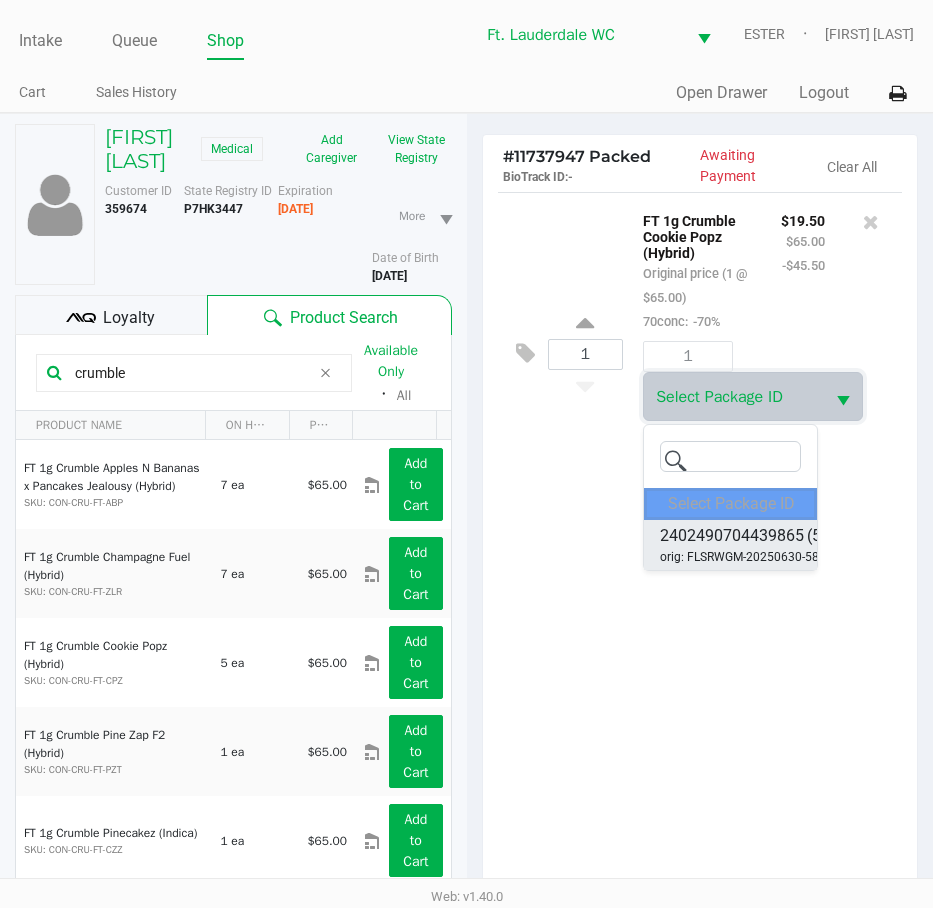 click on "orig: FLSRWGM-20250630-580" at bounding box center (743, 557) 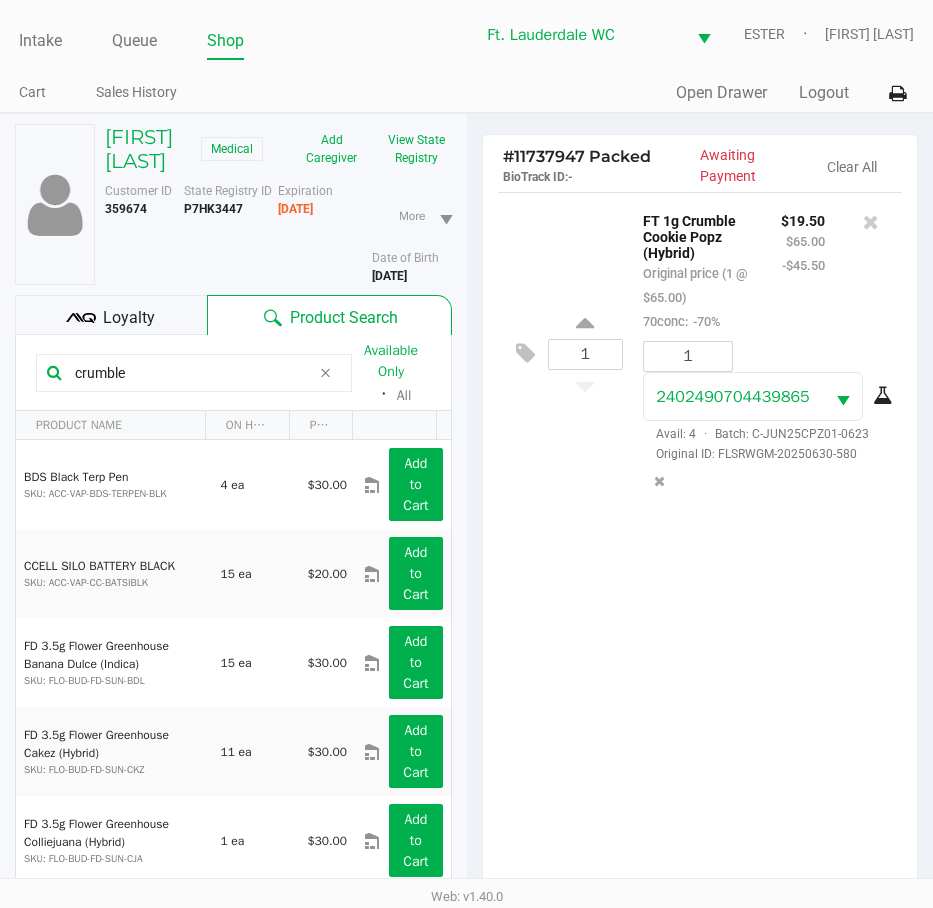 click 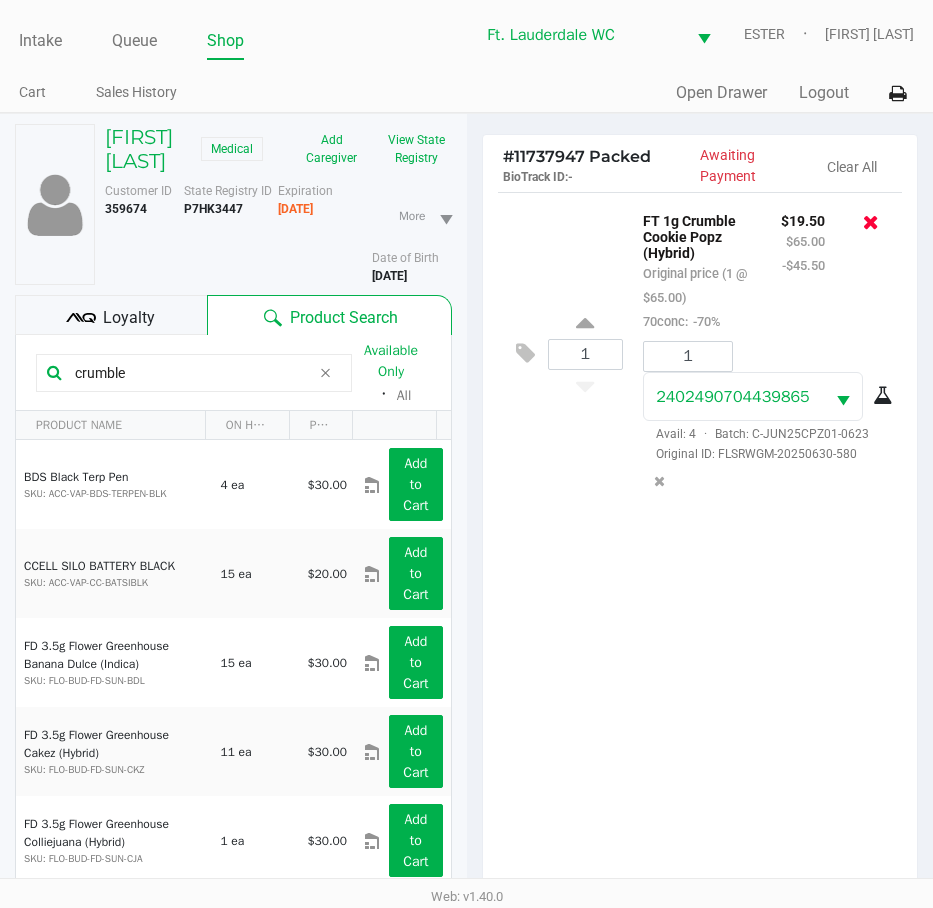 click 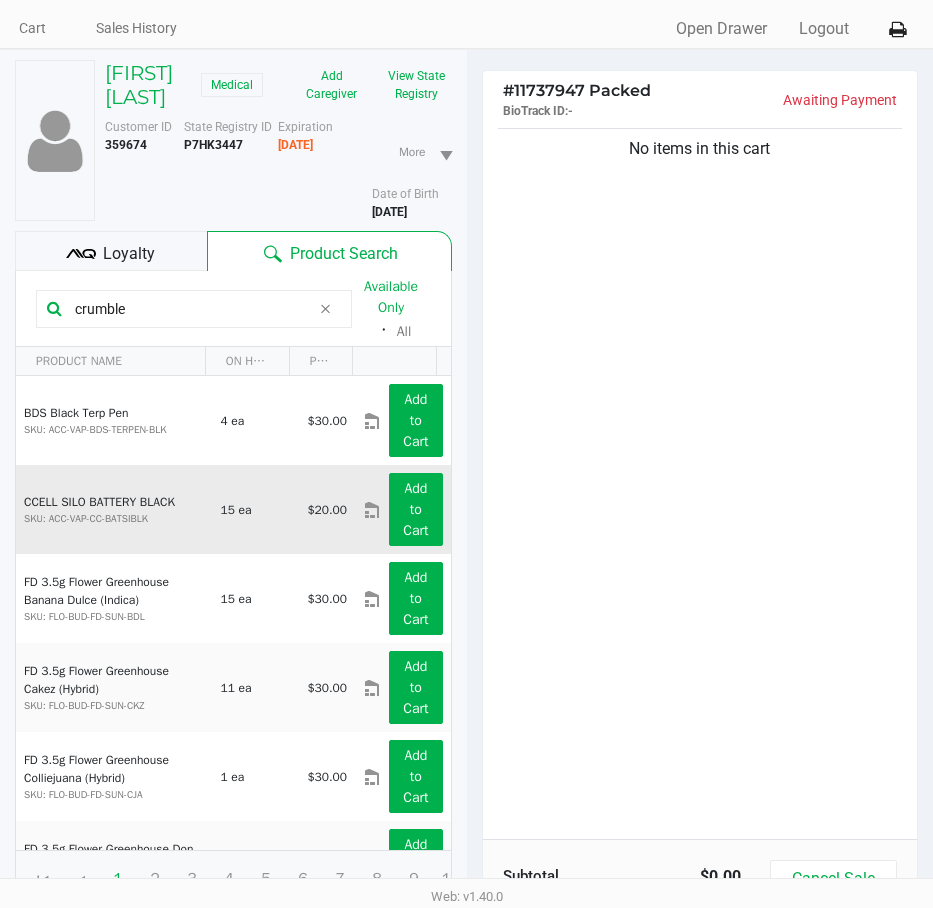 scroll, scrollTop: 100, scrollLeft: 0, axis: vertical 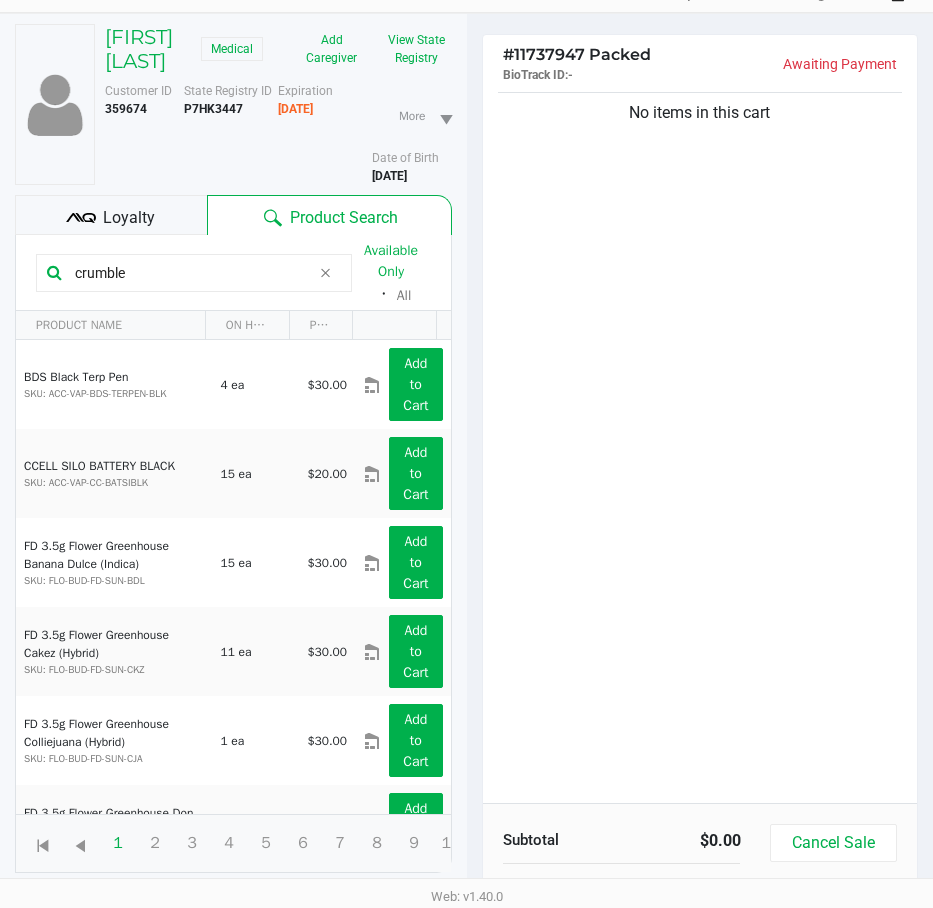 click 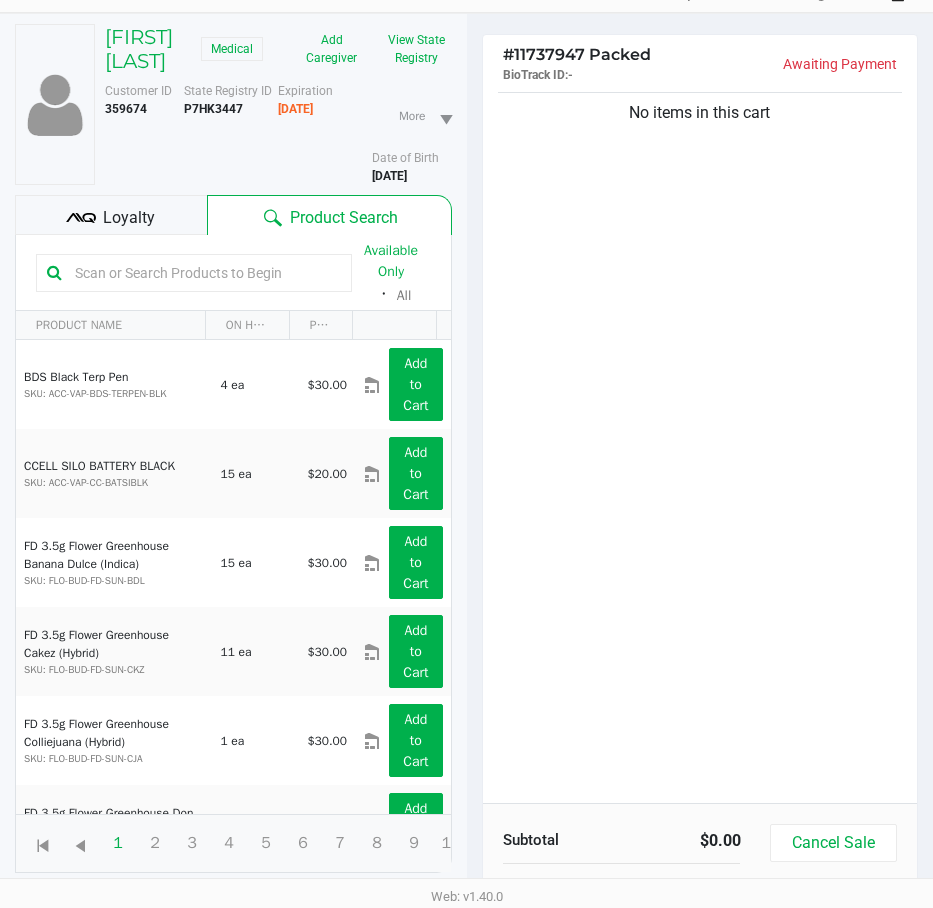 click on "Loyalty" 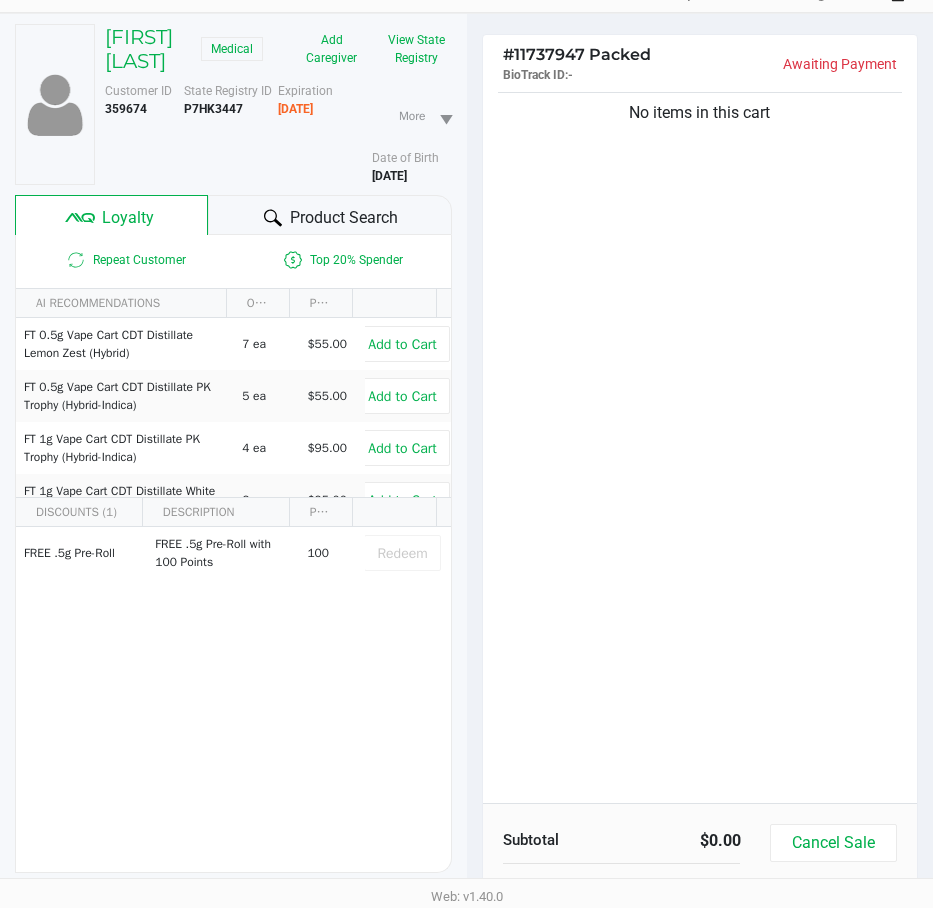 click on "Product Search" 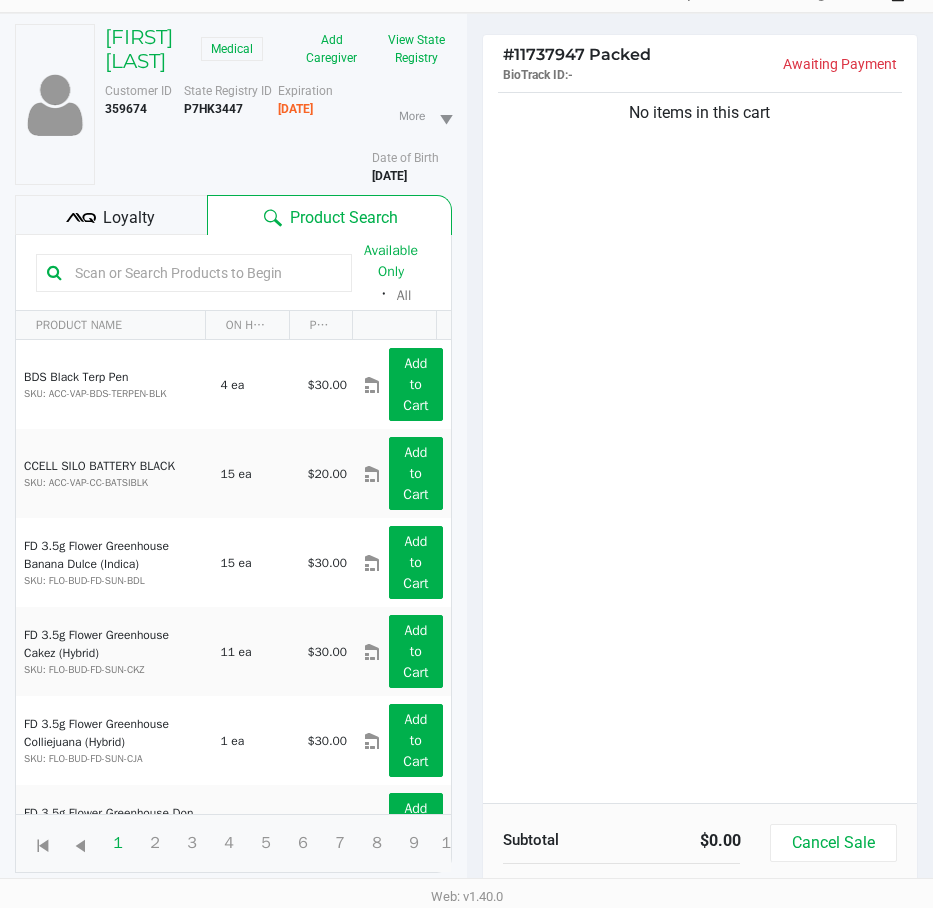 click 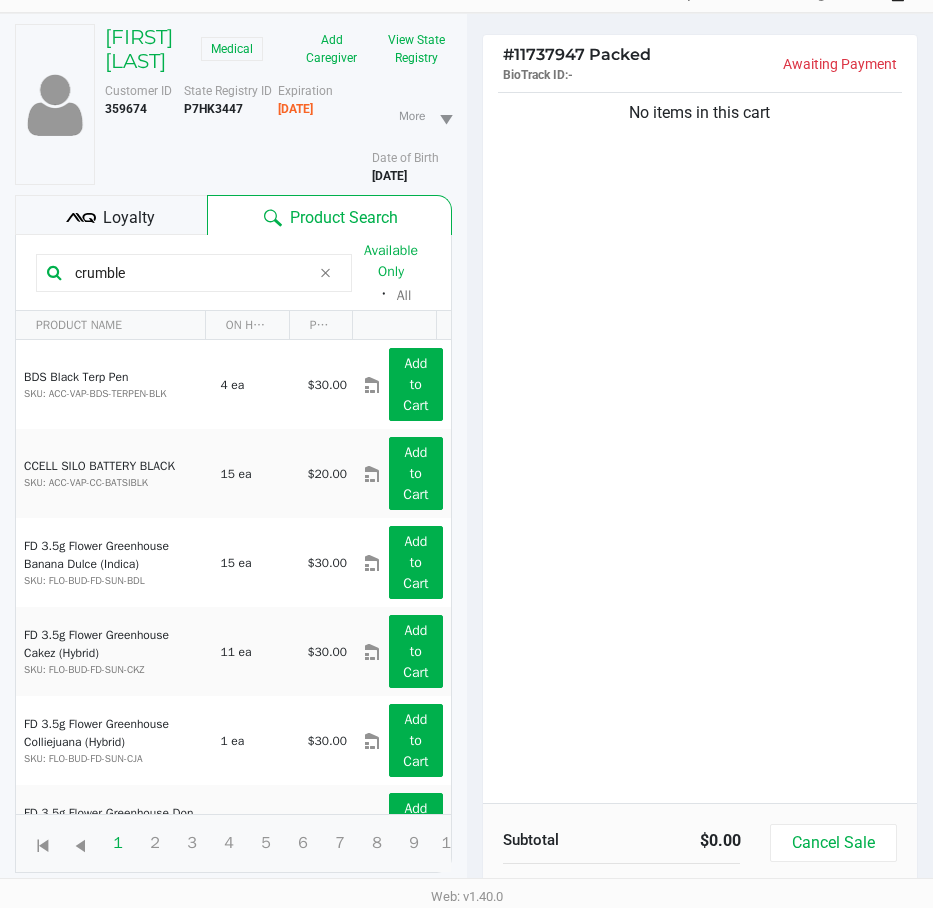 type on "crumble" 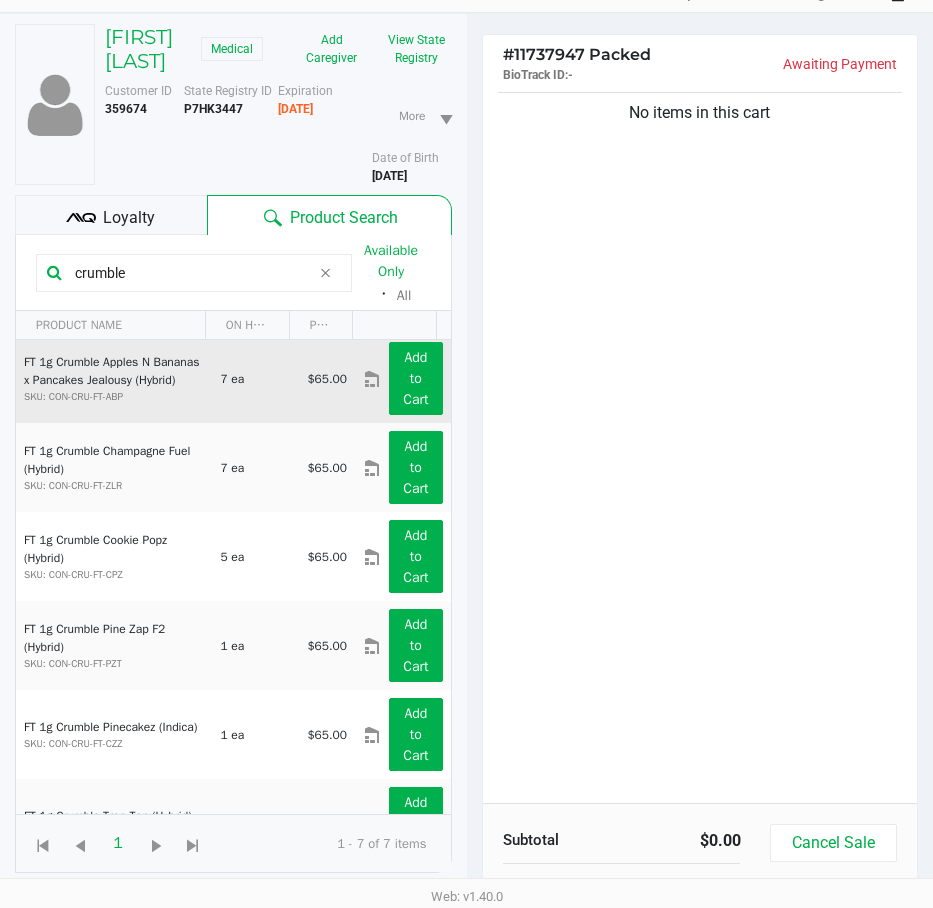 scroll, scrollTop: 0, scrollLeft: 0, axis: both 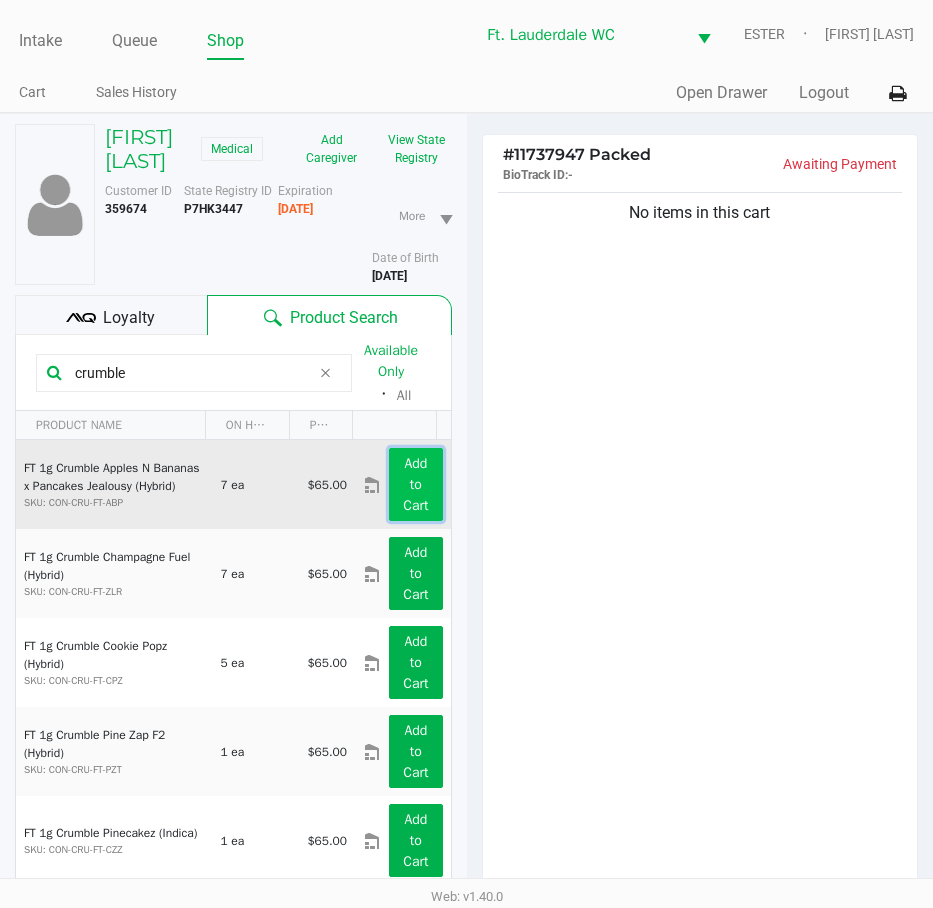 click on "Add to Cart" 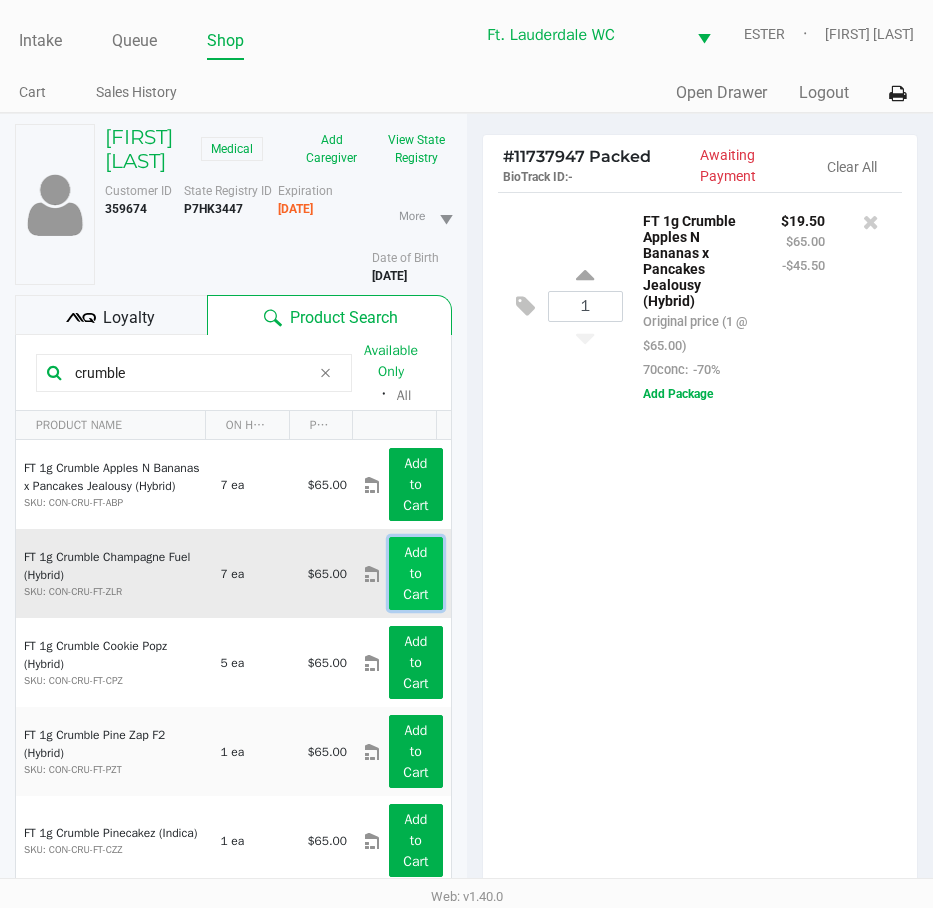 click on "Add to Cart" 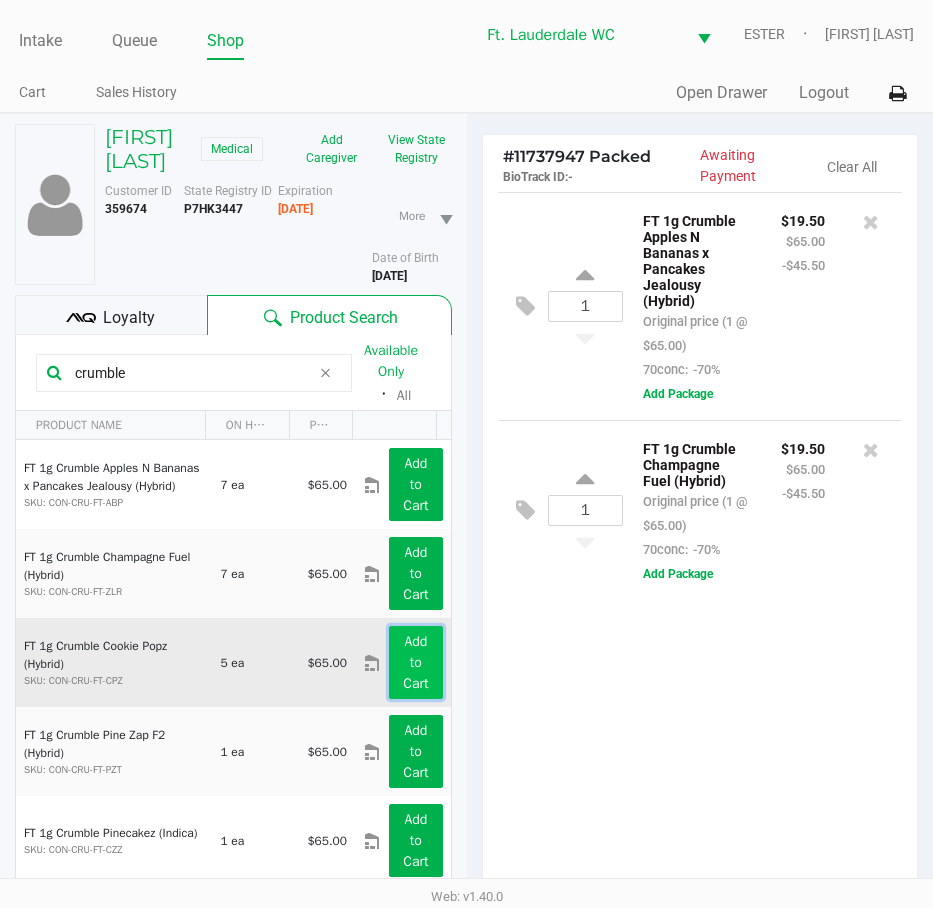 click on "Add to Cart" 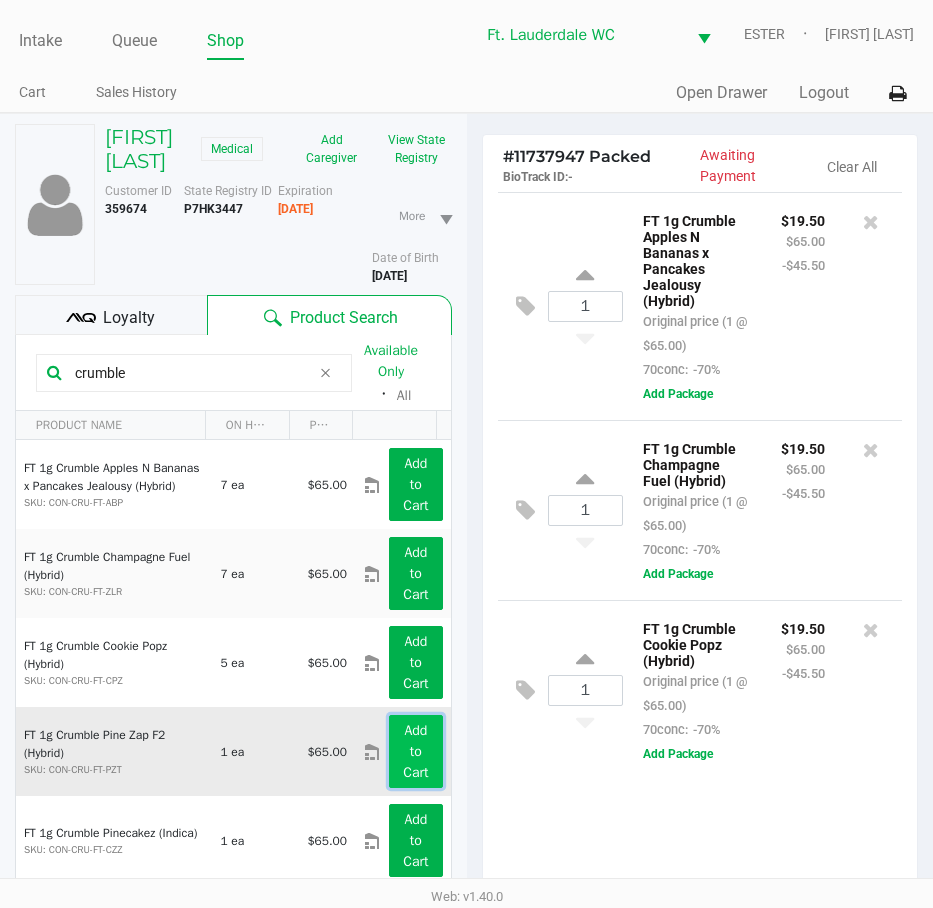 click on "Add to Cart" 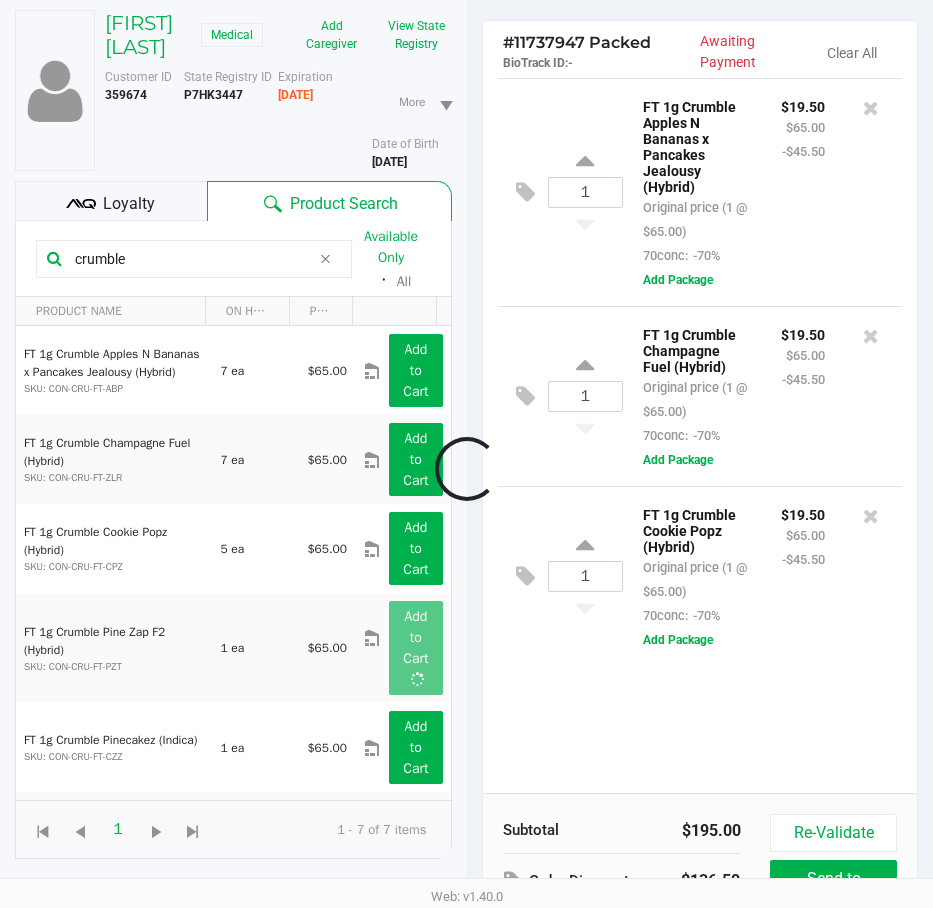 scroll, scrollTop: 200, scrollLeft: 0, axis: vertical 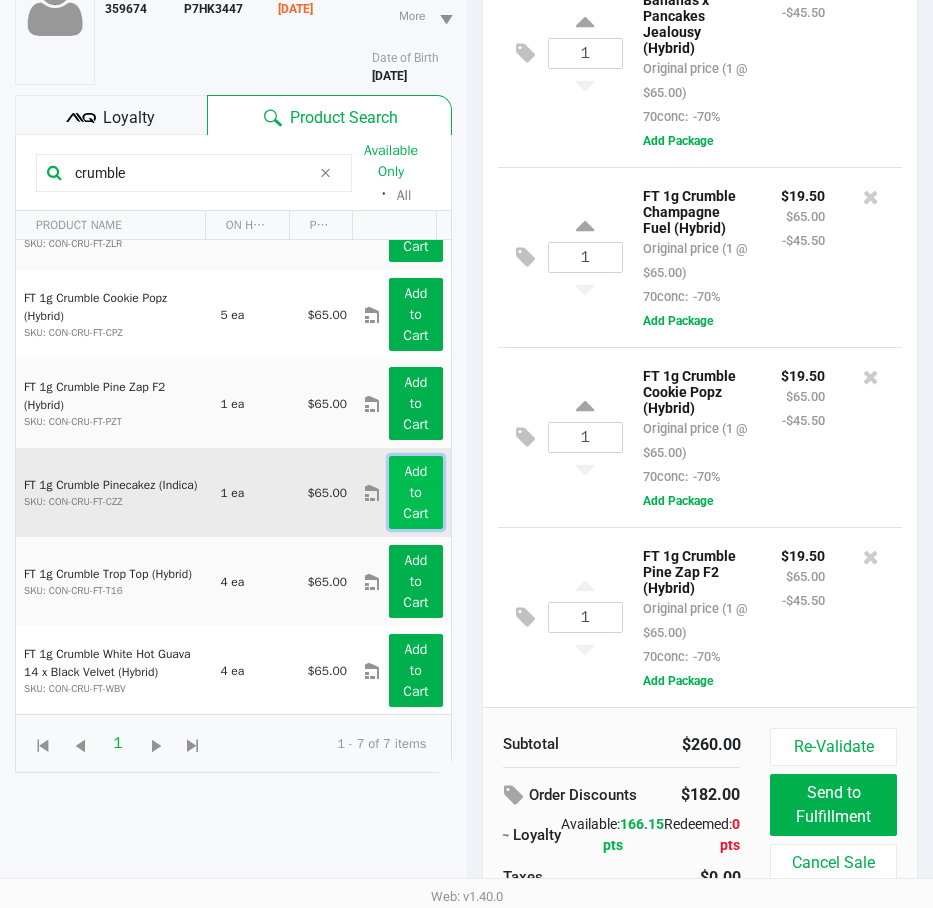 click on "Add to Cart" 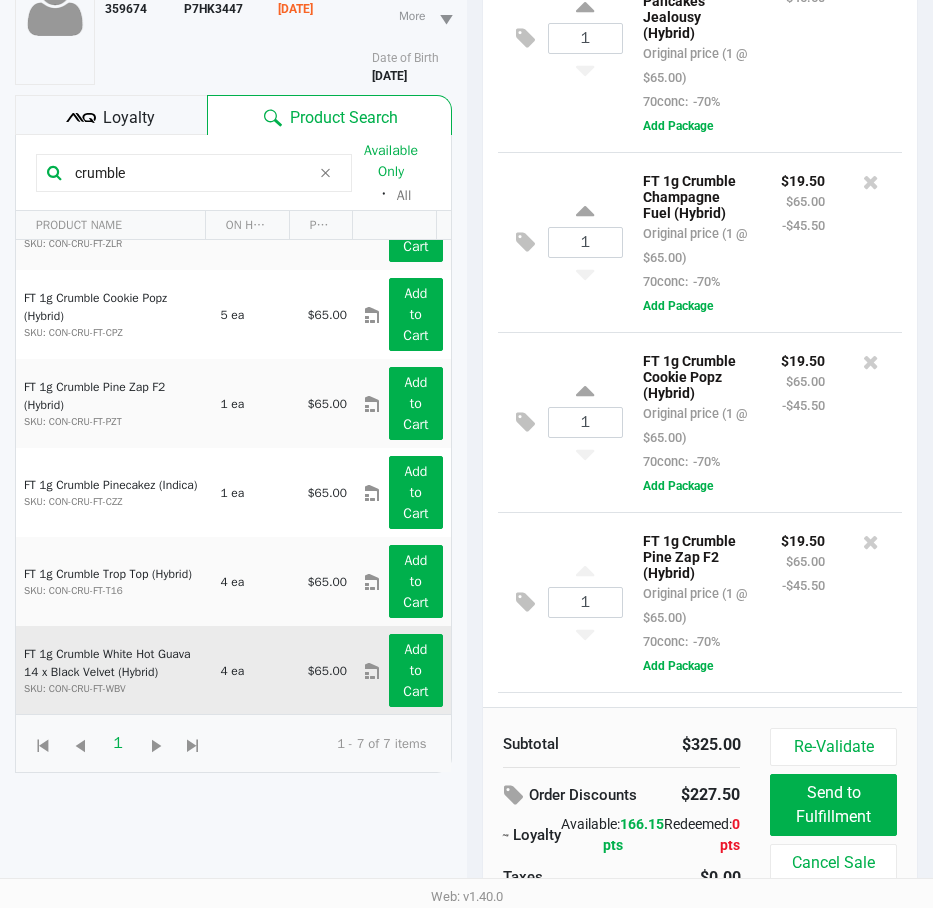 scroll, scrollTop: 251, scrollLeft: 0, axis: vertical 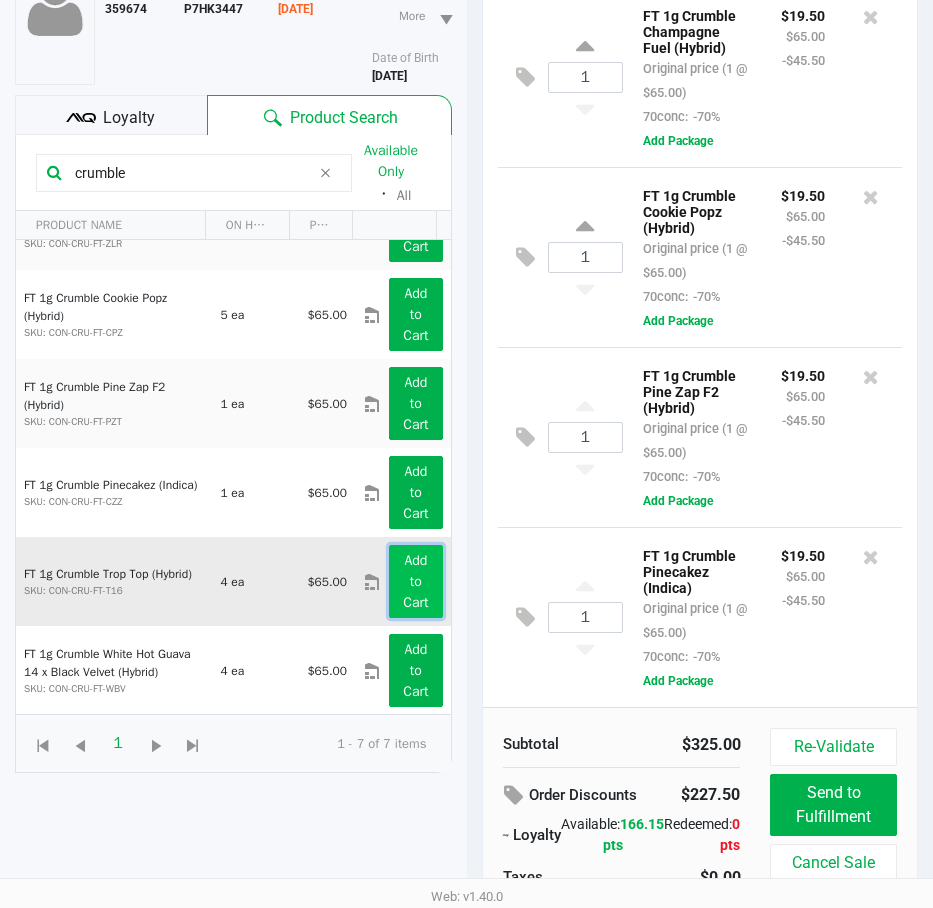 click on "Add to Cart" 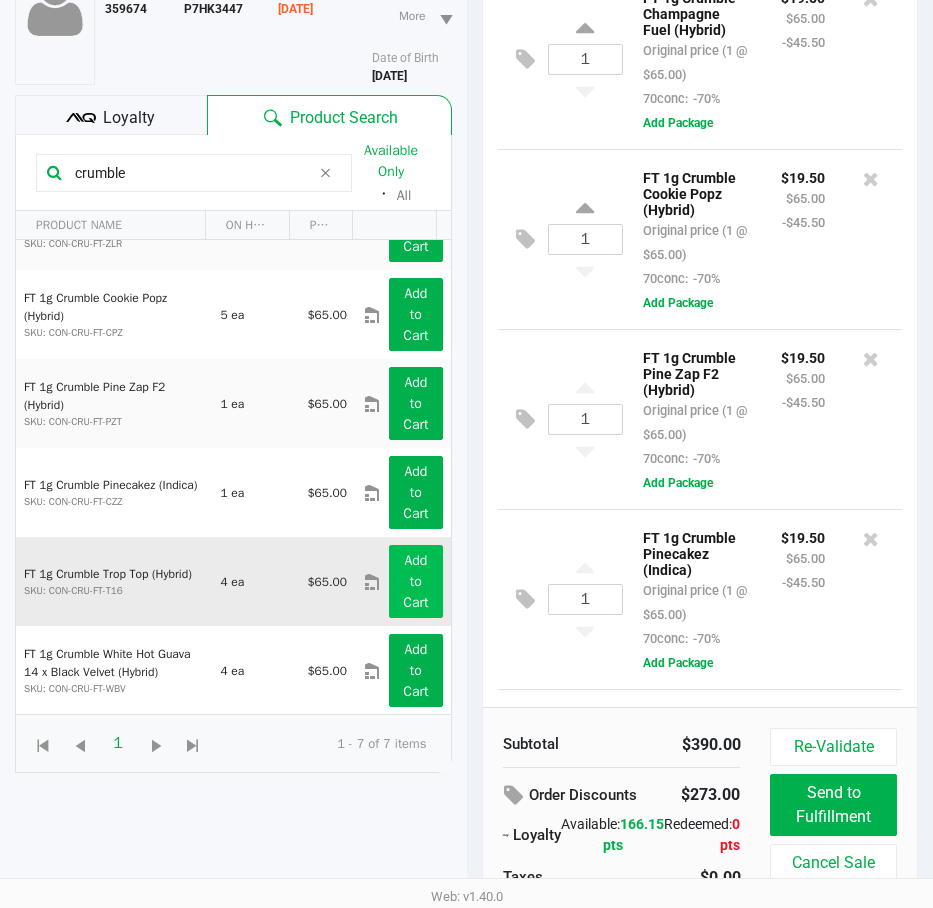 scroll, scrollTop: 434, scrollLeft: 0, axis: vertical 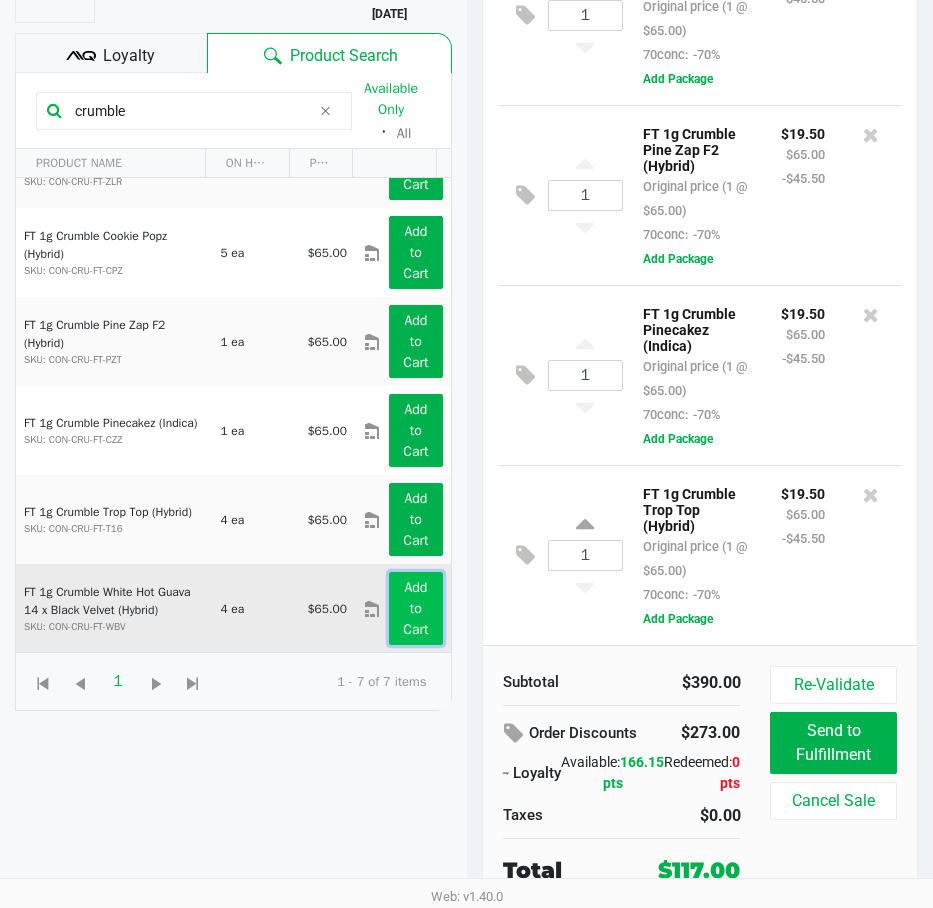 click on "Add to Cart" 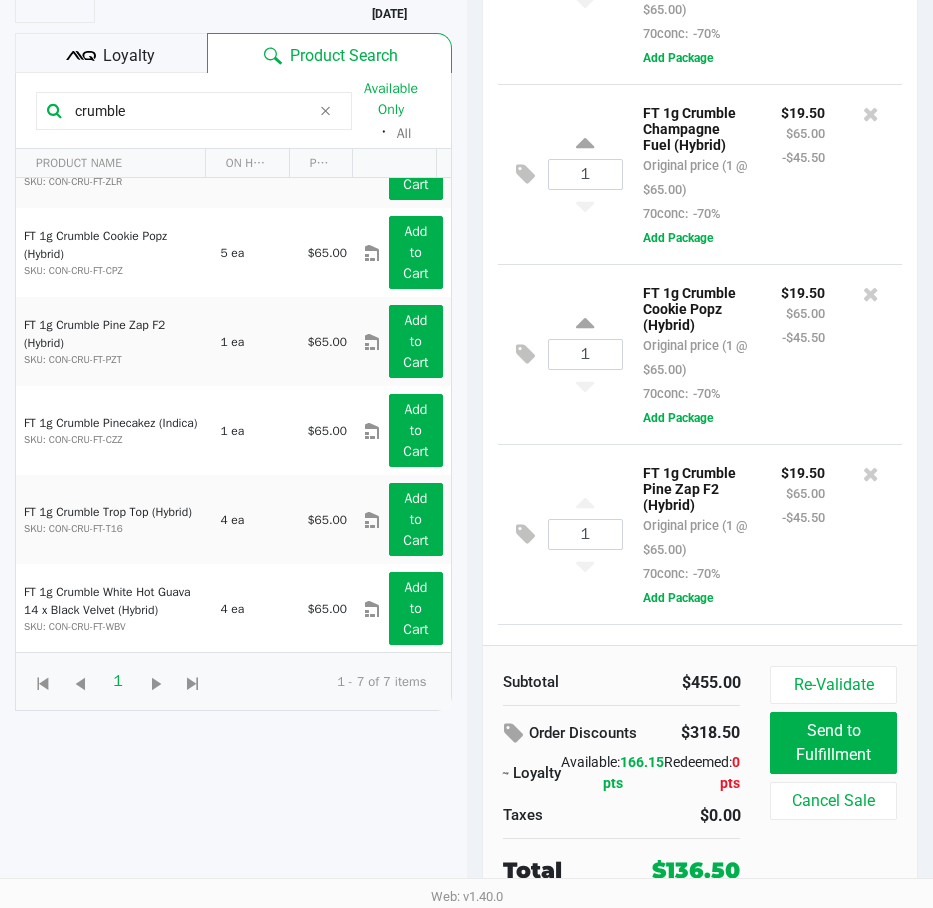 scroll, scrollTop: 0, scrollLeft: 0, axis: both 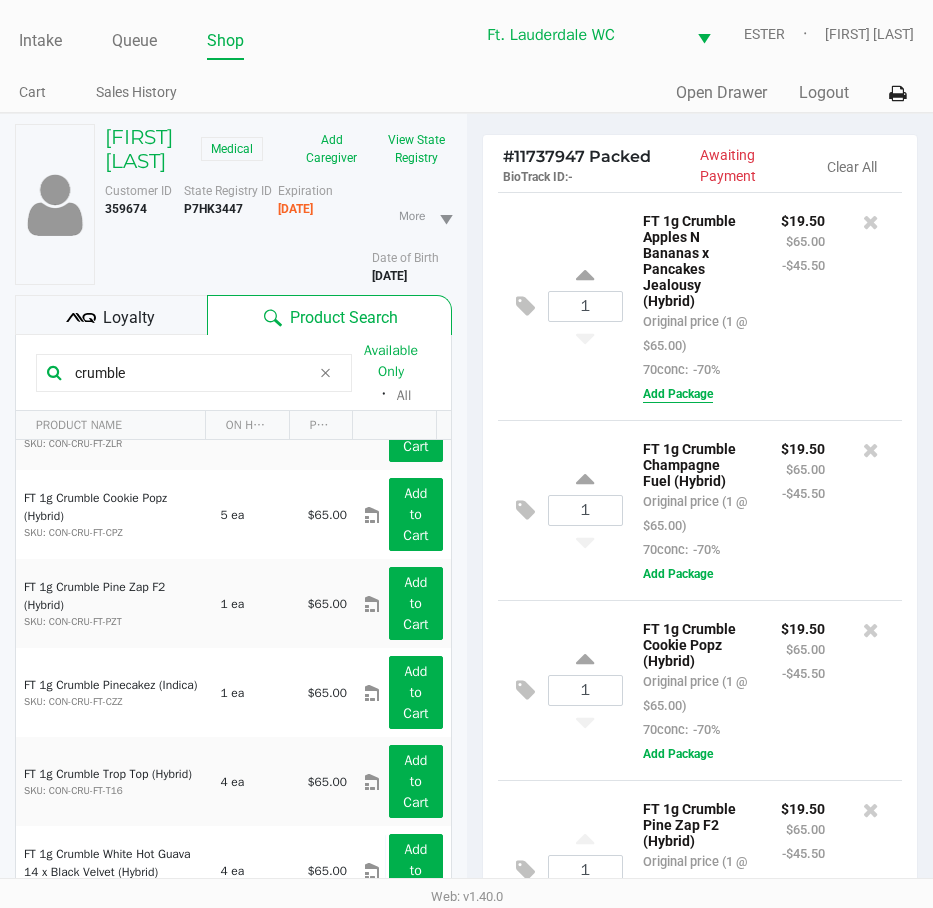 click on "Add Package" 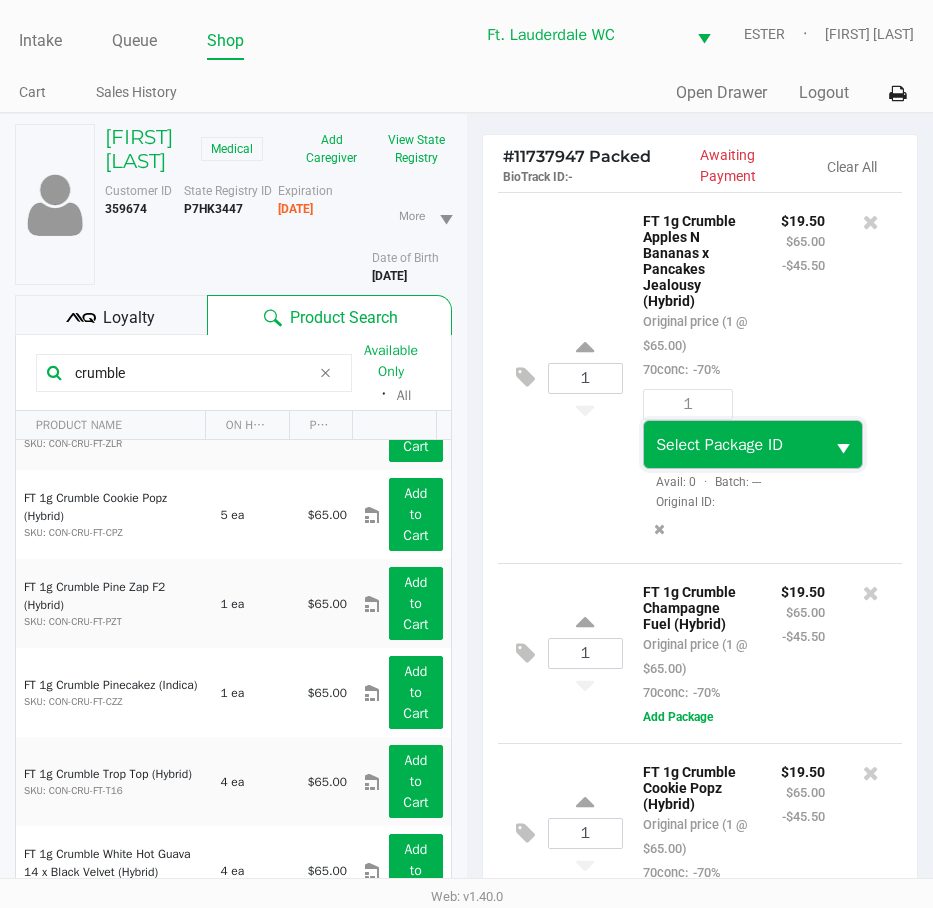 click on "Select Package ID" at bounding box center [733, 445] 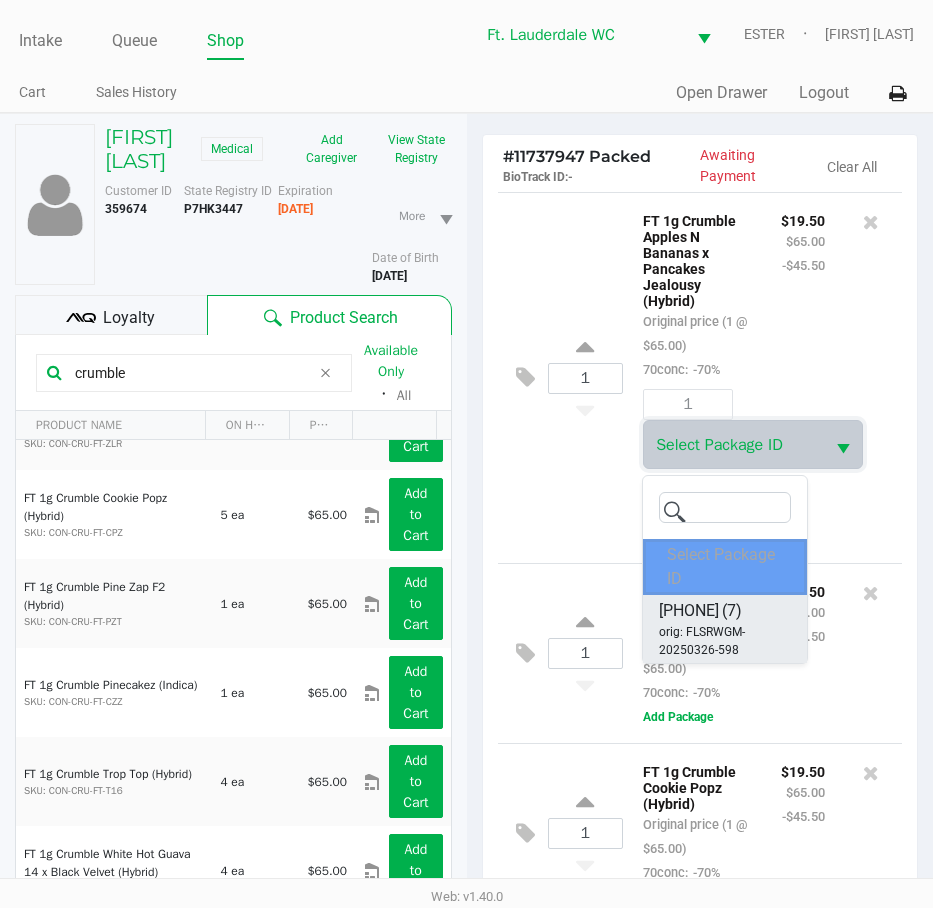 click on "[PHONE]" at bounding box center [689, 611] 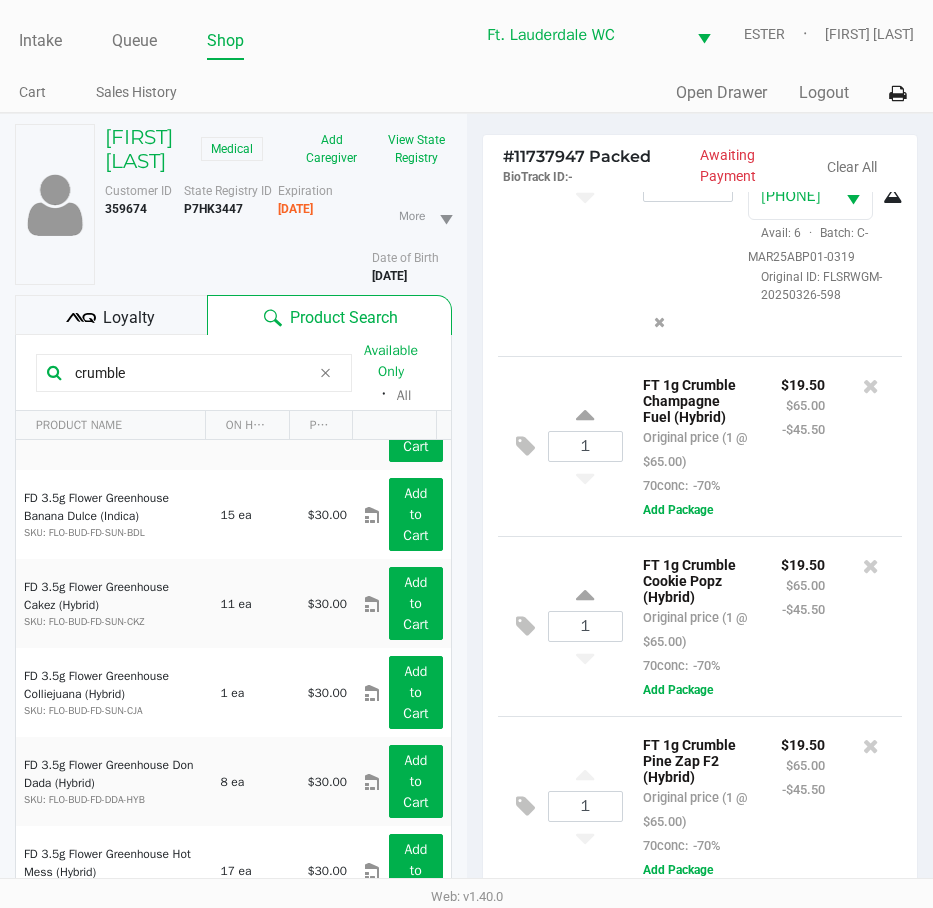 scroll, scrollTop: 0, scrollLeft: 0, axis: both 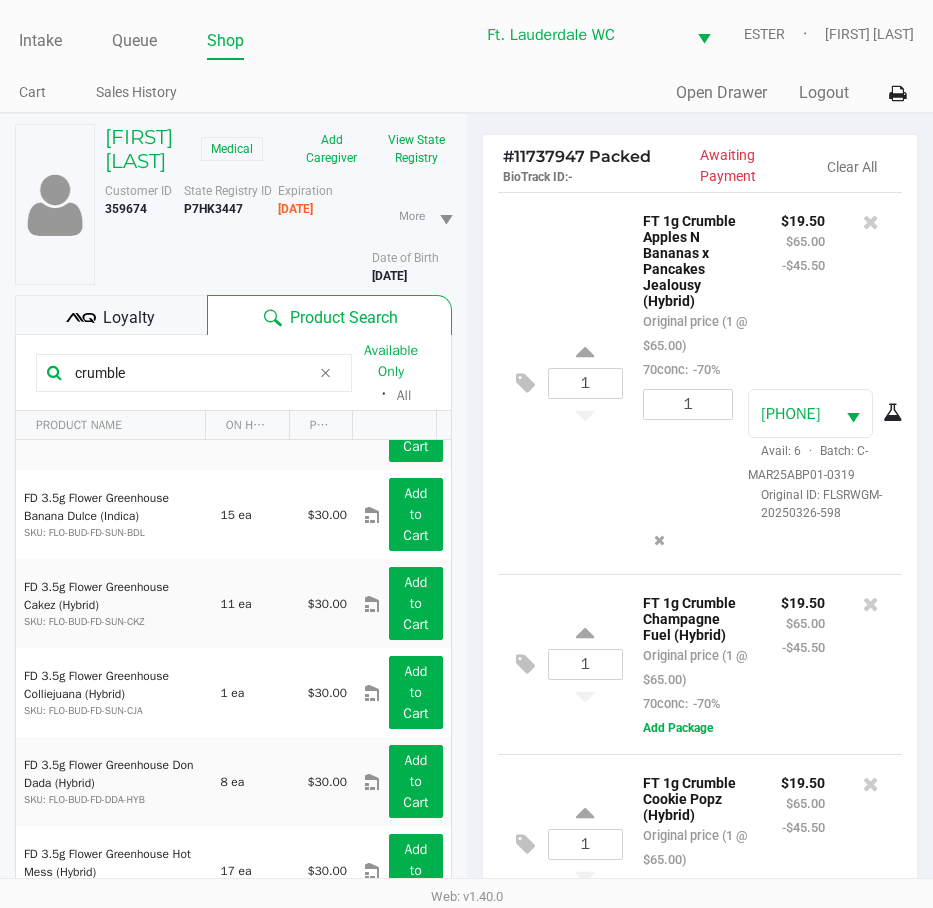 click on "[PHONE]  Avail: 6  ·  Batch: C-MAR25ABP01-0319   Original ID: FLSRWGM-20250326-598" 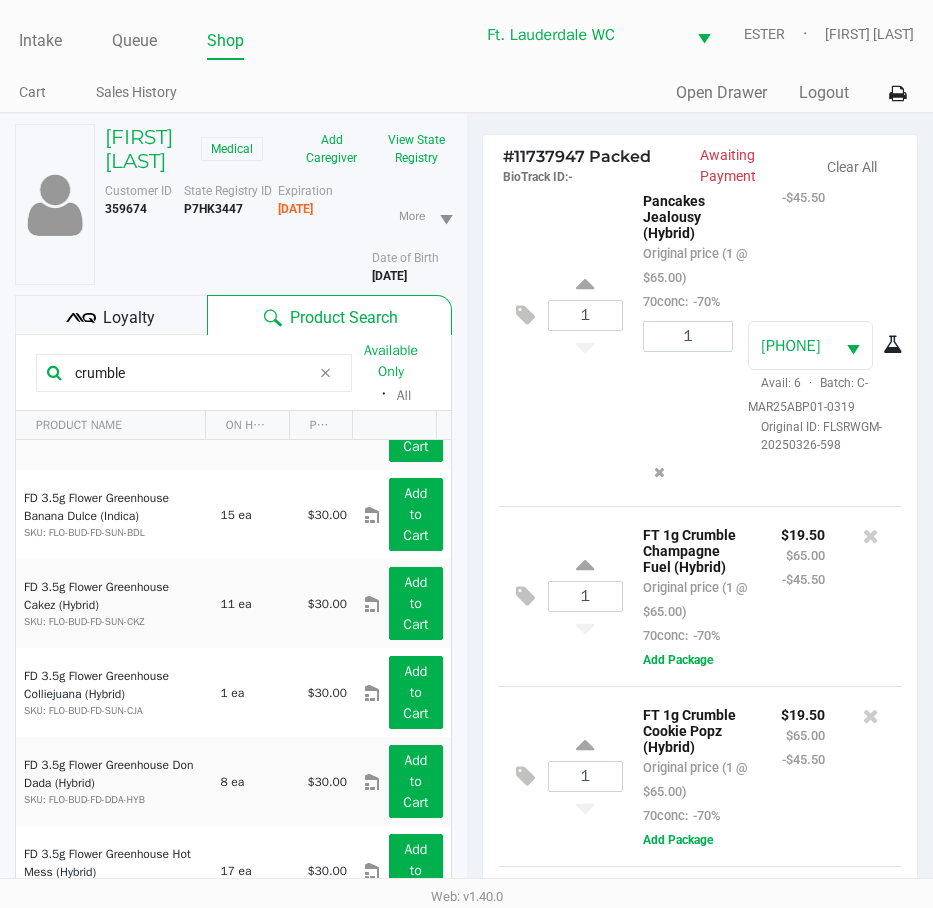 scroll, scrollTop: 100, scrollLeft: 0, axis: vertical 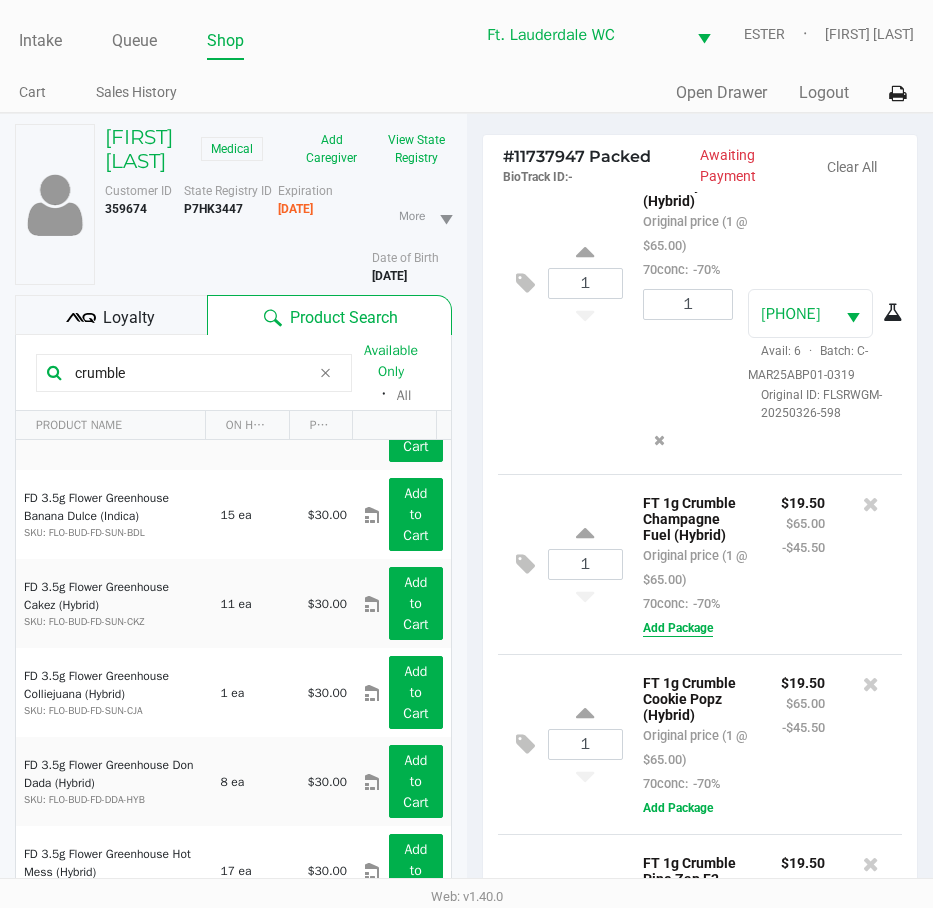 click on "Add Package" 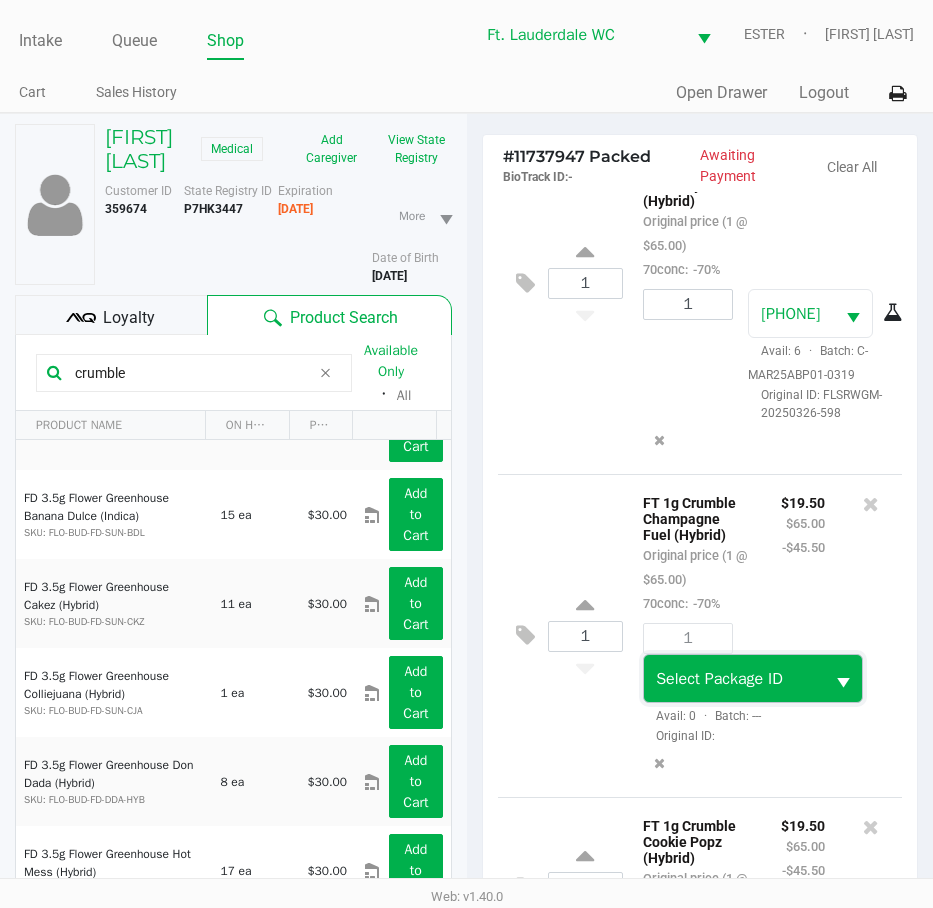 click on "Select Package ID" at bounding box center [719, 679] 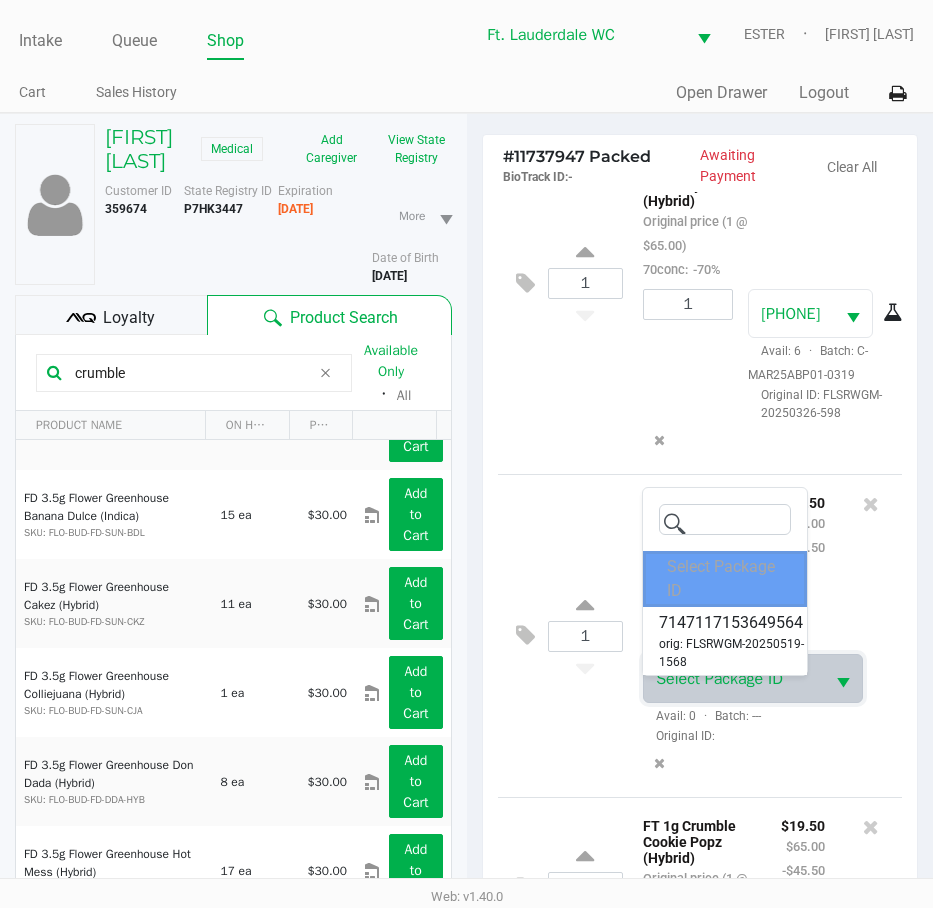 click on "Select Package ID" at bounding box center [725, 579] 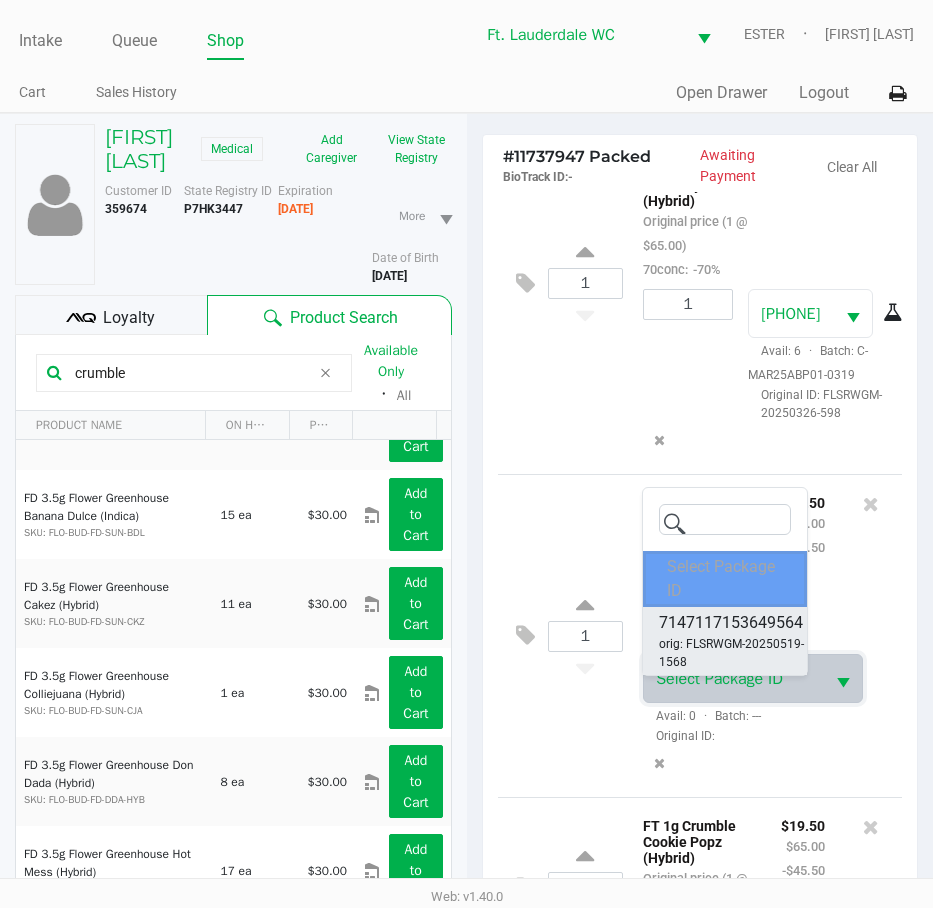 click on "7147117153649564" at bounding box center (731, 623) 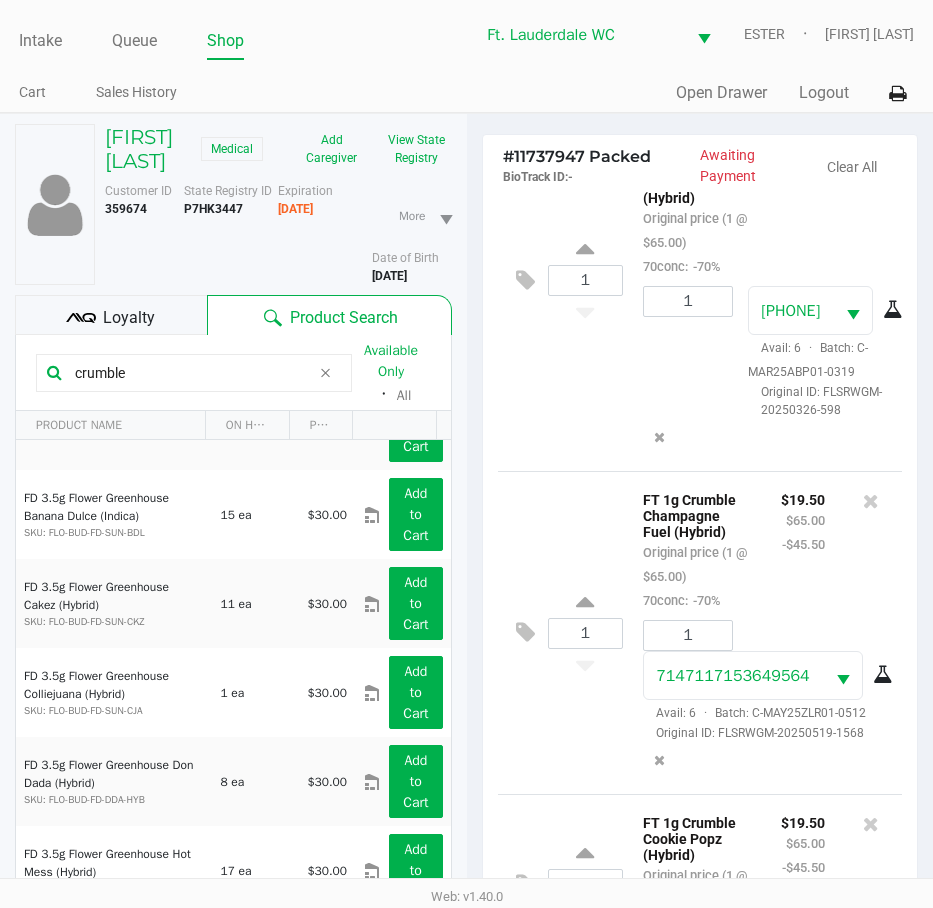scroll, scrollTop: 200, scrollLeft: 0, axis: vertical 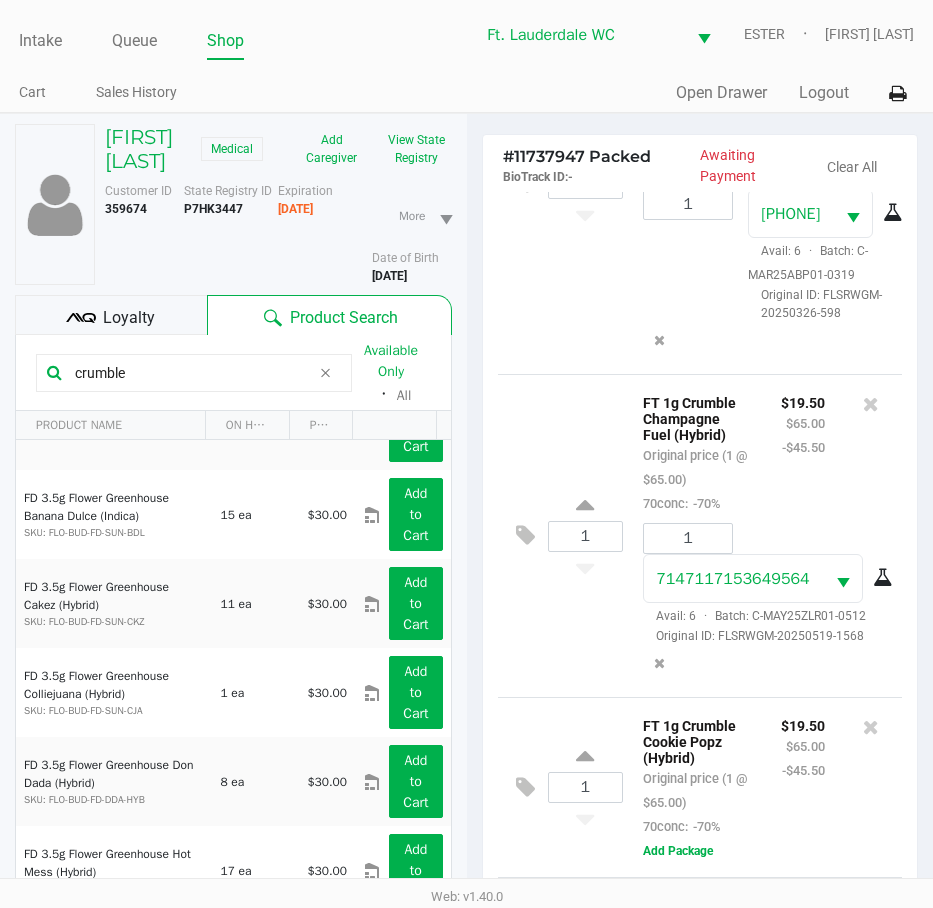 click 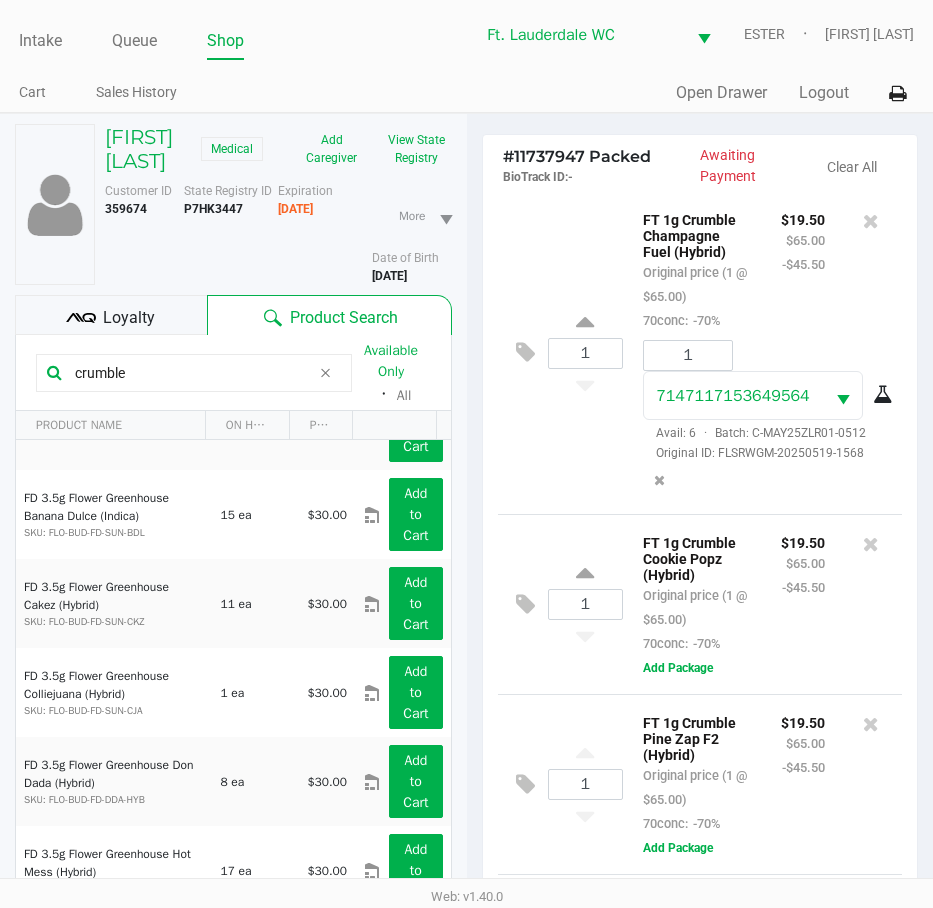 scroll, scrollTop: 400, scrollLeft: 0, axis: vertical 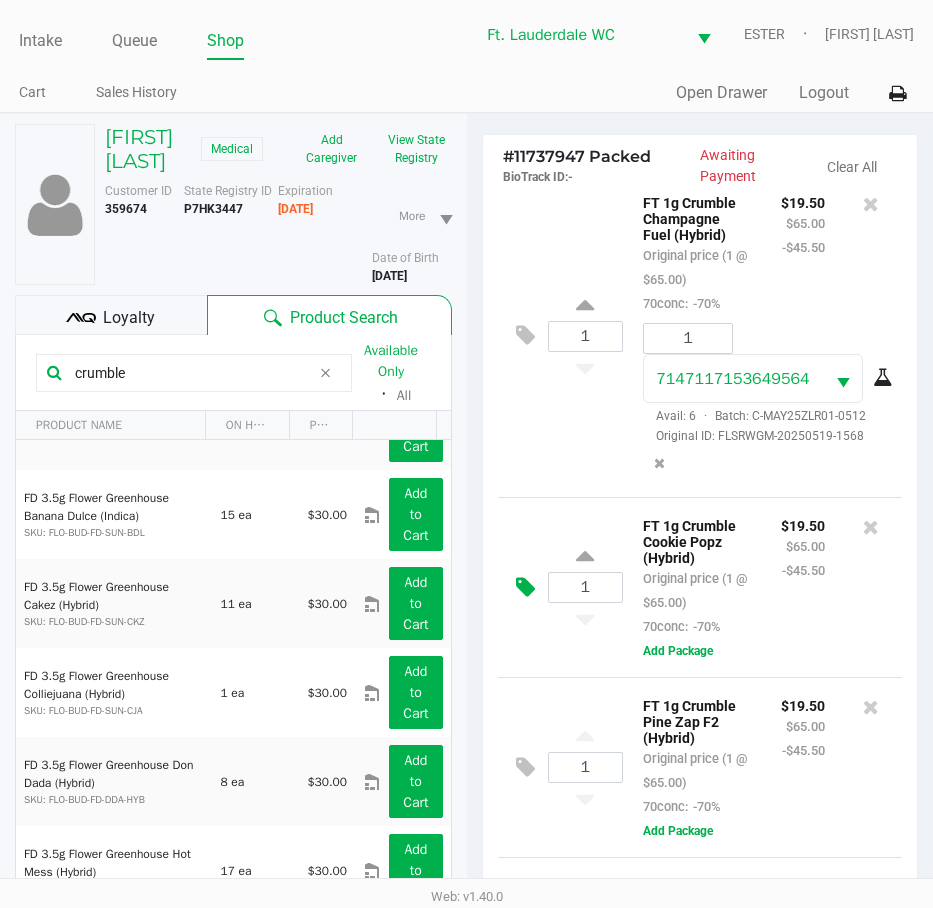 click 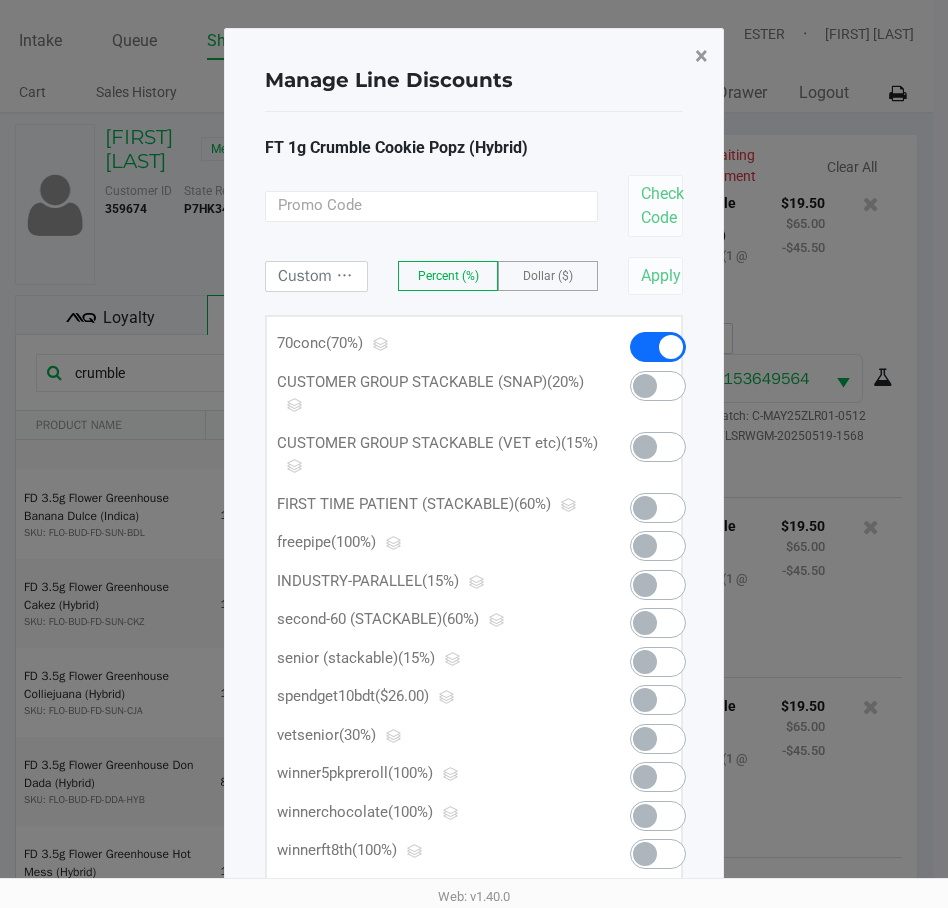 click on "×" 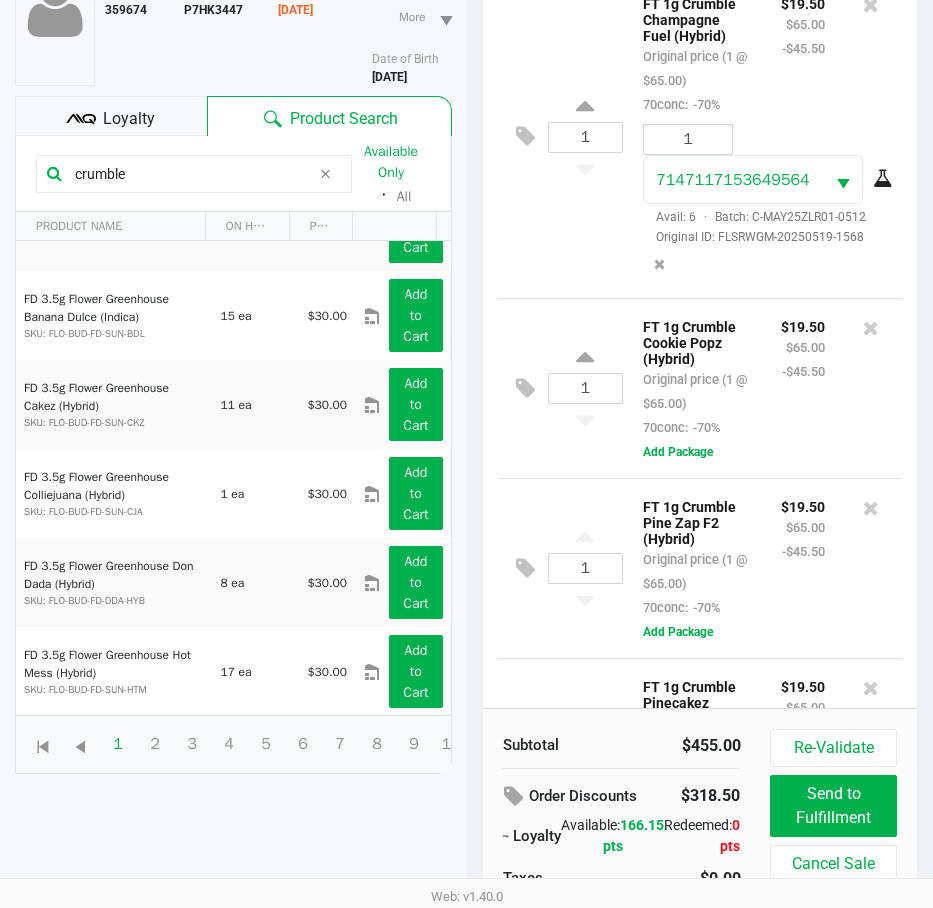 scroll, scrollTop: 200, scrollLeft: 0, axis: vertical 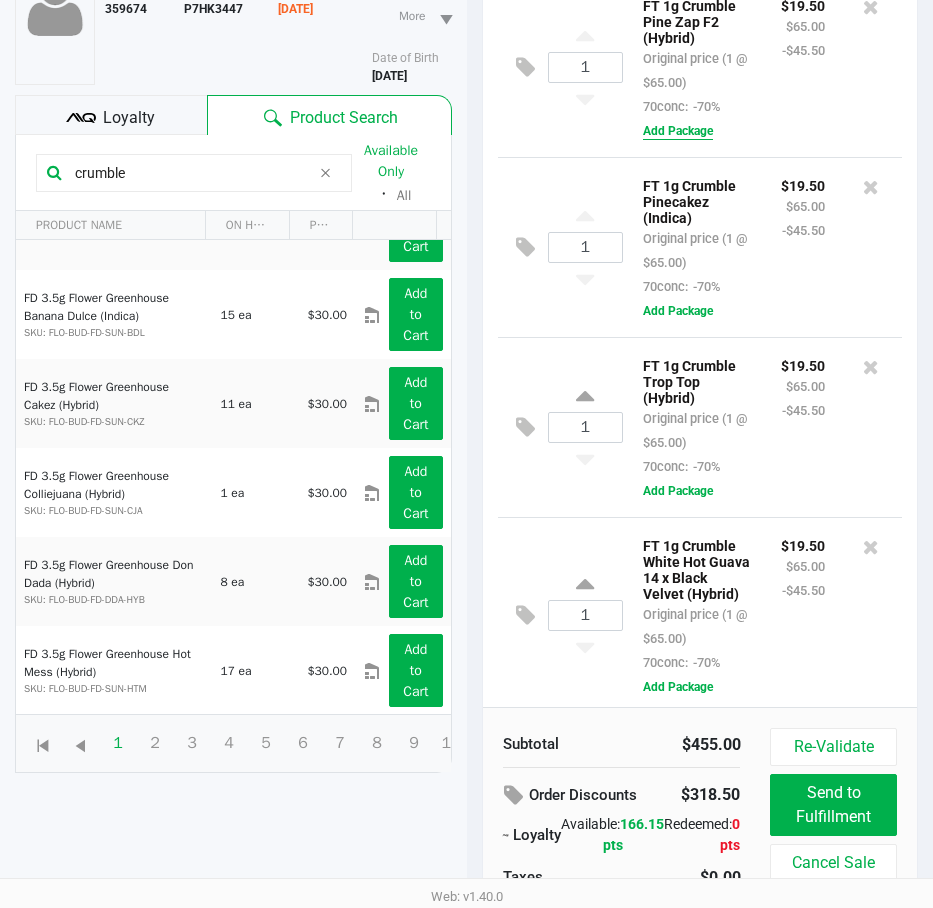 click on "Add Package" 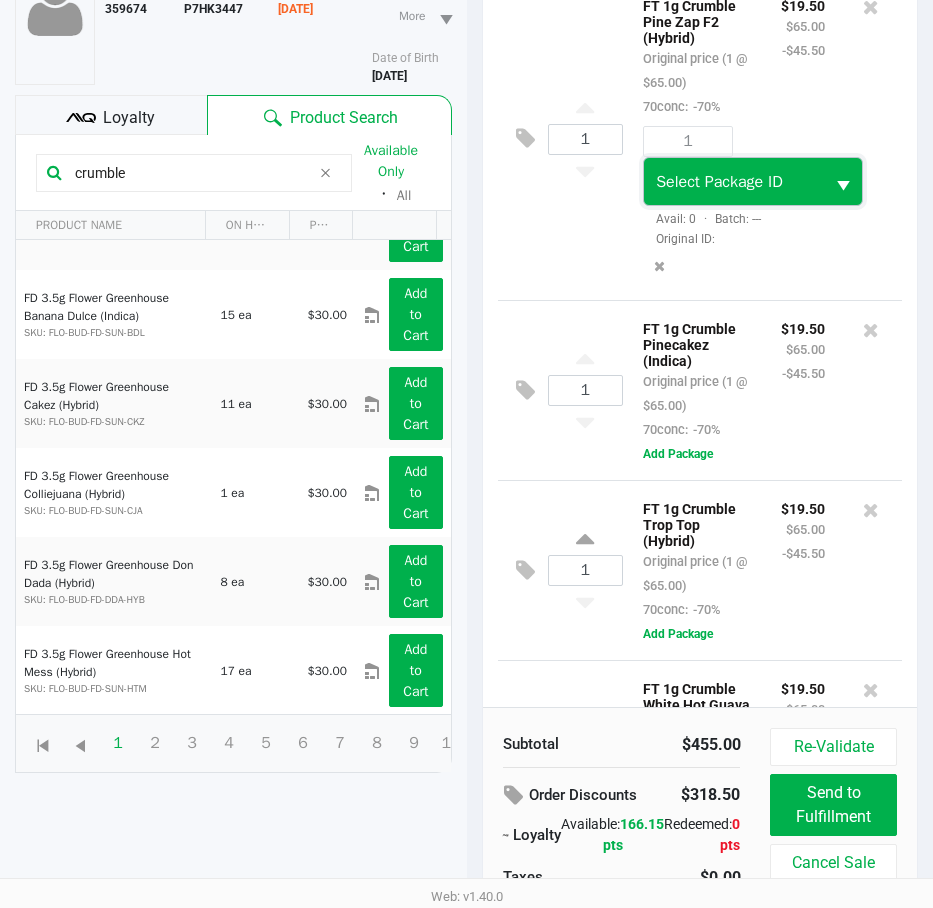 click on "Select Package ID" at bounding box center (719, 182) 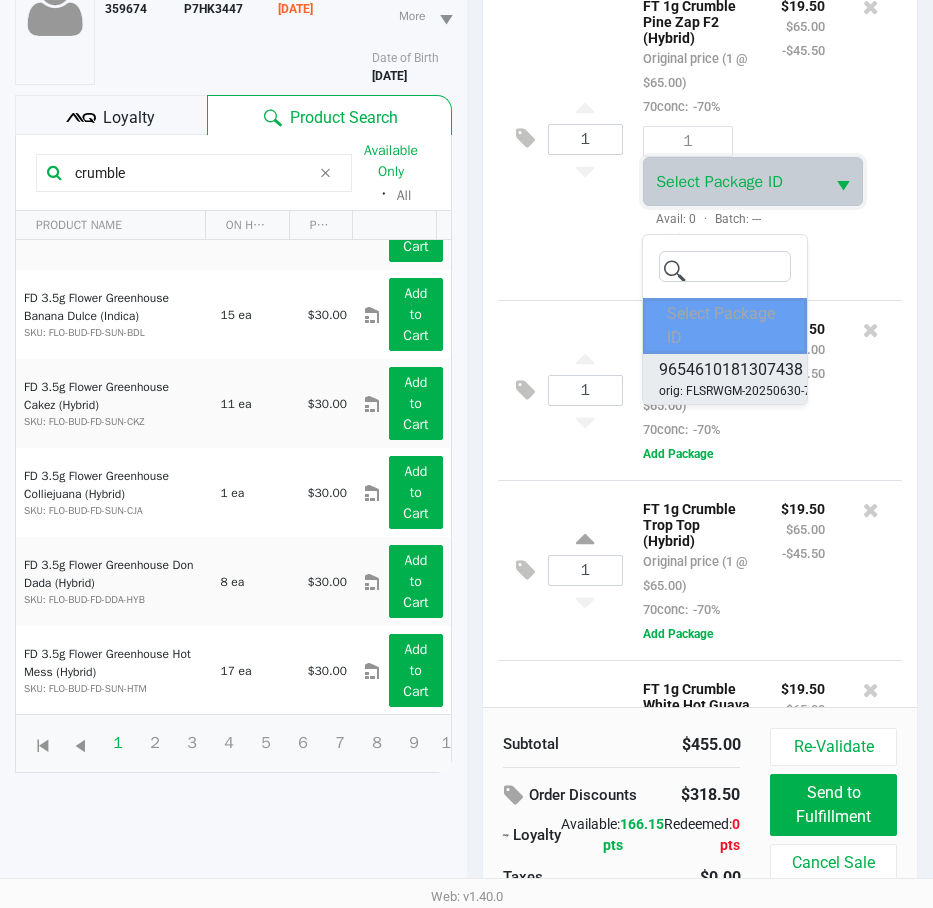 click on "9654610181307438" at bounding box center [731, 370] 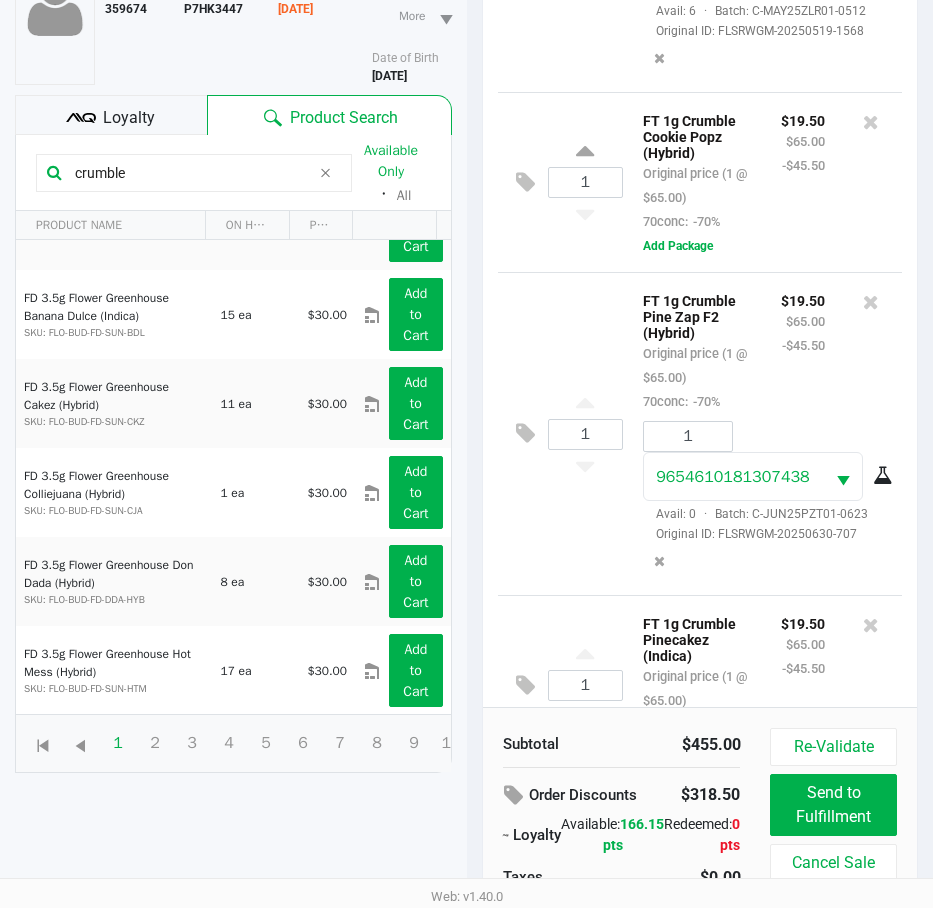 scroll, scrollTop: 604, scrollLeft: 0, axis: vertical 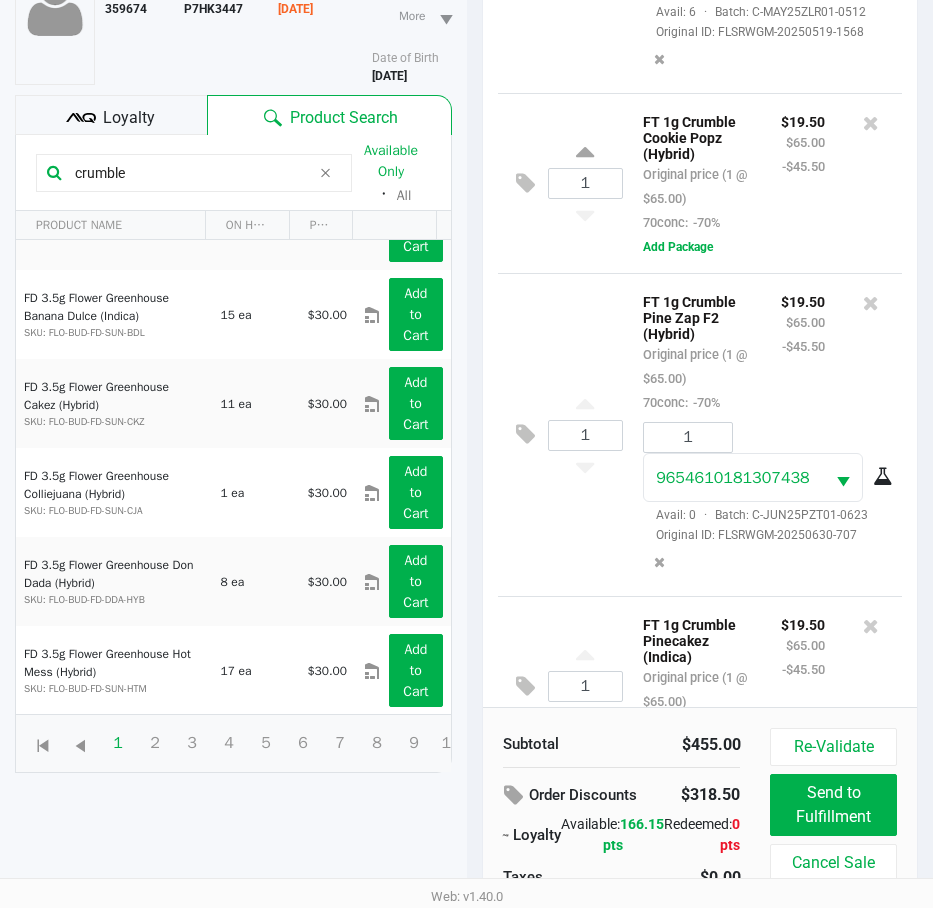 click 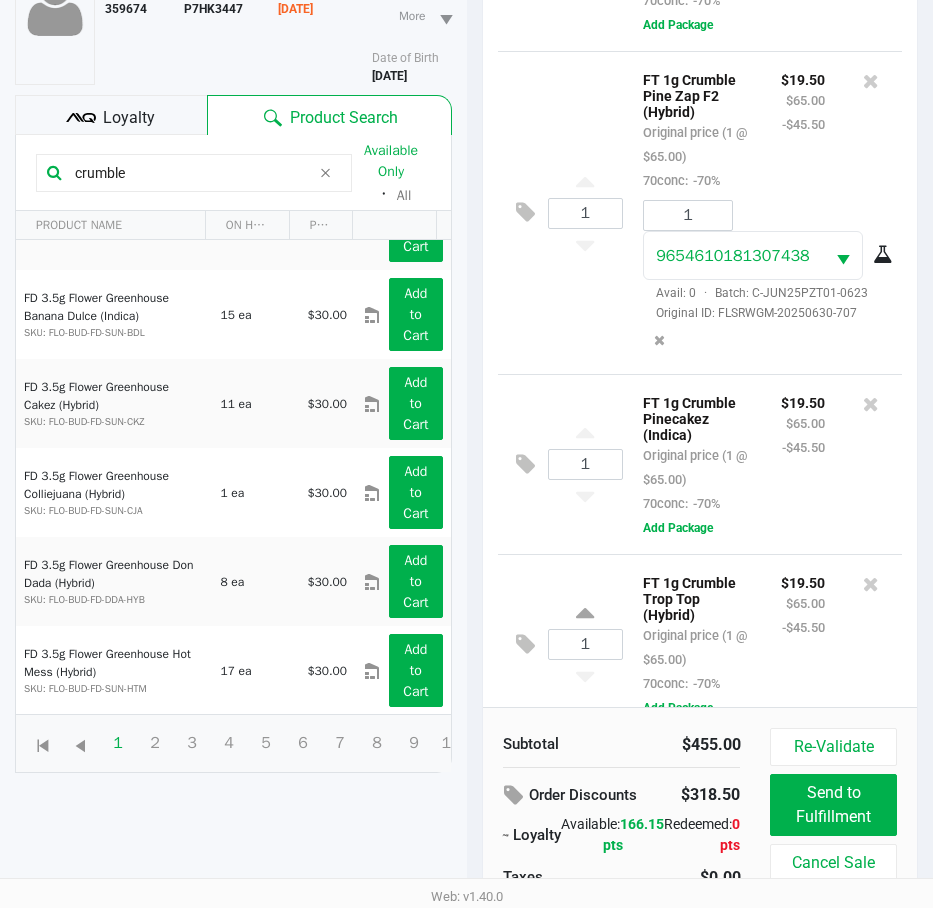 scroll, scrollTop: 904, scrollLeft: 0, axis: vertical 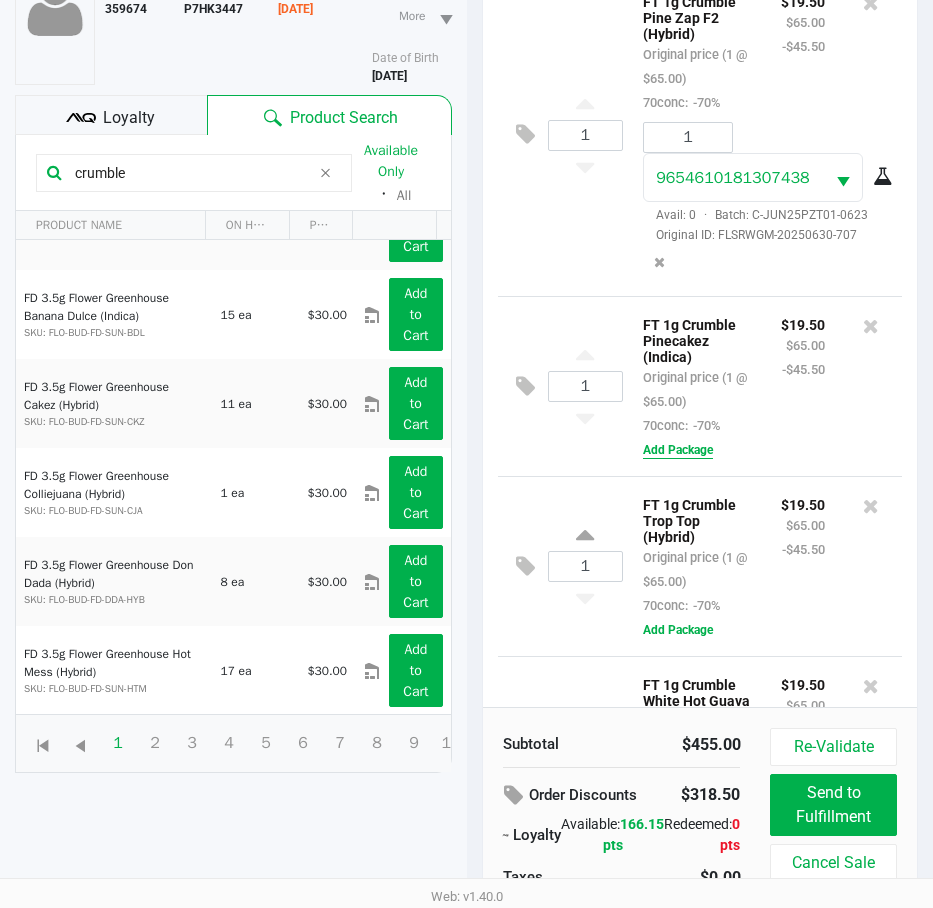 click on "Add Package" 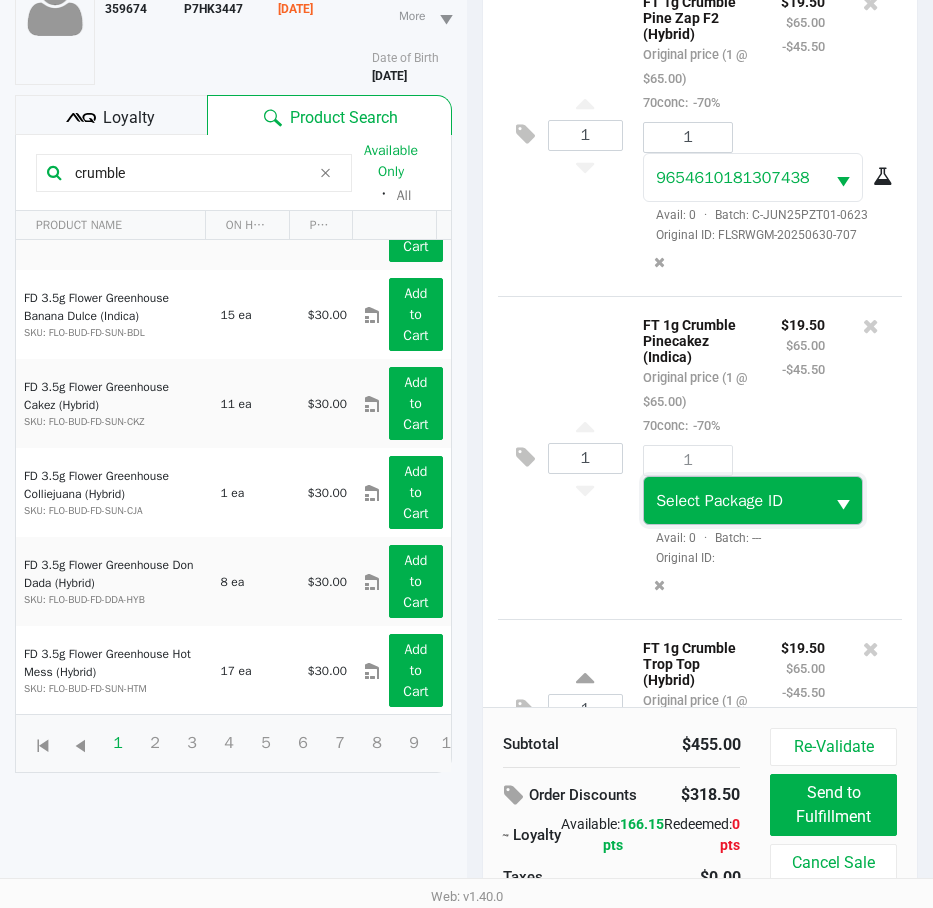 click on "Select Package ID" at bounding box center (719, 501) 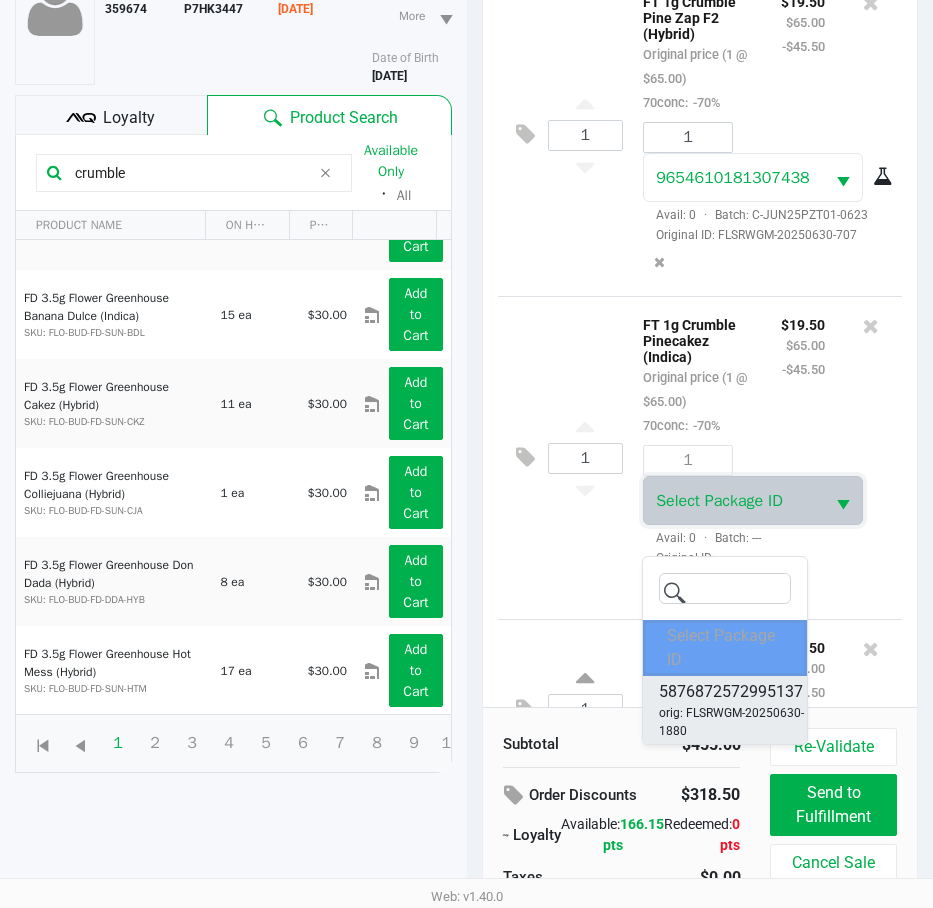 click on "5876872572995137" at bounding box center (731, 692) 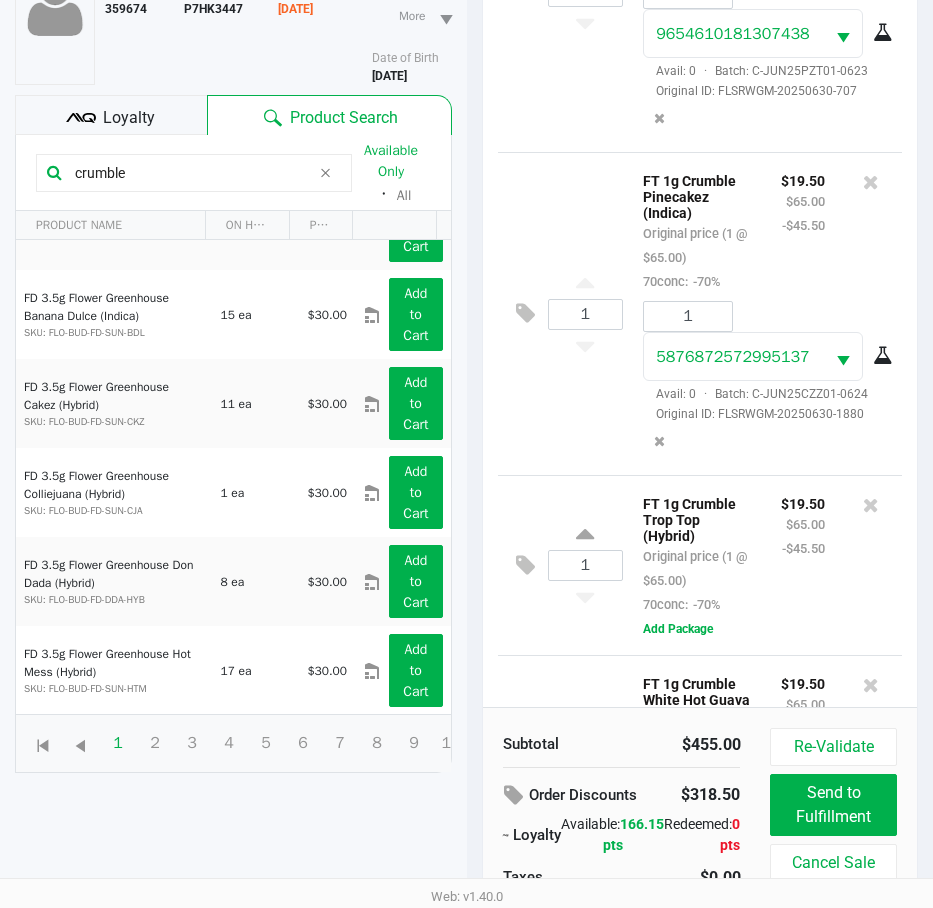 scroll, scrollTop: 1047, scrollLeft: 0, axis: vertical 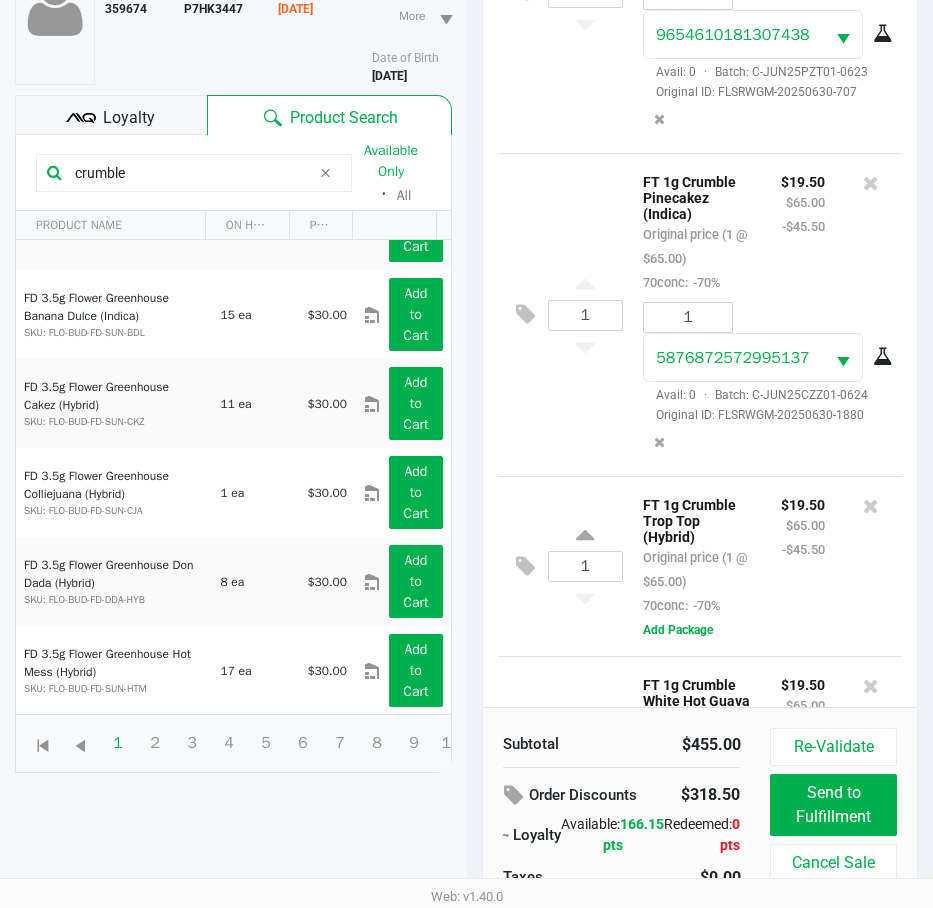 click 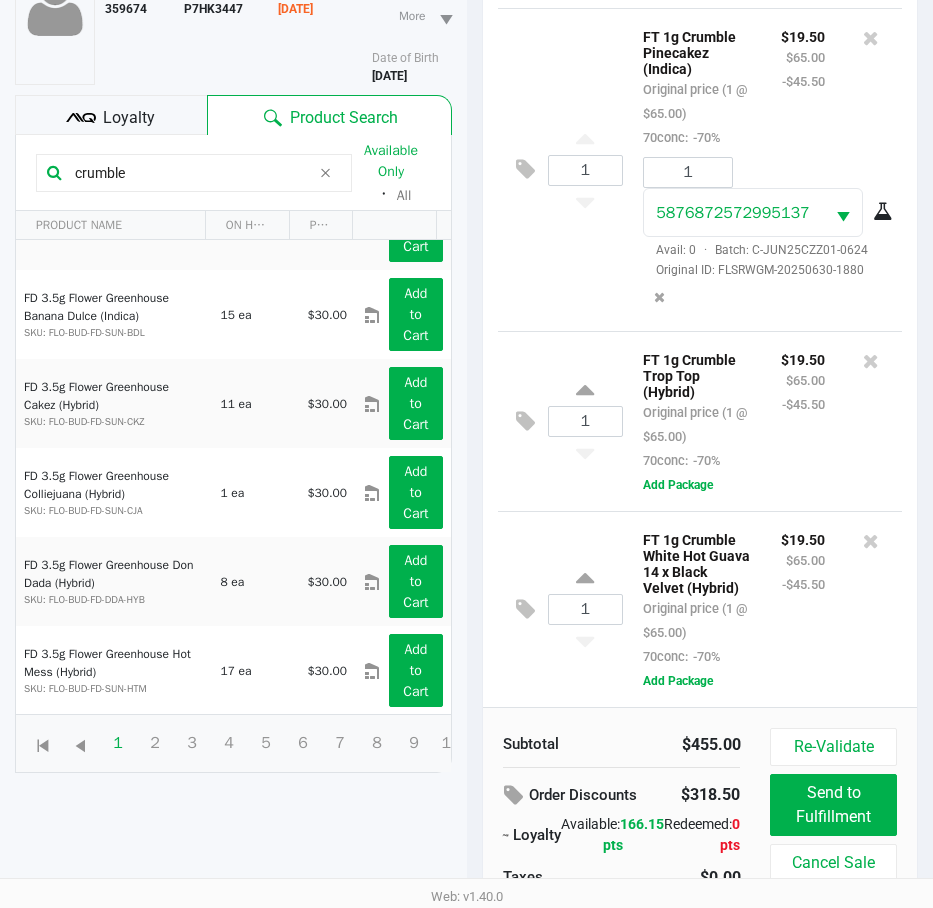 scroll, scrollTop: 1147, scrollLeft: 0, axis: vertical 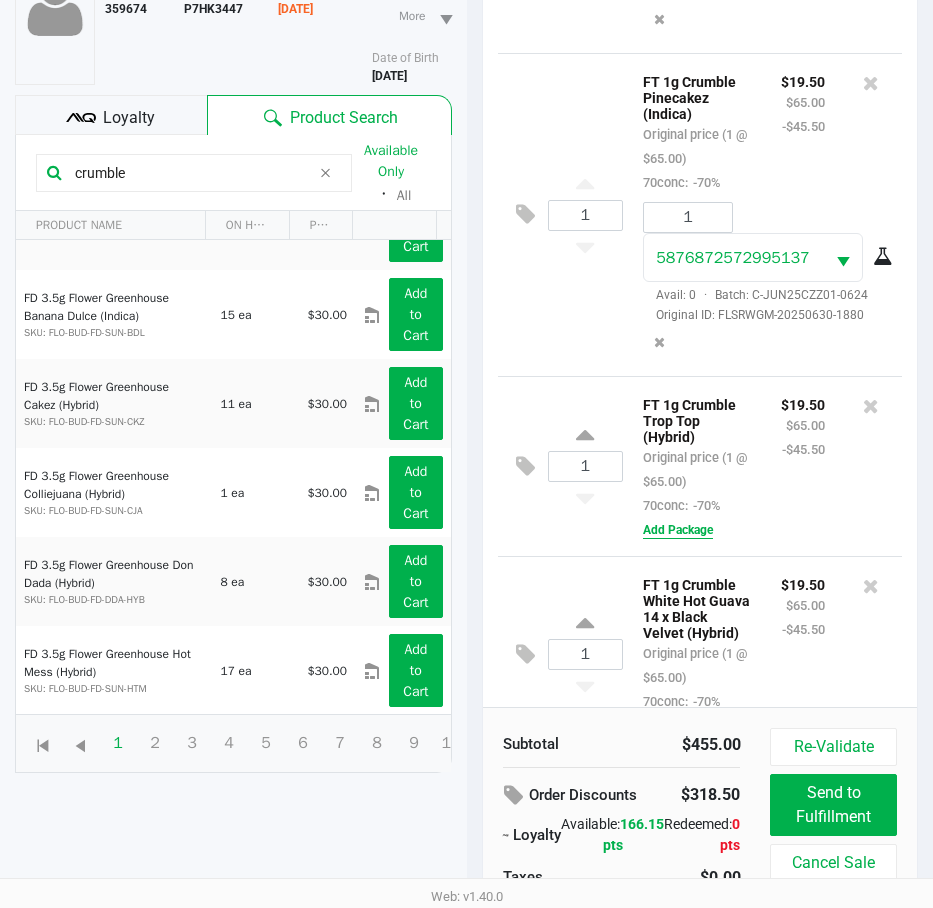 click on "Add Package" 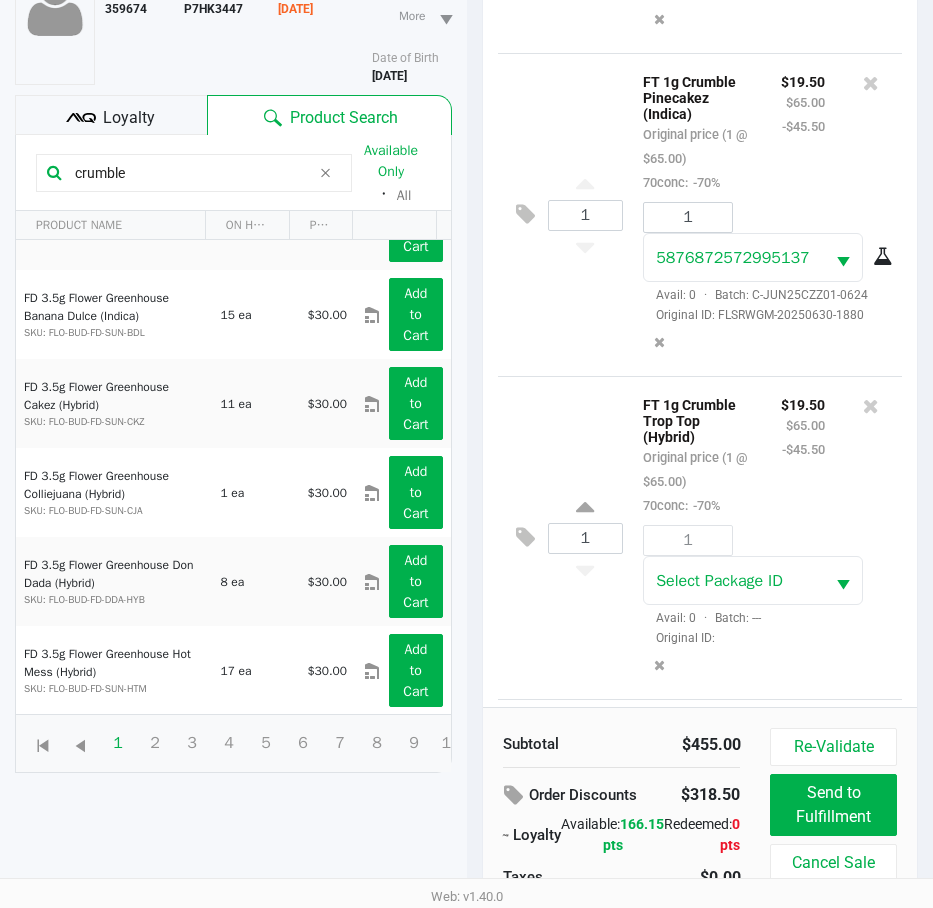 click on "1" 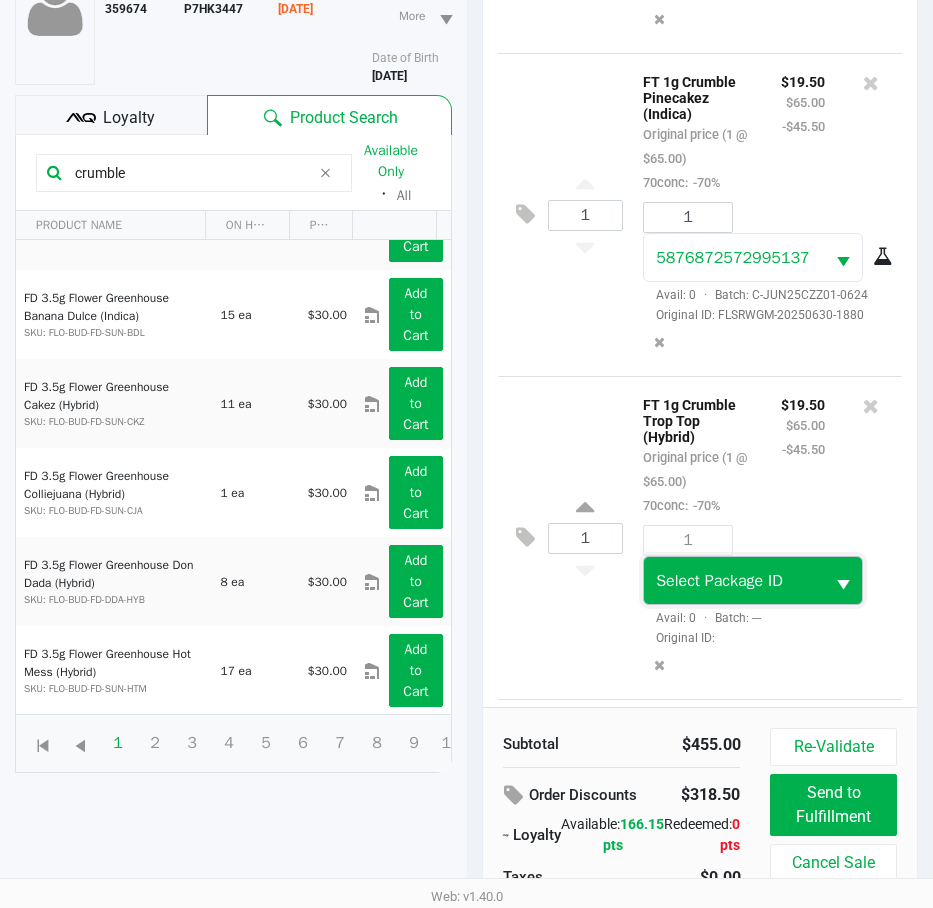 click on "Select Package ID" at bounding box center (733, 580) 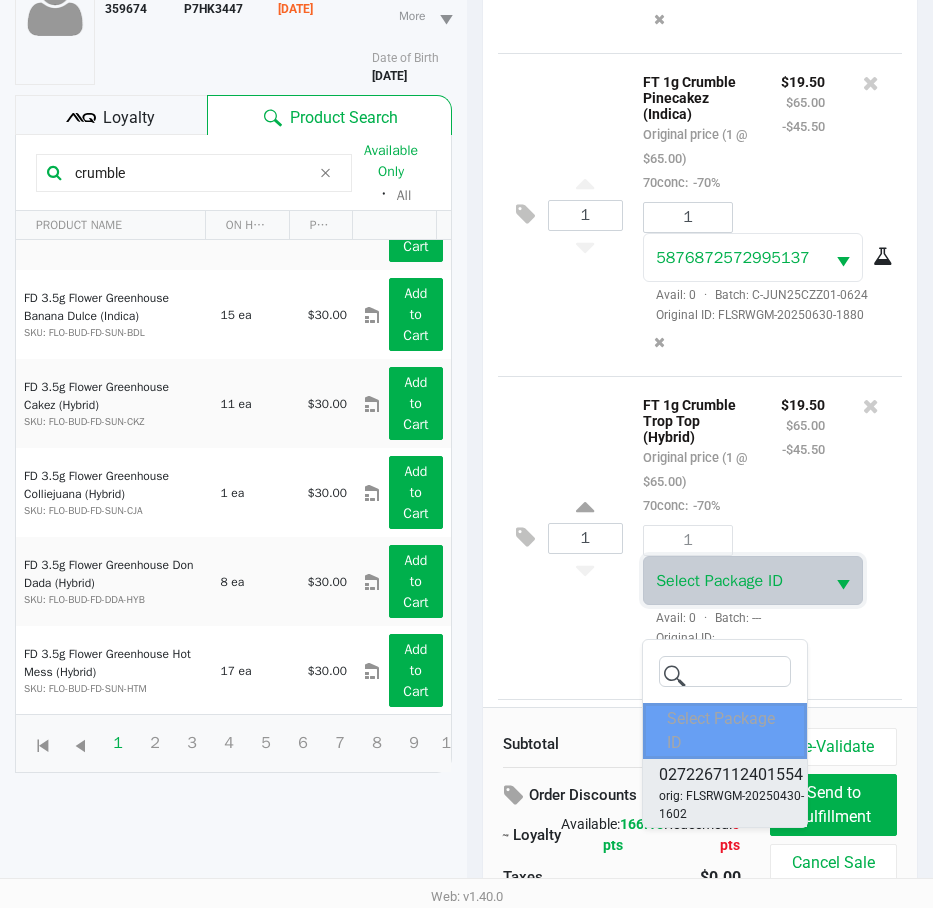 click on "orig: FLSRWGM-20250430-1602" at bounding box center [742, 805] 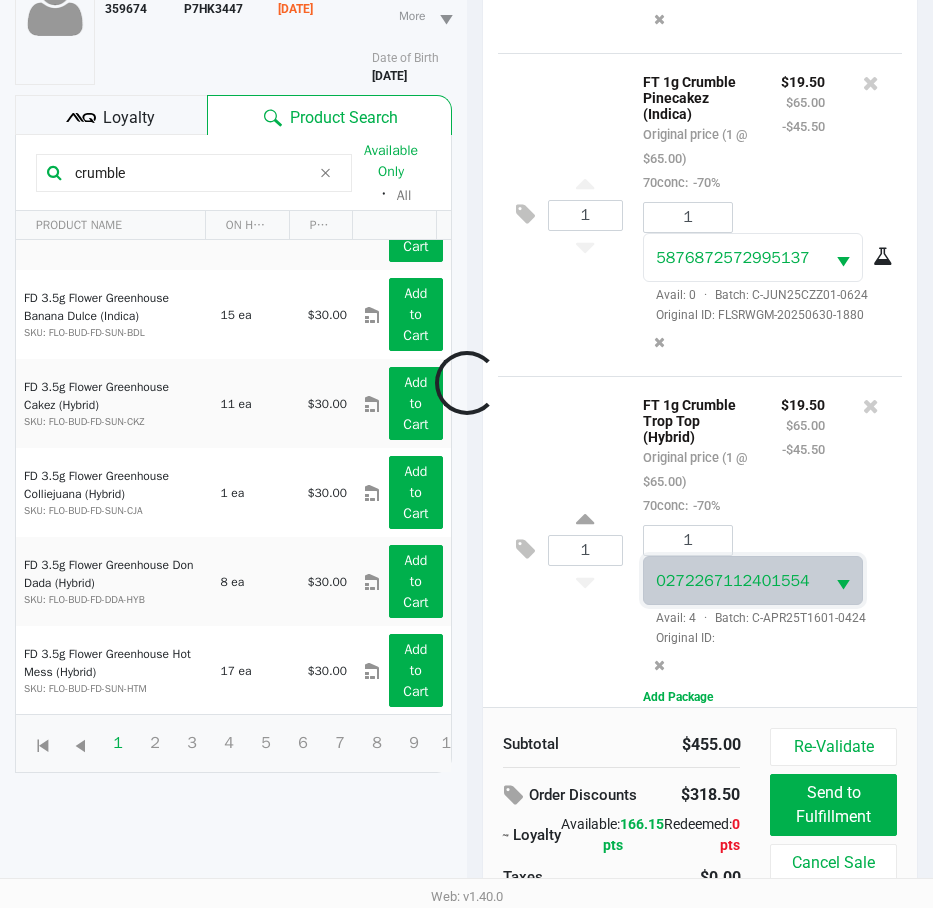 scroll, scrollTop: 1390, scrollLeft: 0, axis: vertical 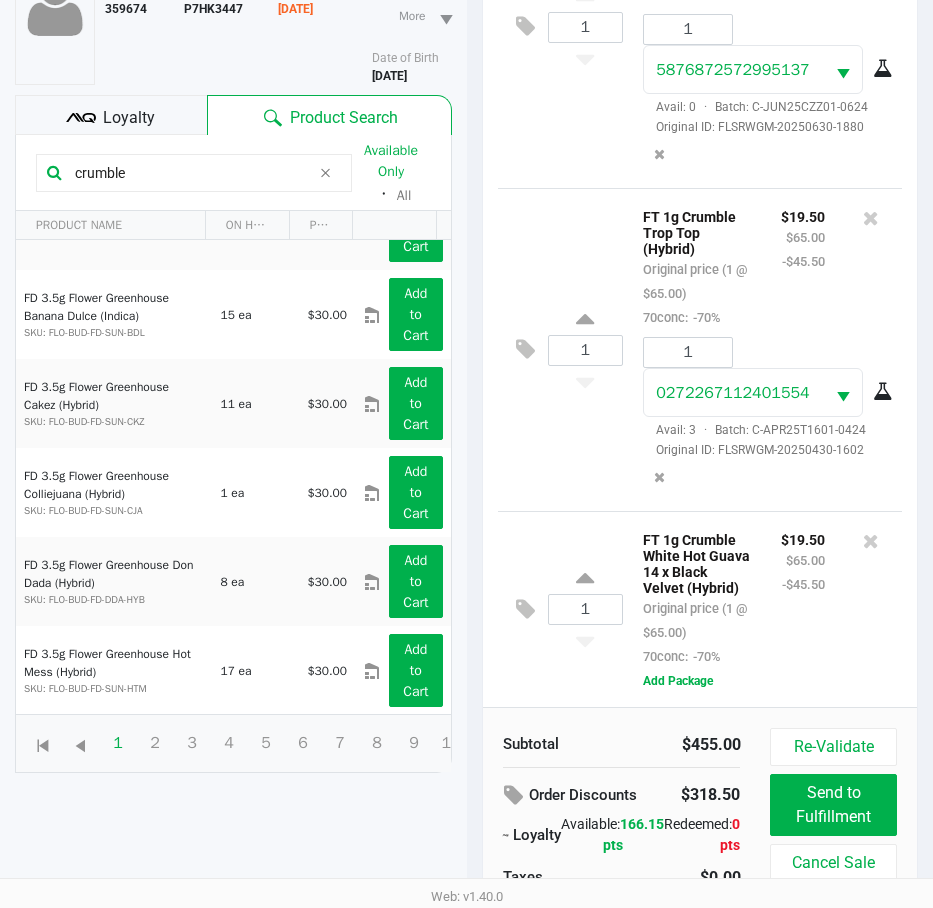 click 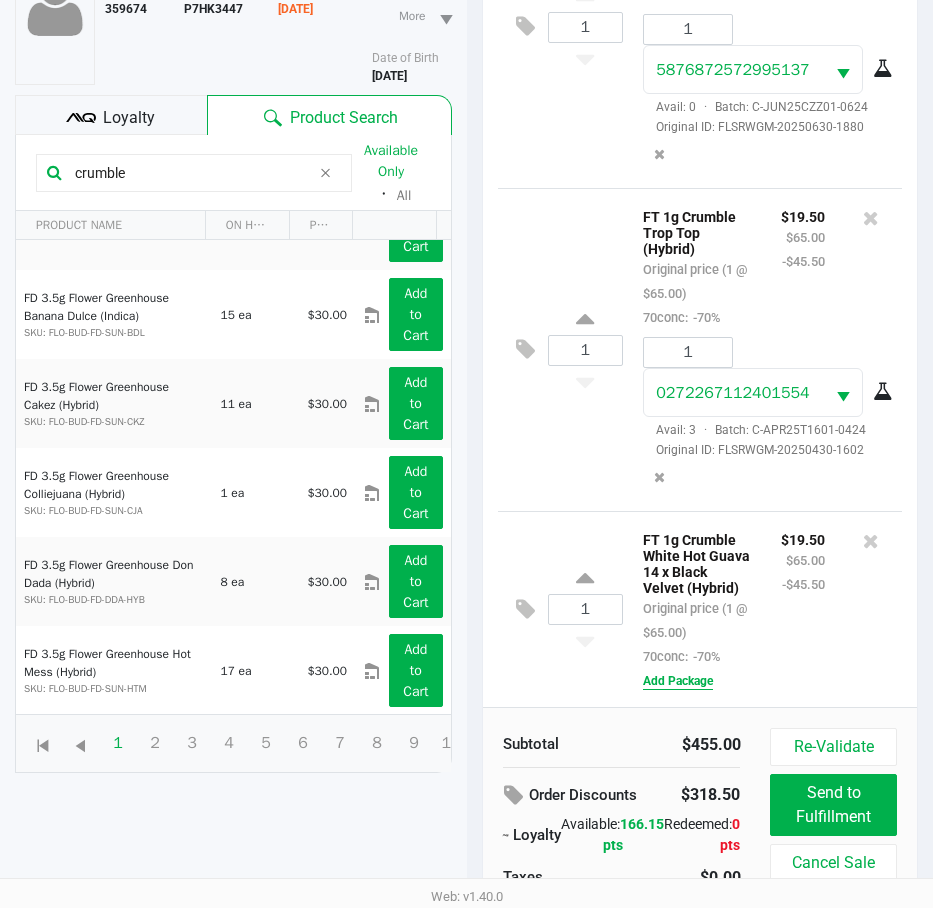 click on "Add Package" 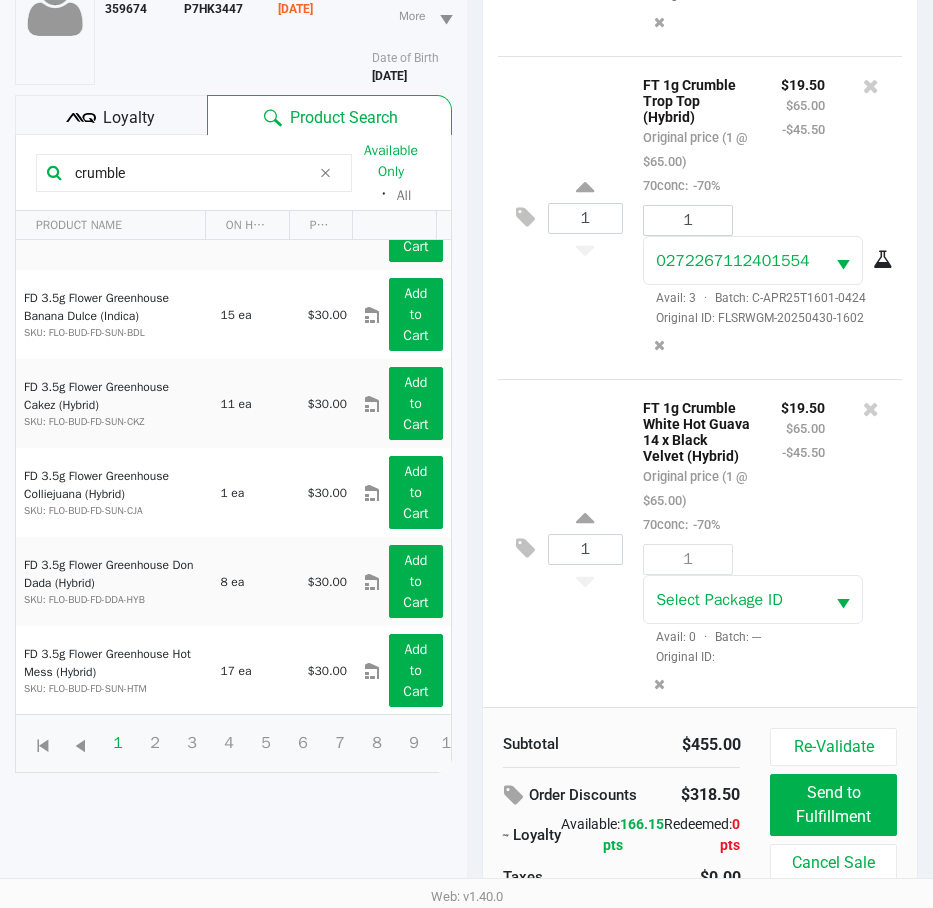 scroll, scrollTop: 1533, scrollLeft: 0, axis: vertical 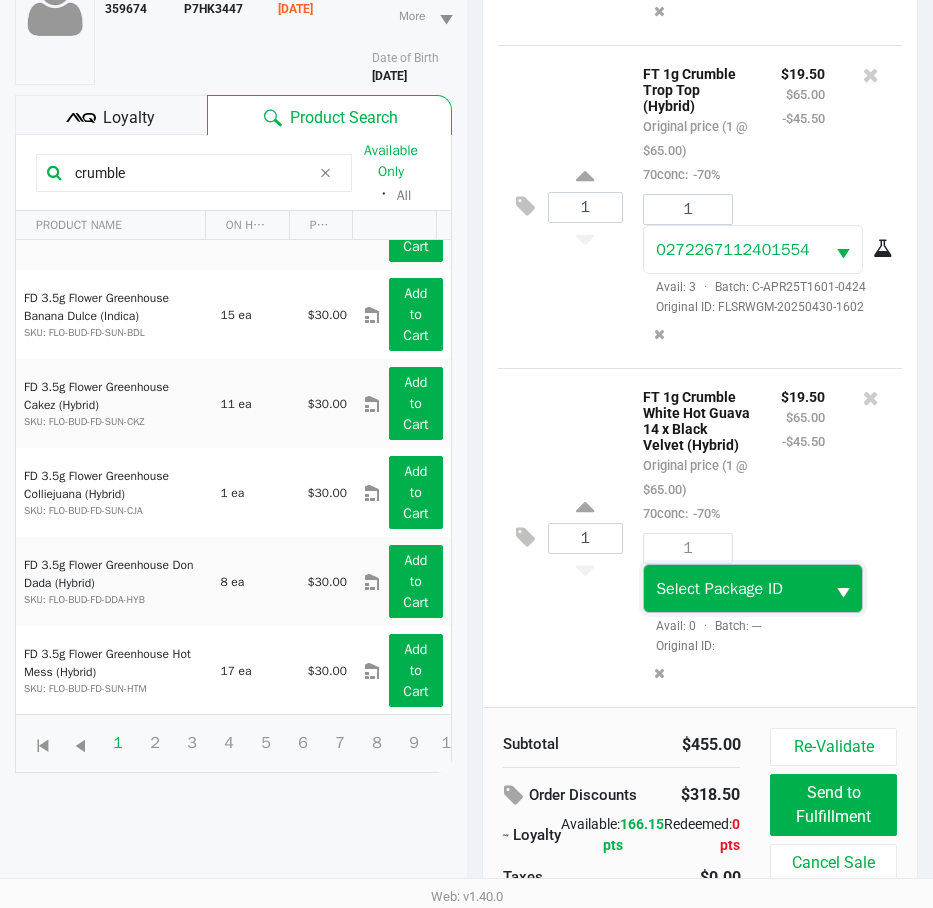 click on "Select Package ID" at bounding box center (719, 589) 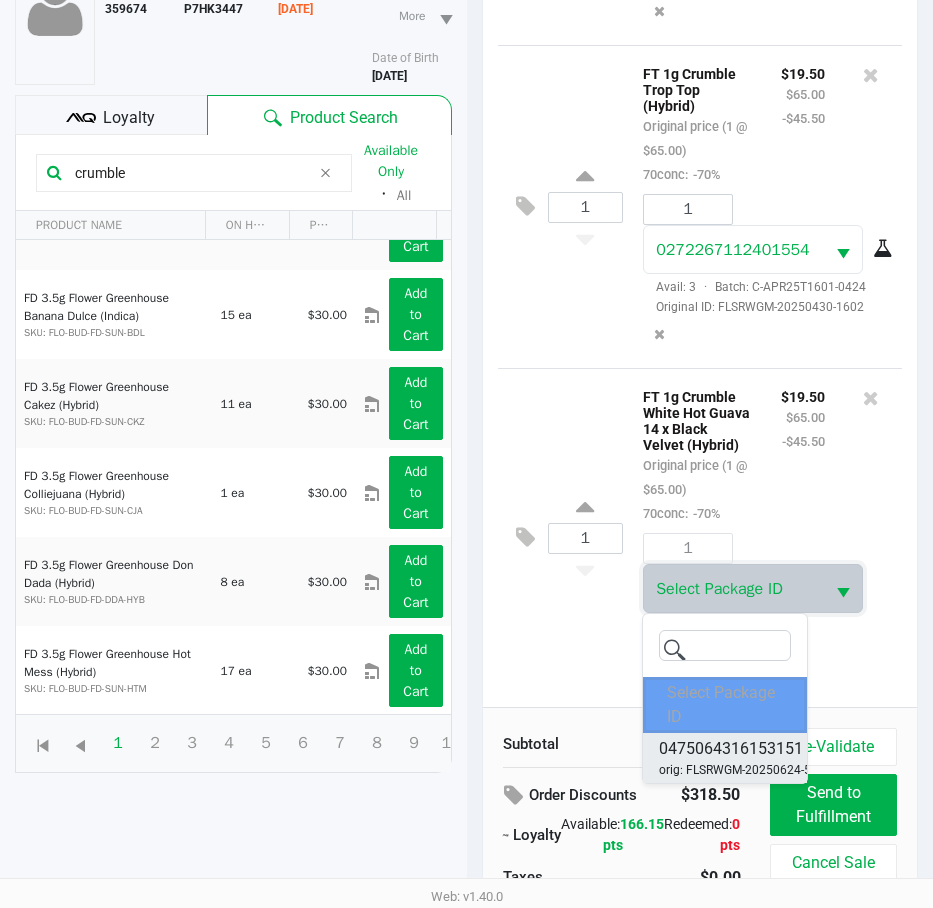 click on "orig: FLSRWGM-20250624-505" at bounding box center (742, 770) 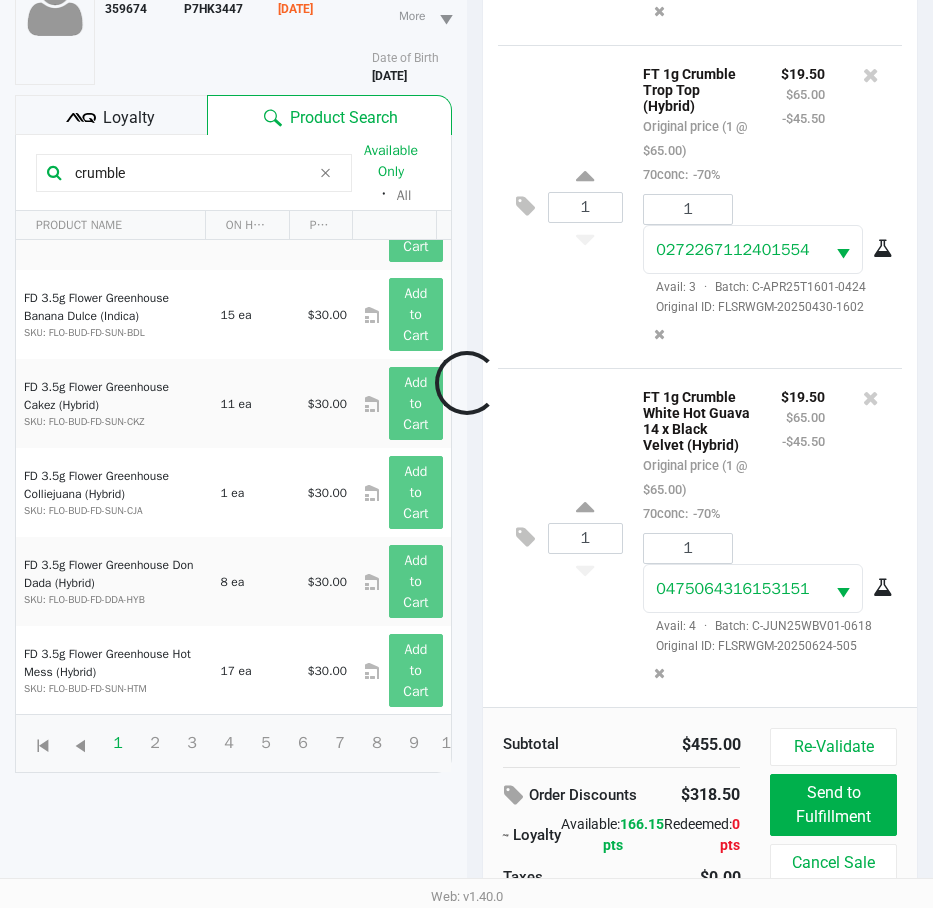 scroll, scrollTop: 1557, scrollLeft: 0, axis: vertical 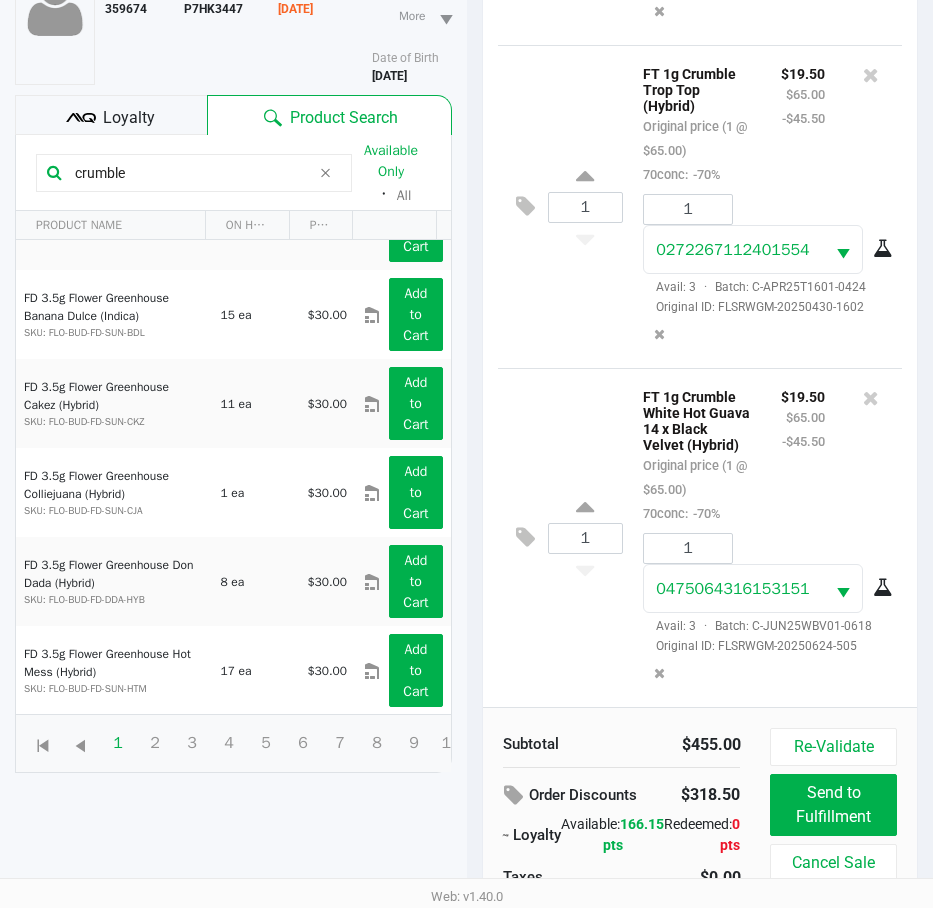 click 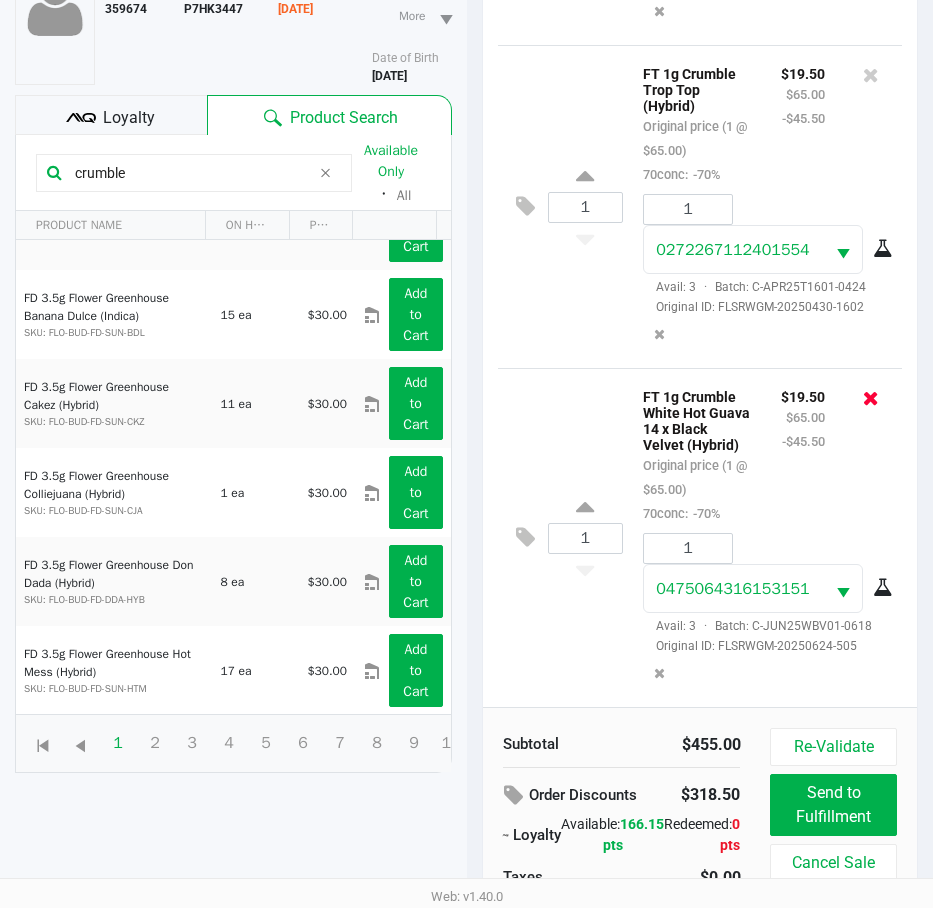 click 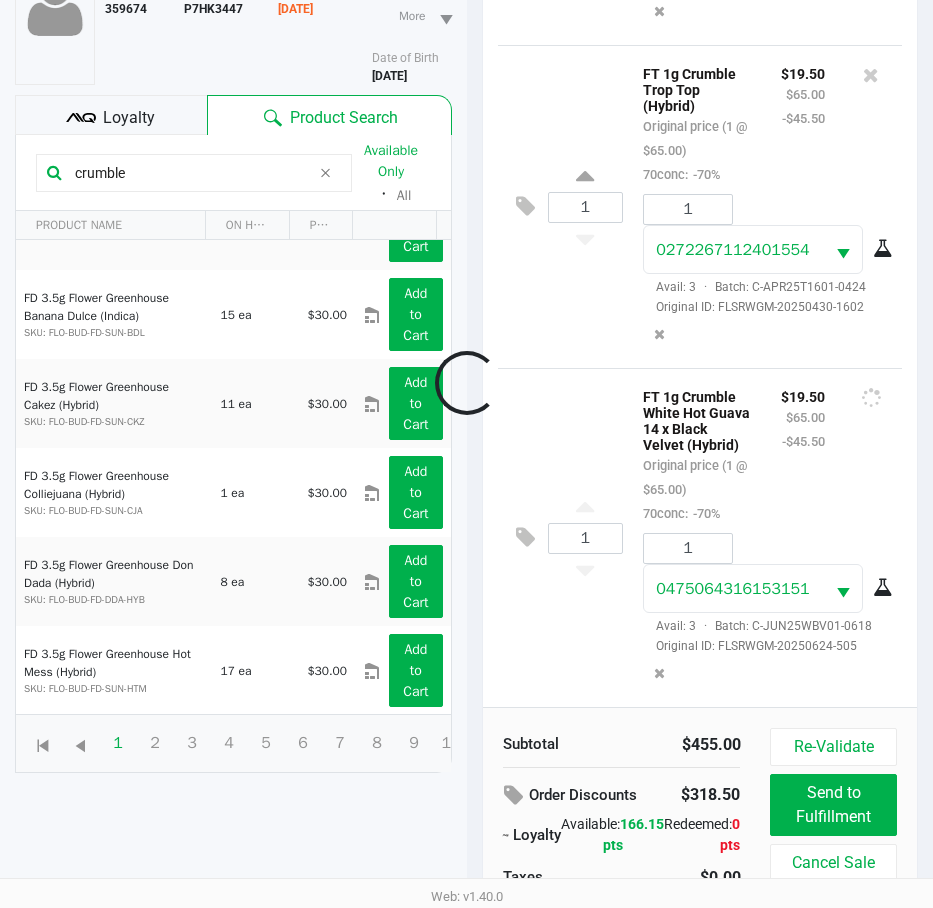 scroll, scrollTop: 1173, scrollLeft: 0, axis: vertical 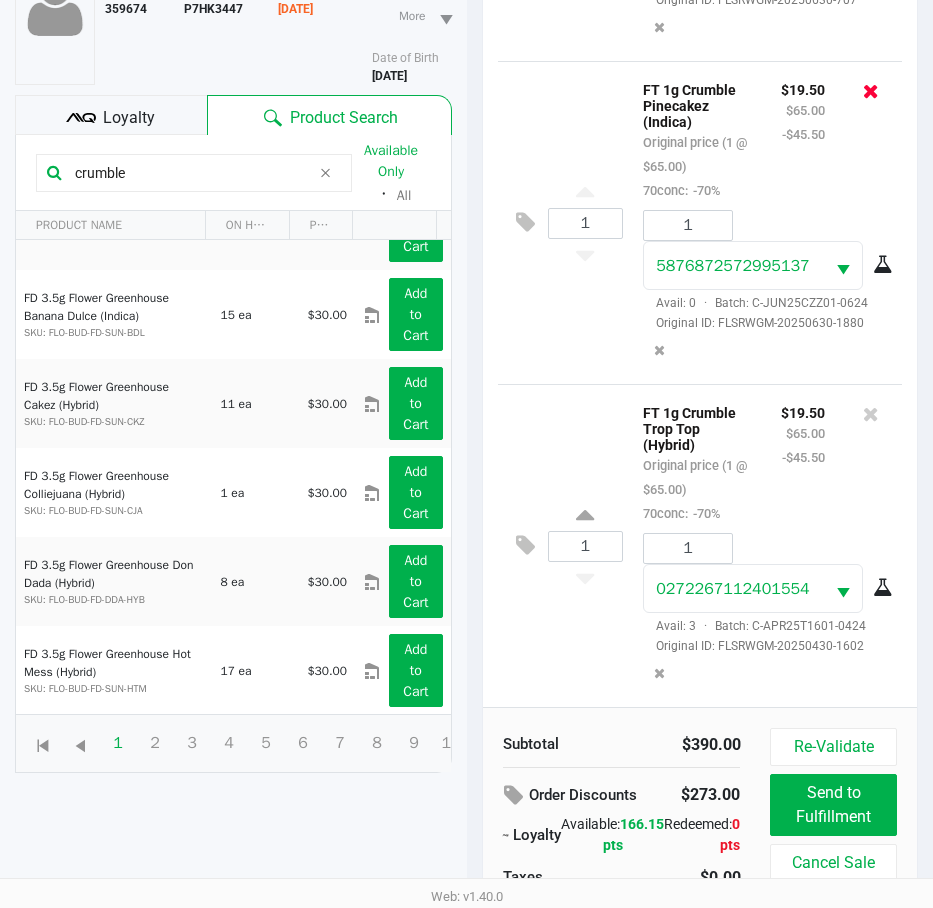 click 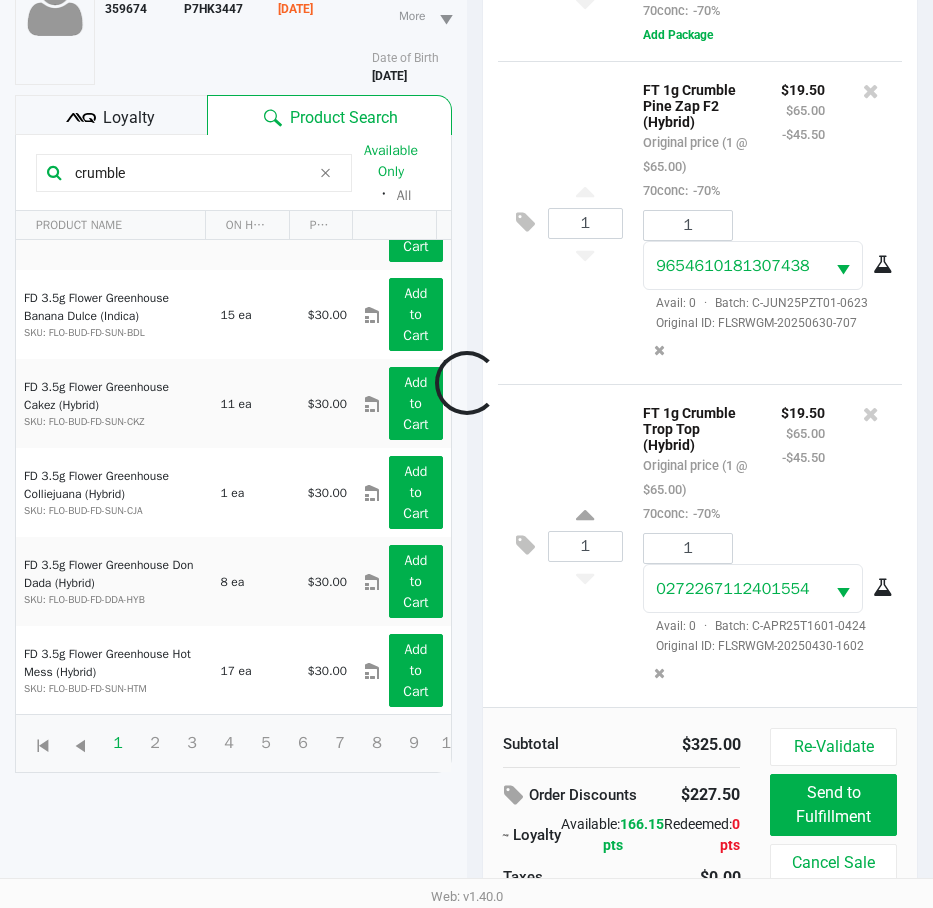 scroll, scrollTop: 847, scrollLeft: 0, axis: vertical 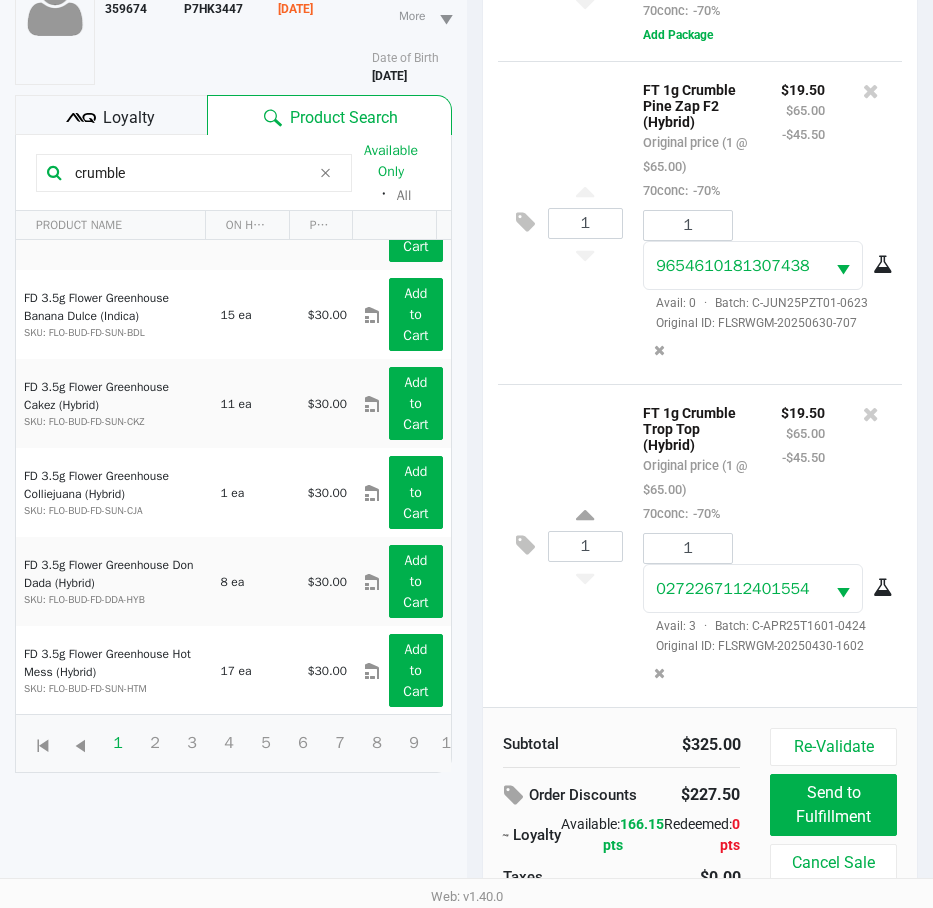 click 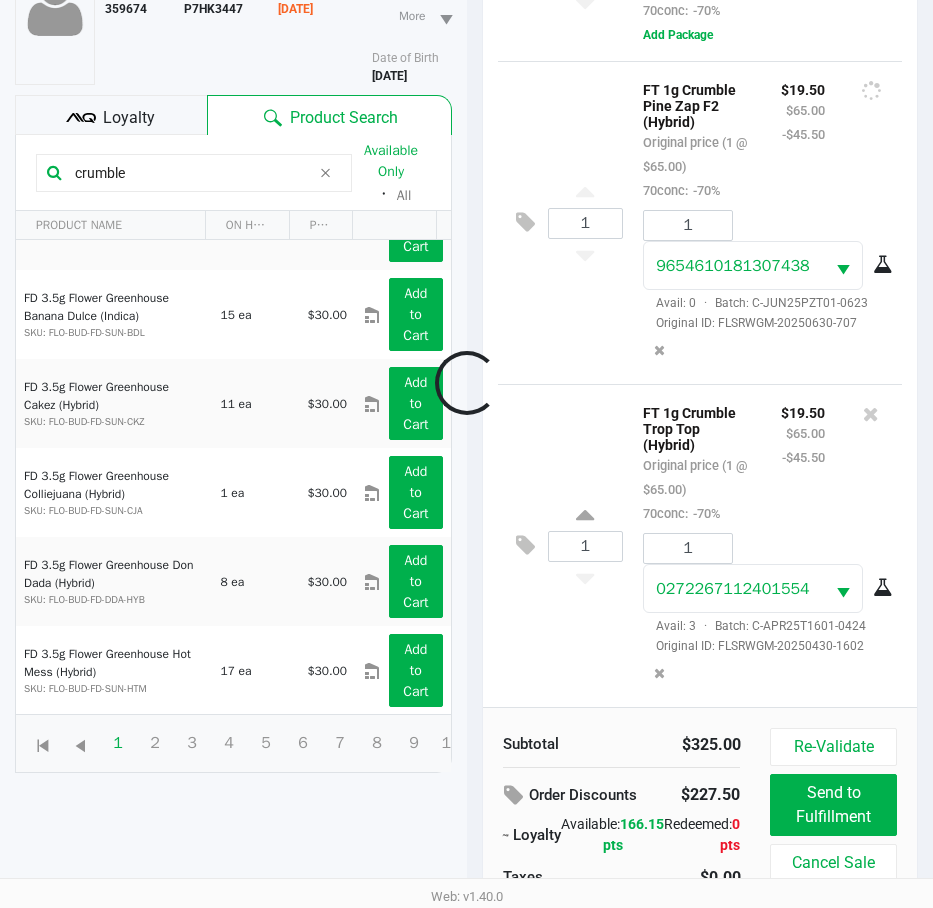 scroll, scrollTop: 521, scrollLeft: 0, axis: vertical 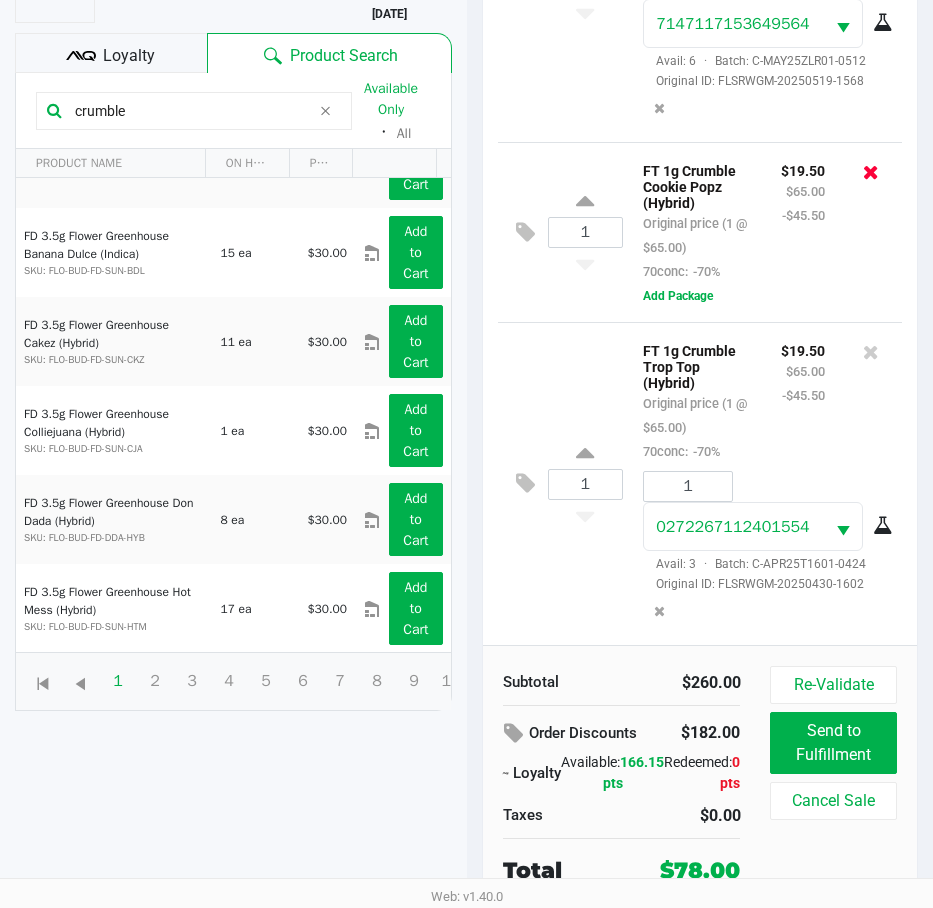 click 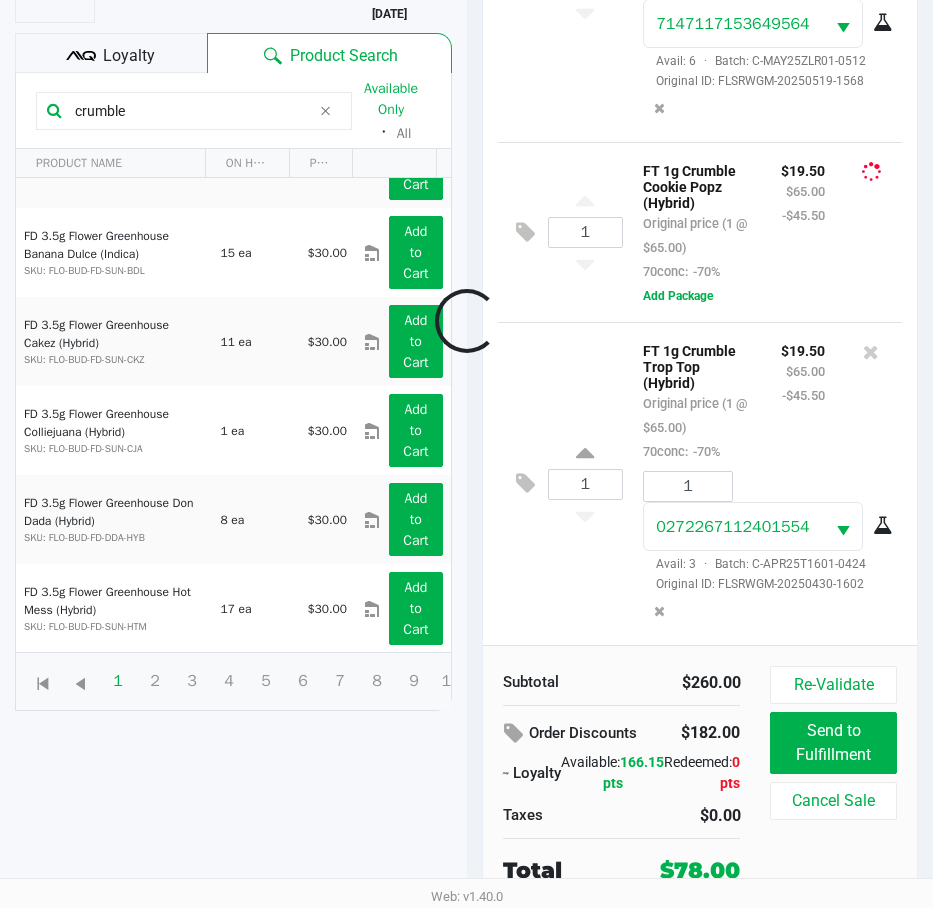 scroll, scrollTop: 338, scrollLeft: 0, axis: vertical 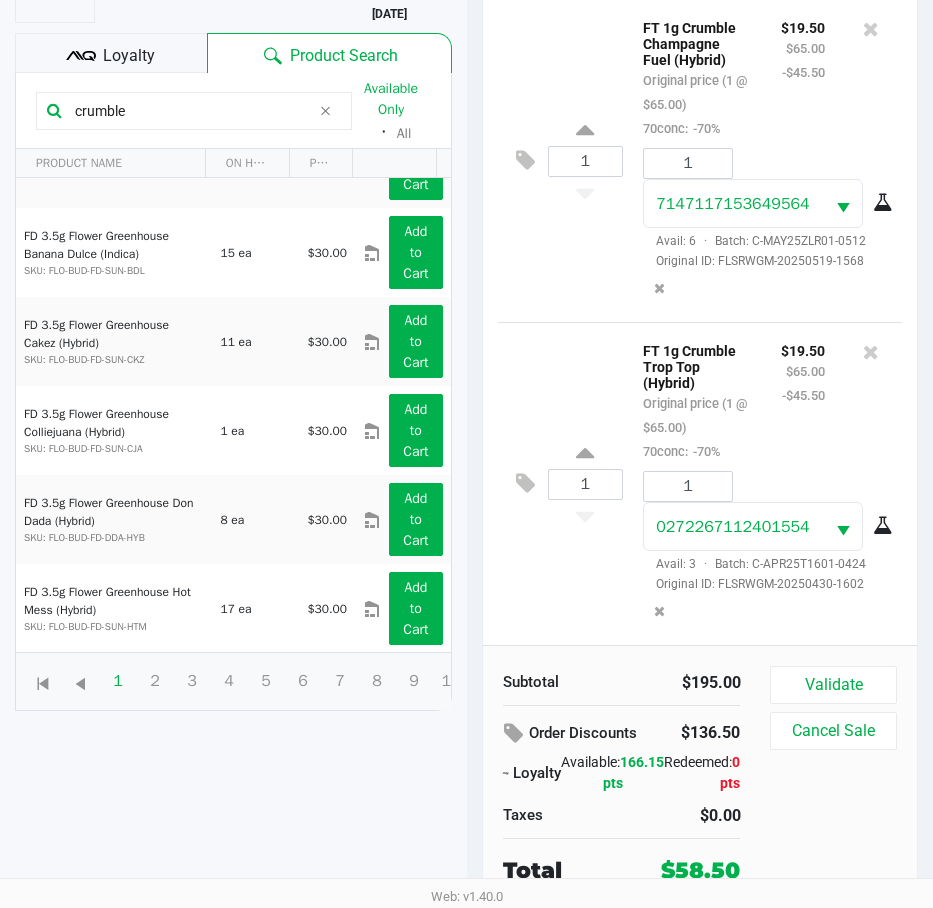 click 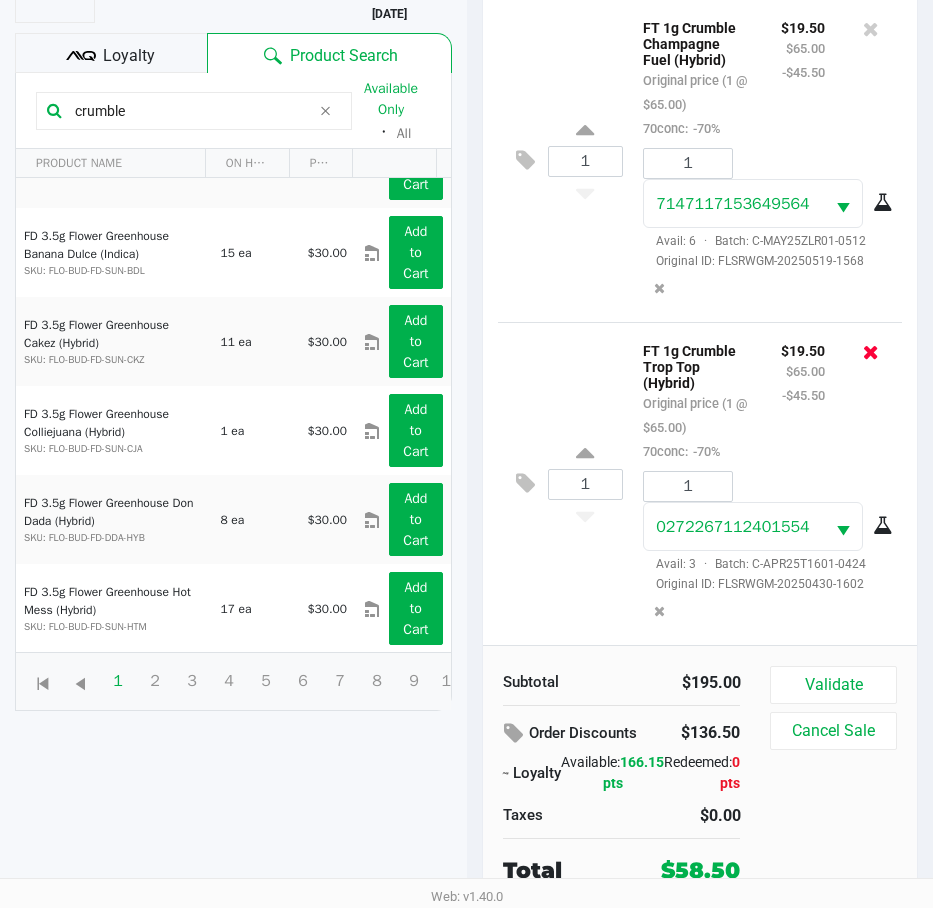 click 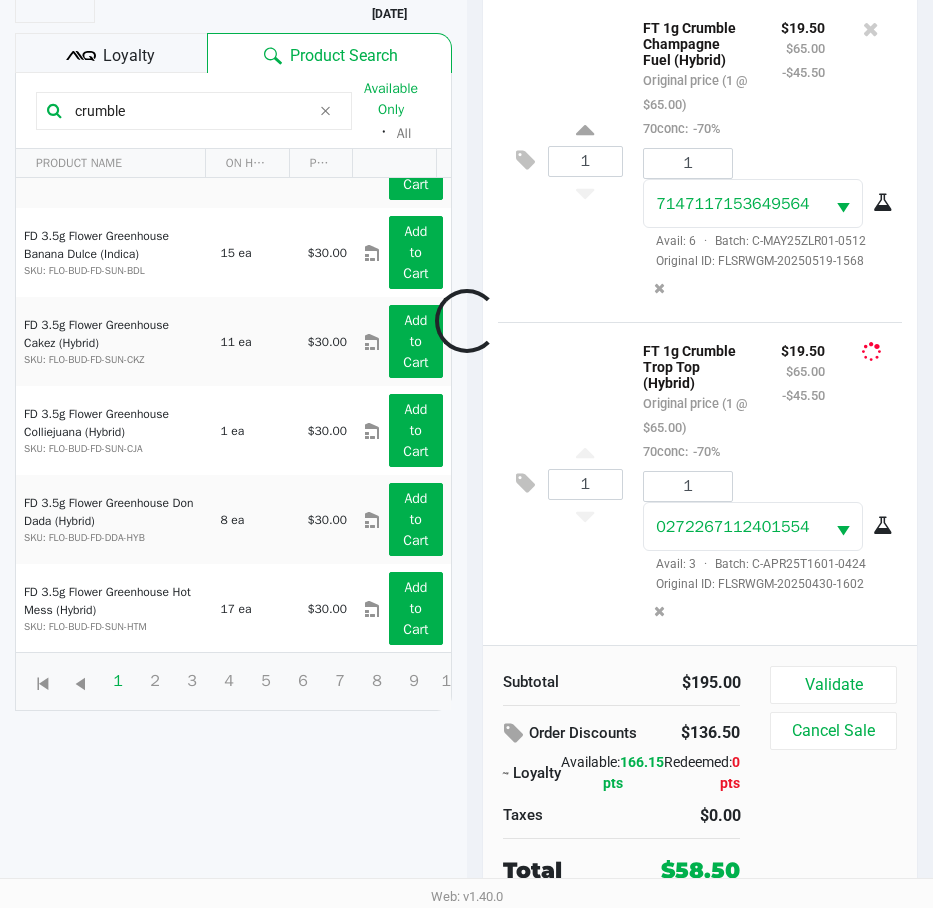 scroll, scrollTop: 12, scrollLeft: 0, axis: vertical 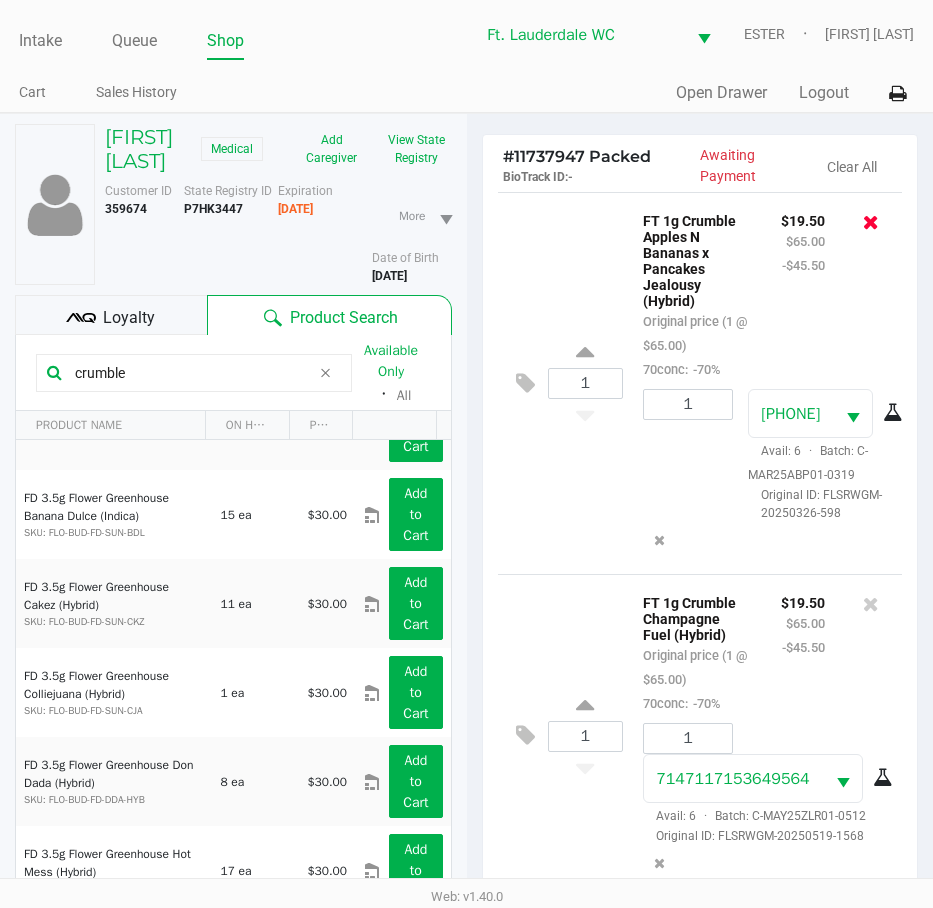 click 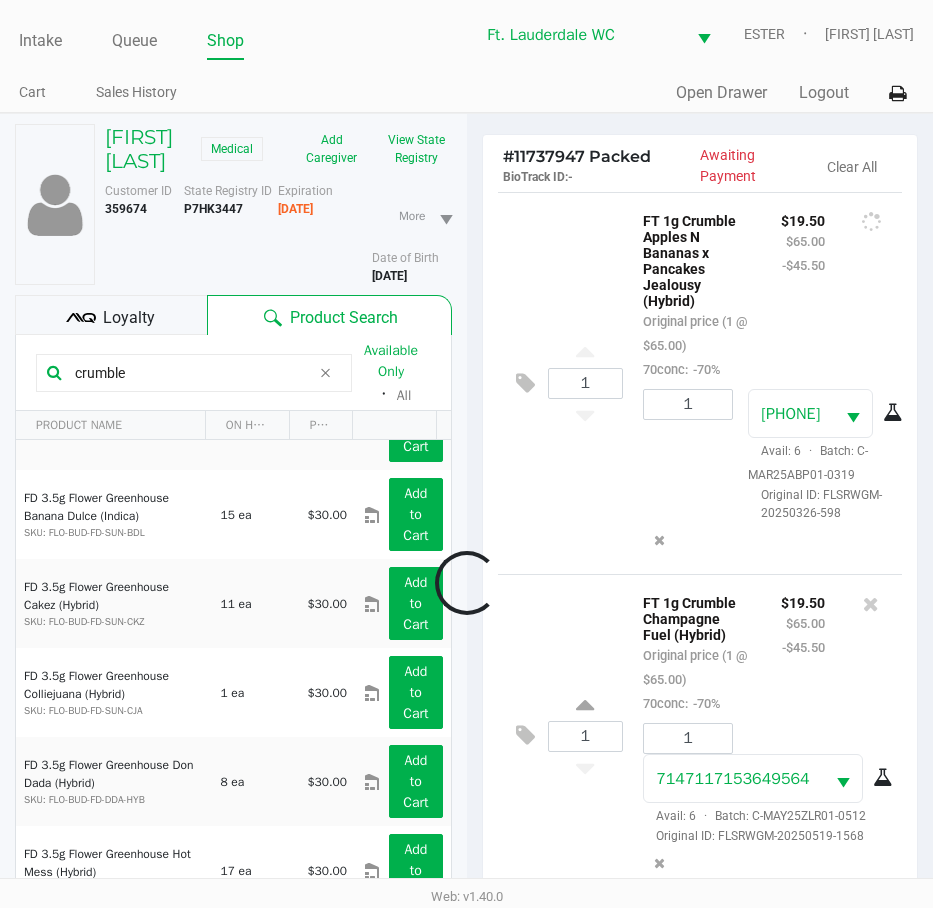 scroll, scrollTop: 0, scrollLeft: 0, axis: both 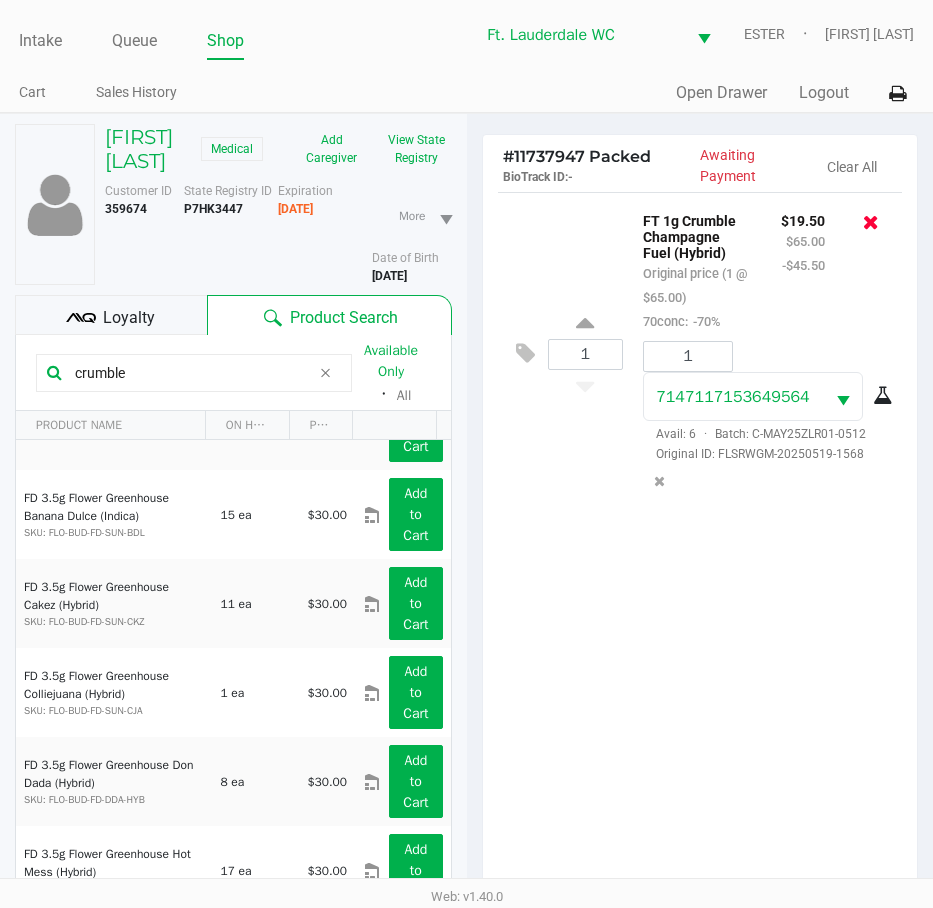 click 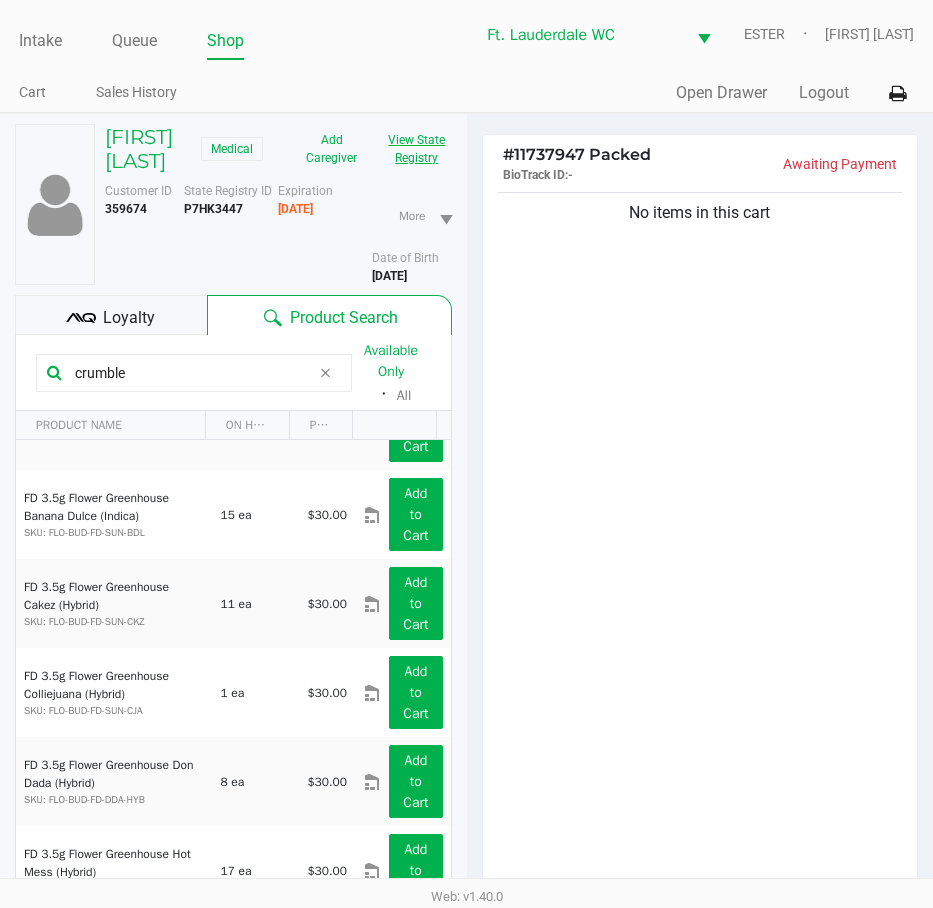 click on "View State Registry" 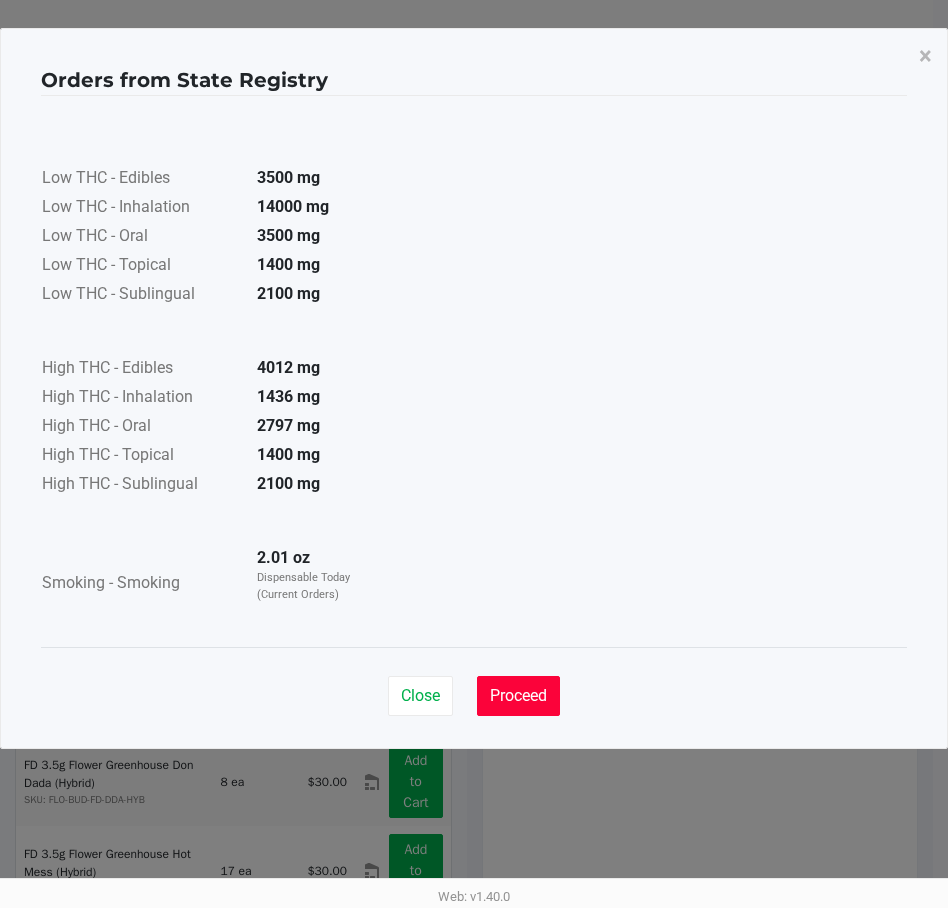 drag, startPoint x: 522, startPoint y: 693, endPoint x: 665, endPoint y: 484, distance: 253.23901 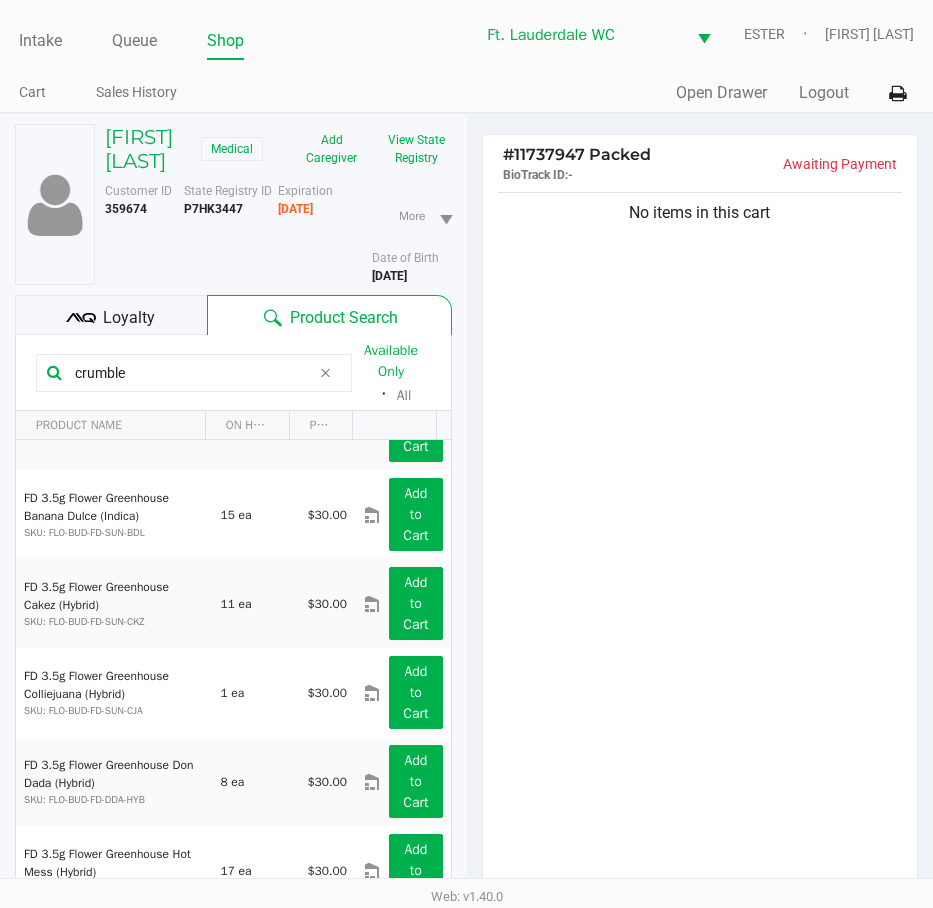 click on "Low THC - Edibles  3500 mg  Low THC - Inhalation  14000 mg  Low THC - Oral  3500 mg  Low THC - Topical  1400 mg  Low THC - Sublingual  2100 mg      High THC - Edibles  4012 mg  High THC - Inhalation  1436 mg  High THC - Oral  2797 mg  High THC - Topical  1400 mg  High THC - Sublingual  2100 mg      Smoking - Smoking  2.01 oz  Dispensable Today (Current Orders)" 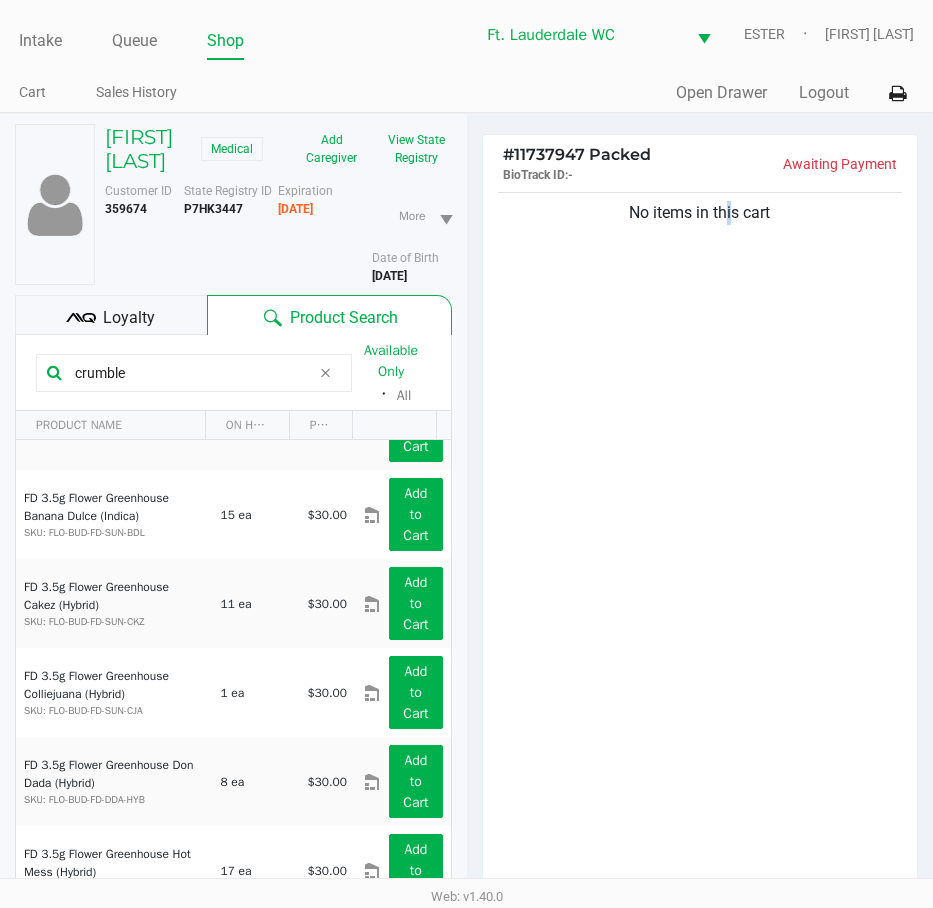 click on "No items in this cart" 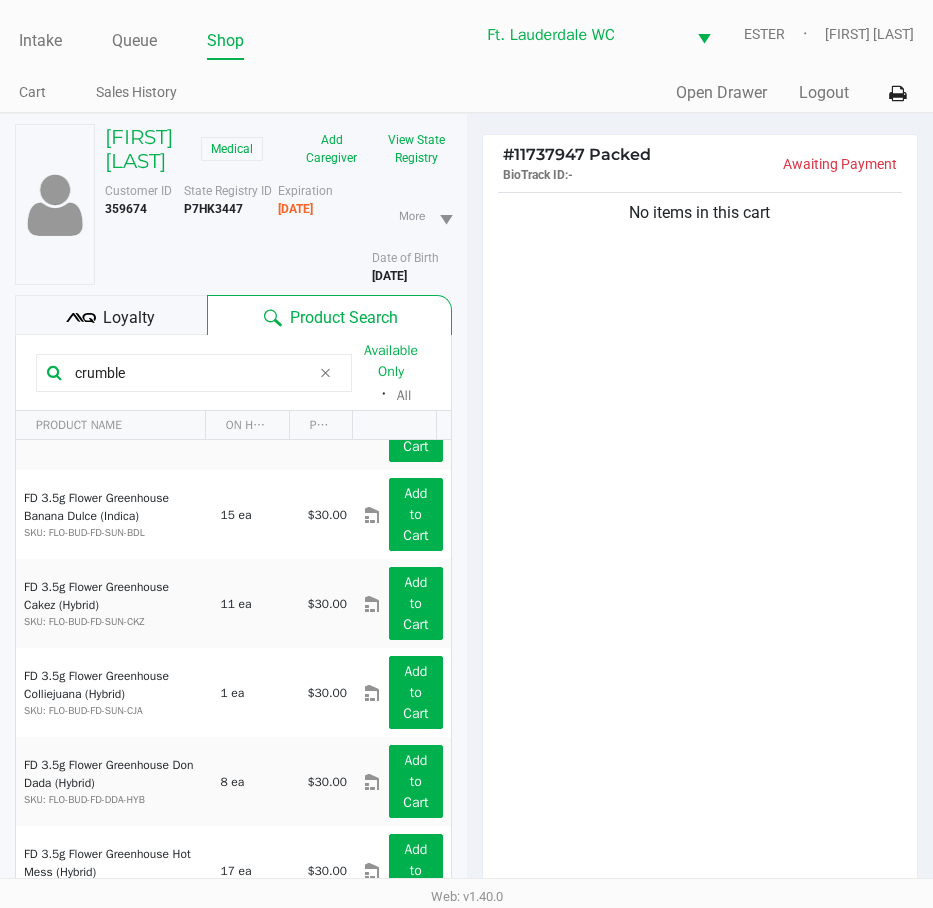 click on "No items in this cart" 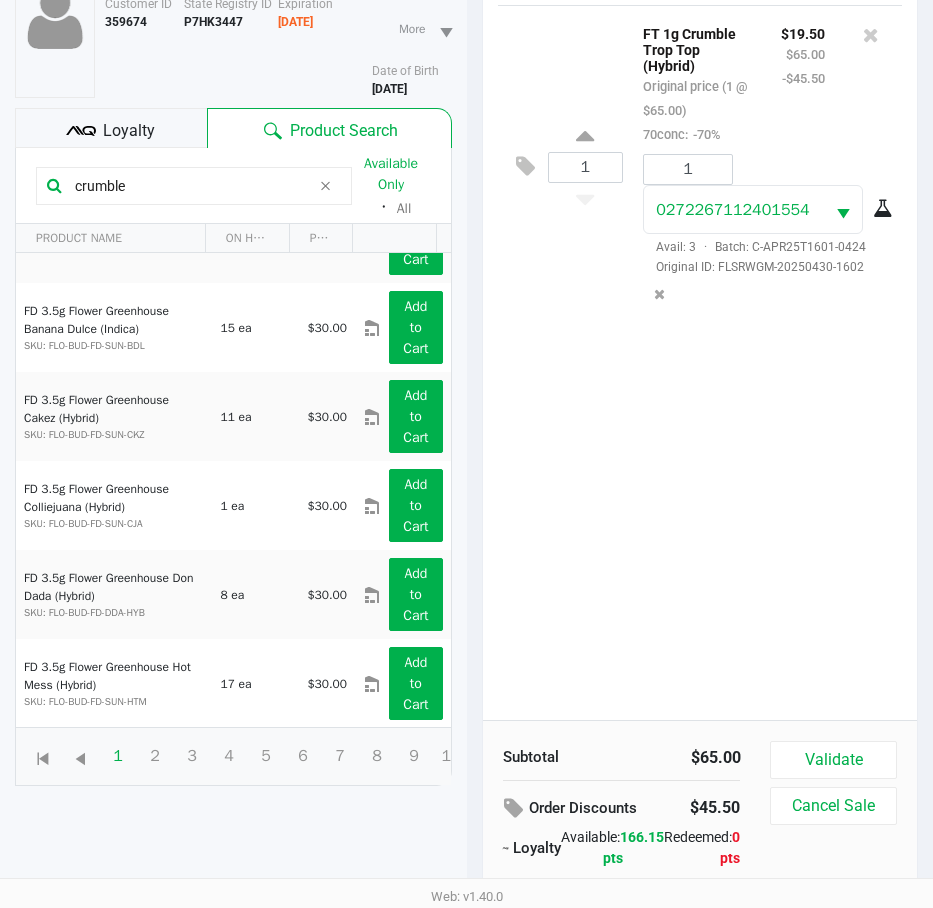 scroll, scrollTop: 0, scrollLeft: 0, axis: both 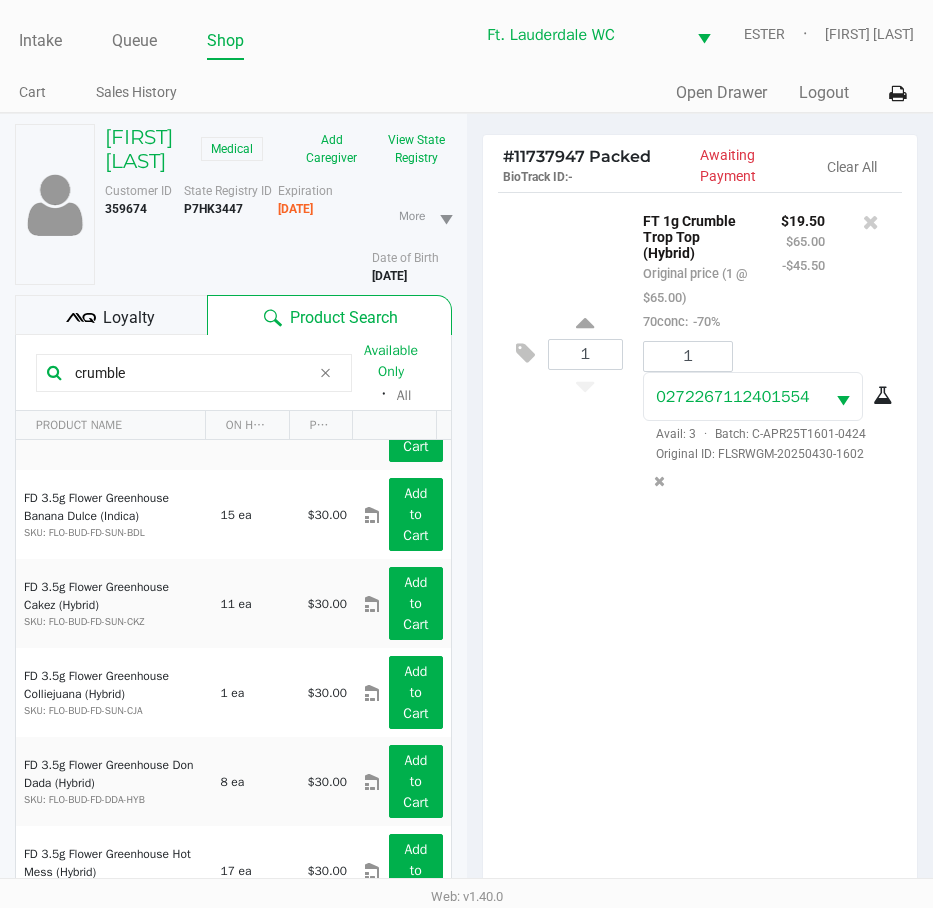 click on "Loyalty" 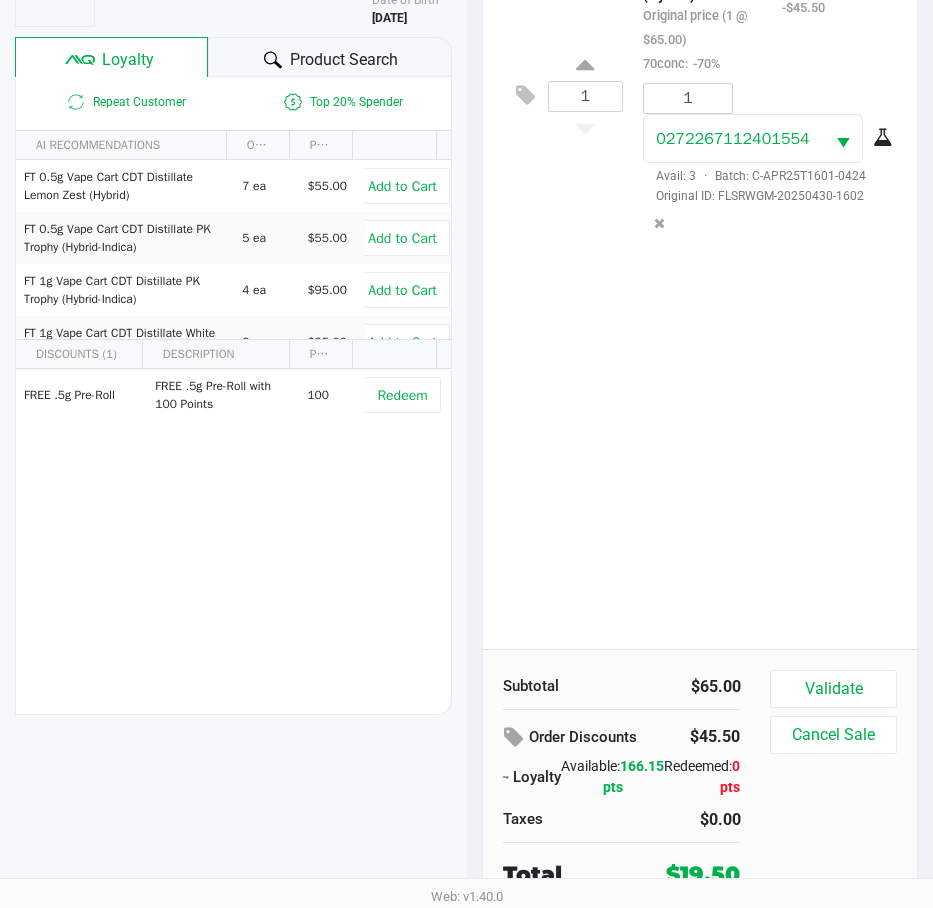 scroll, scrollTop: 262, scrollLeft: 0, axis: vertical 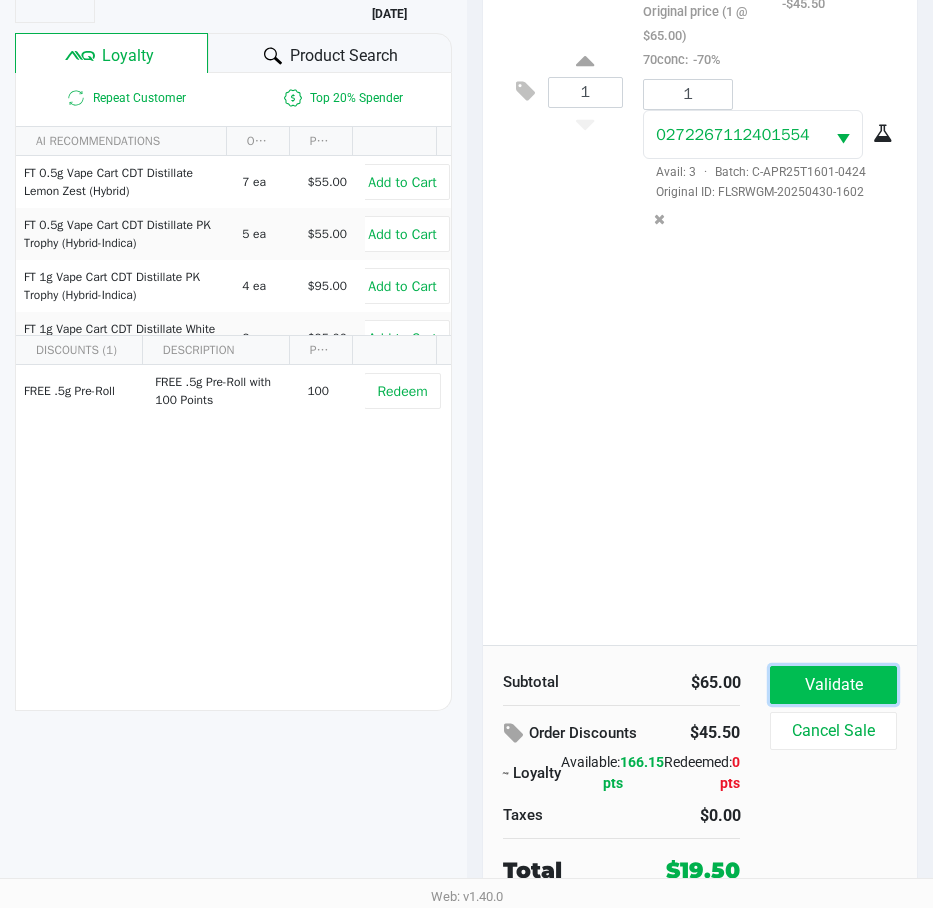 click on "Validate" 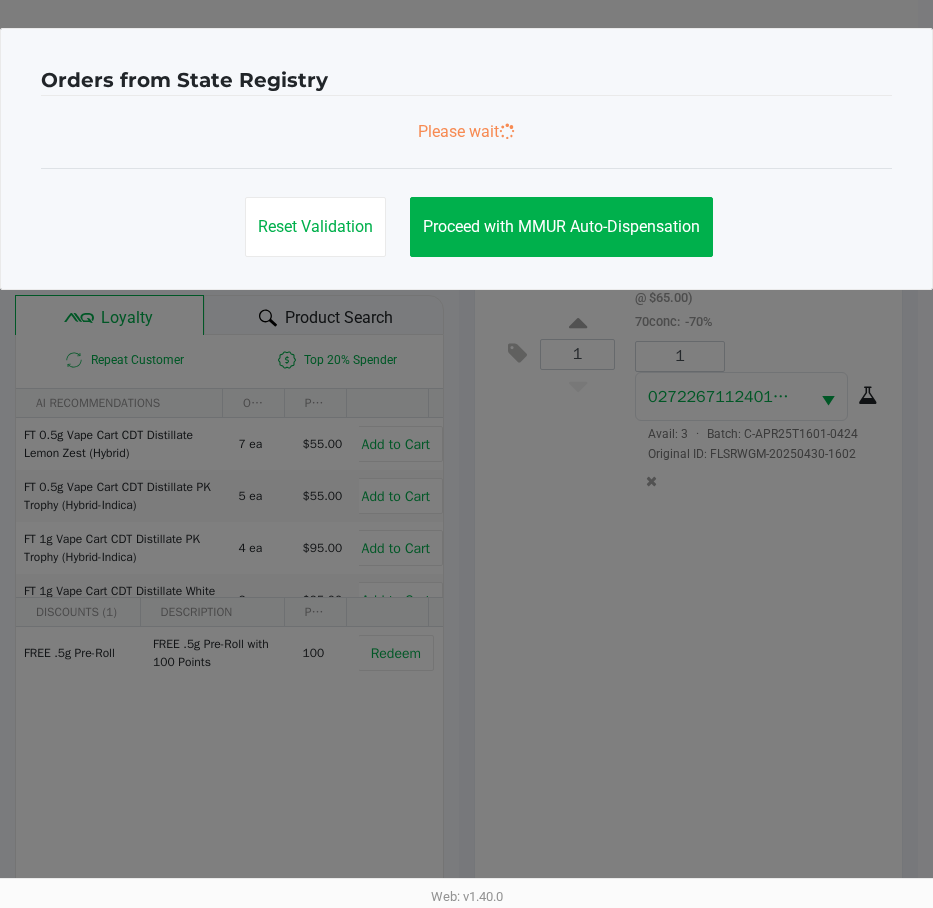 scroll, scrollTop: 0, scrollLeft: 0, axis: both 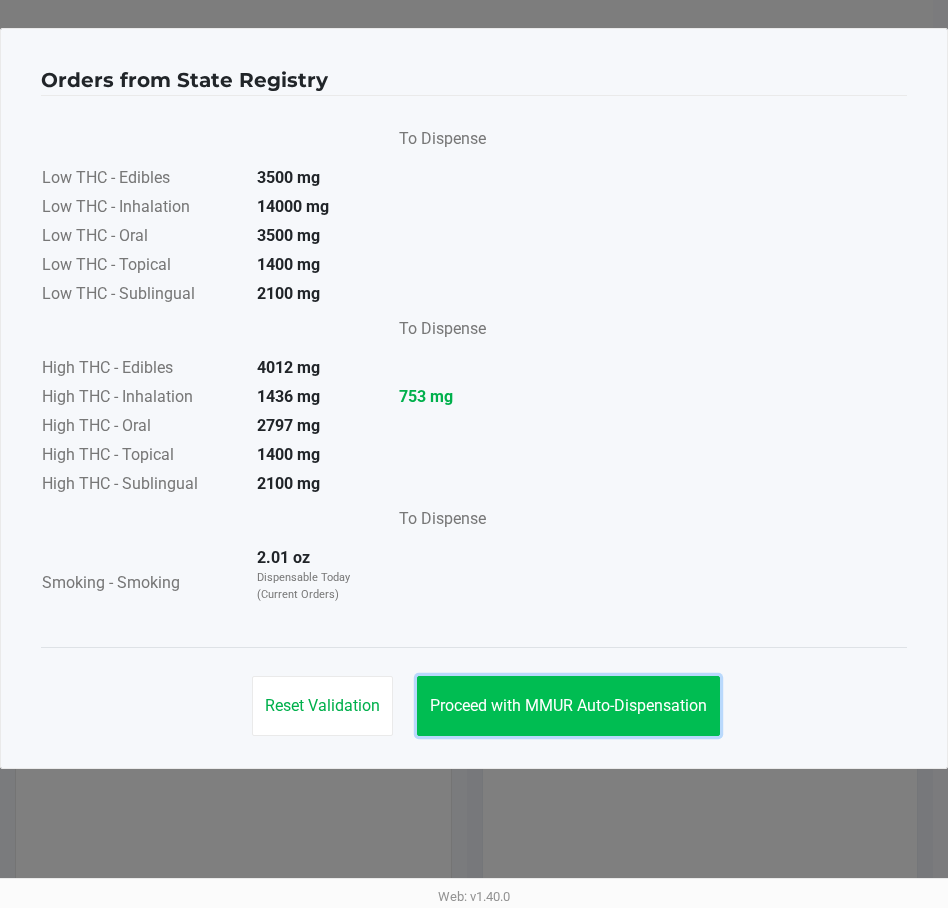 click on "Proceed with MMUR Auto-Dispensation" 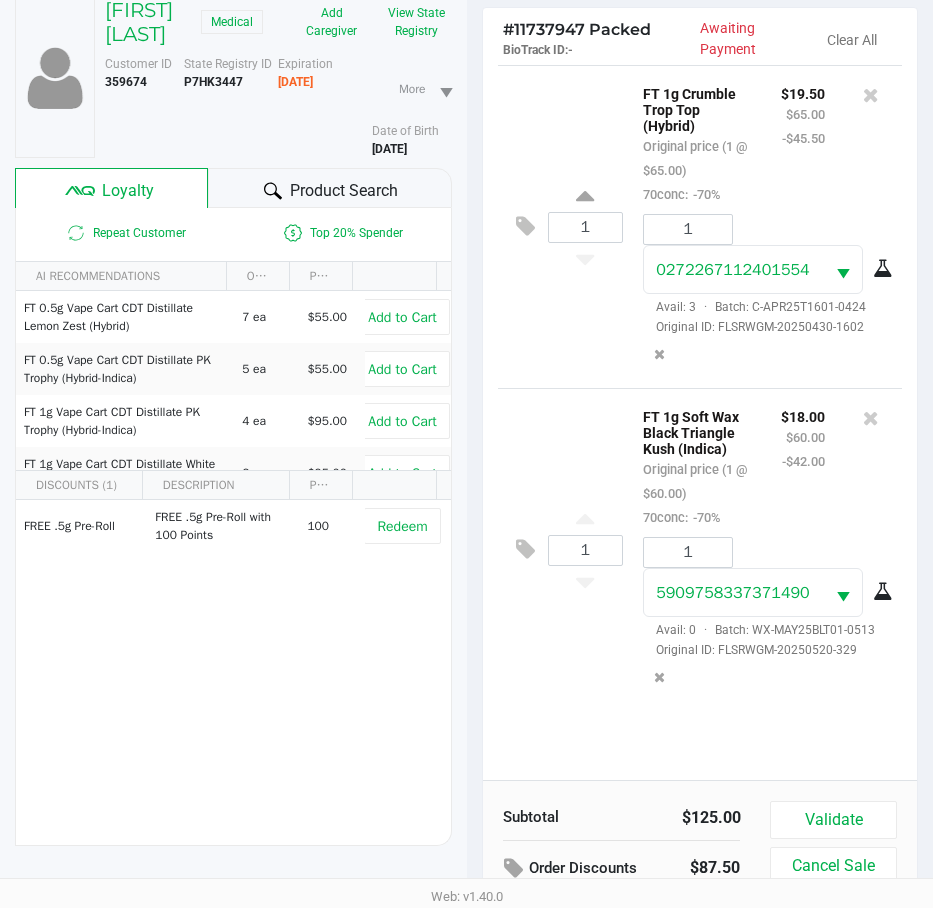 scroll, scrollTop: 262, scrollLeft: 0, axis: vertical 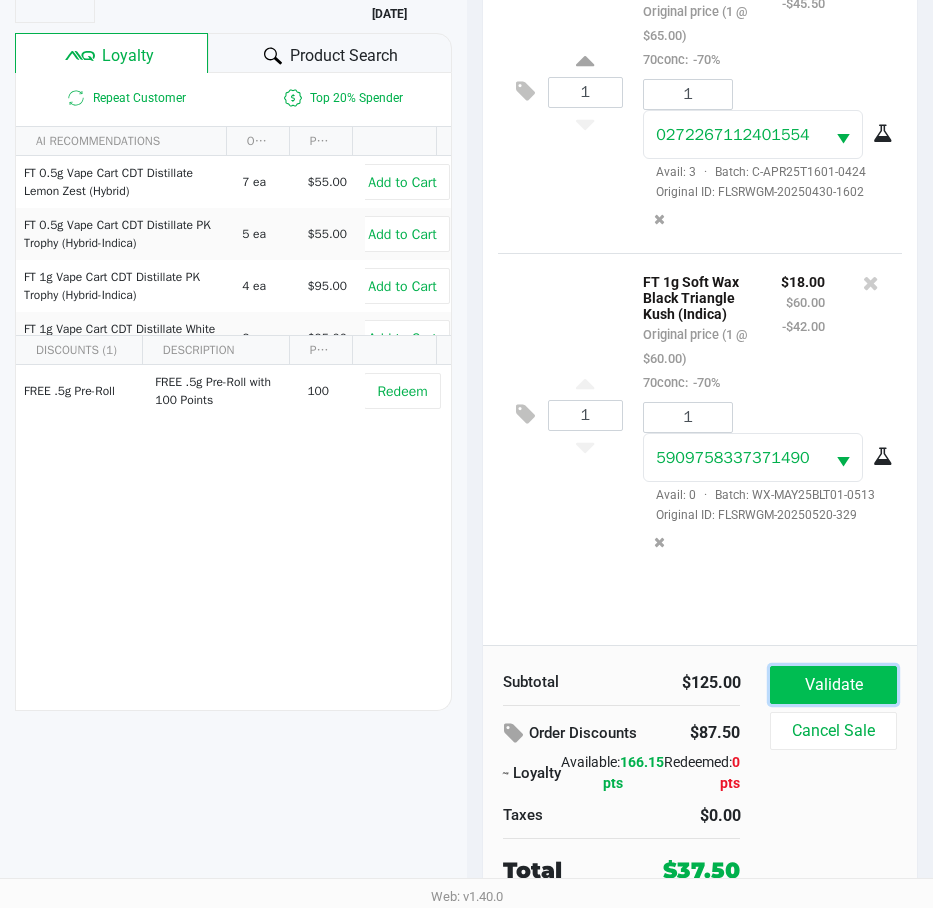 click on "Validate" 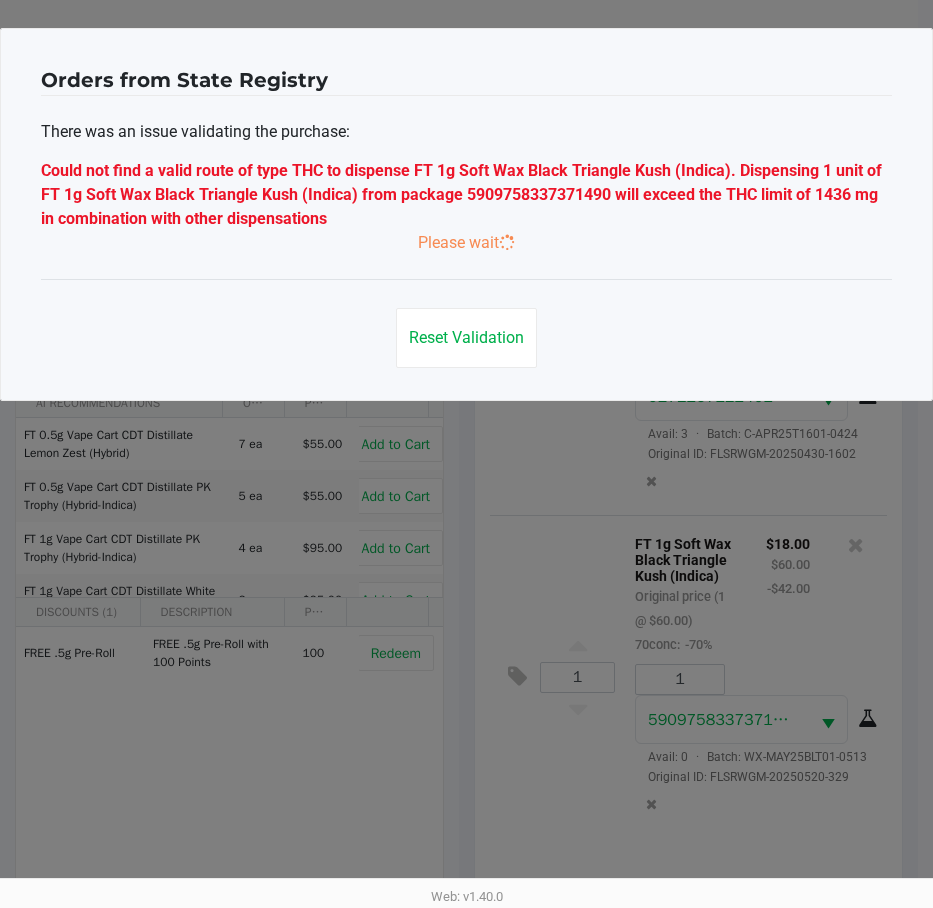 scroll, scrollTop: 0, scrollLeft: 0, axis: both 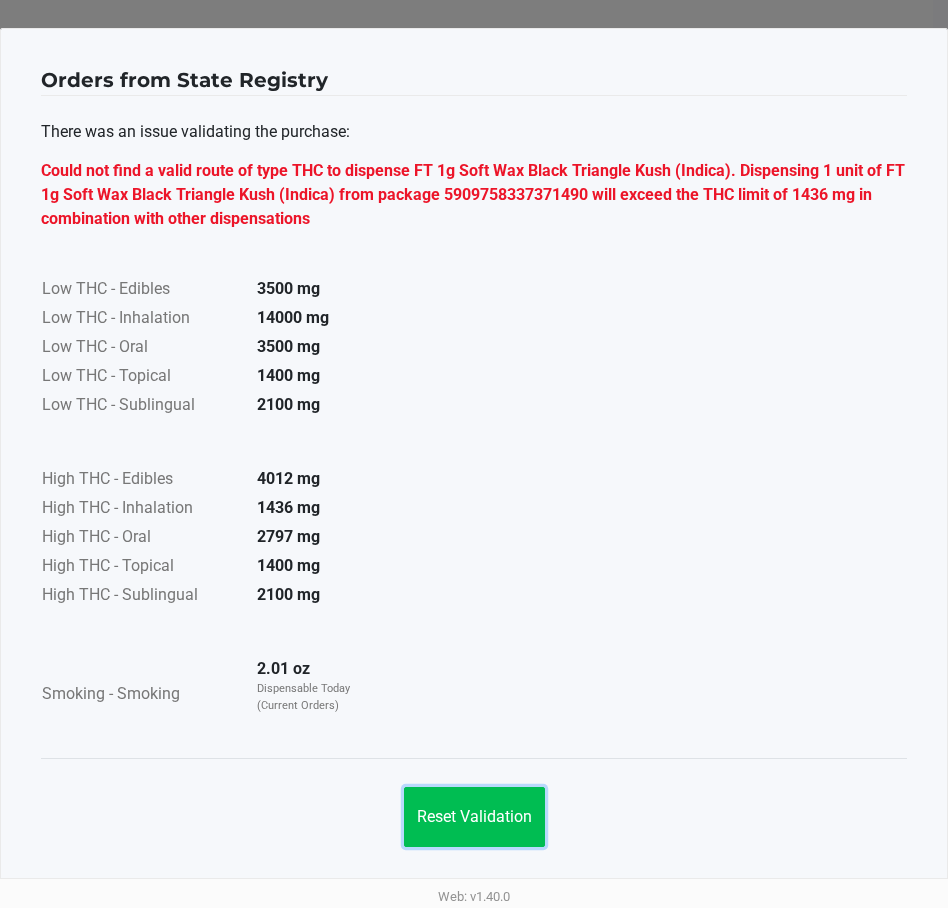 click on "Reset Validation" 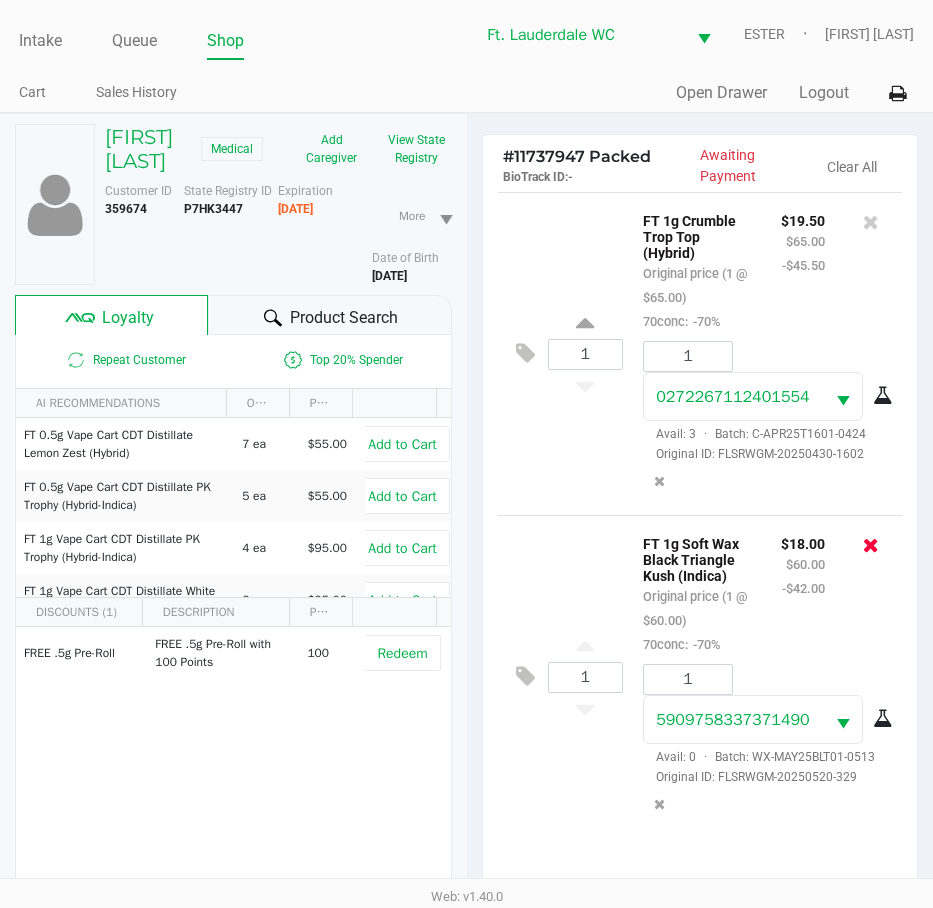 click 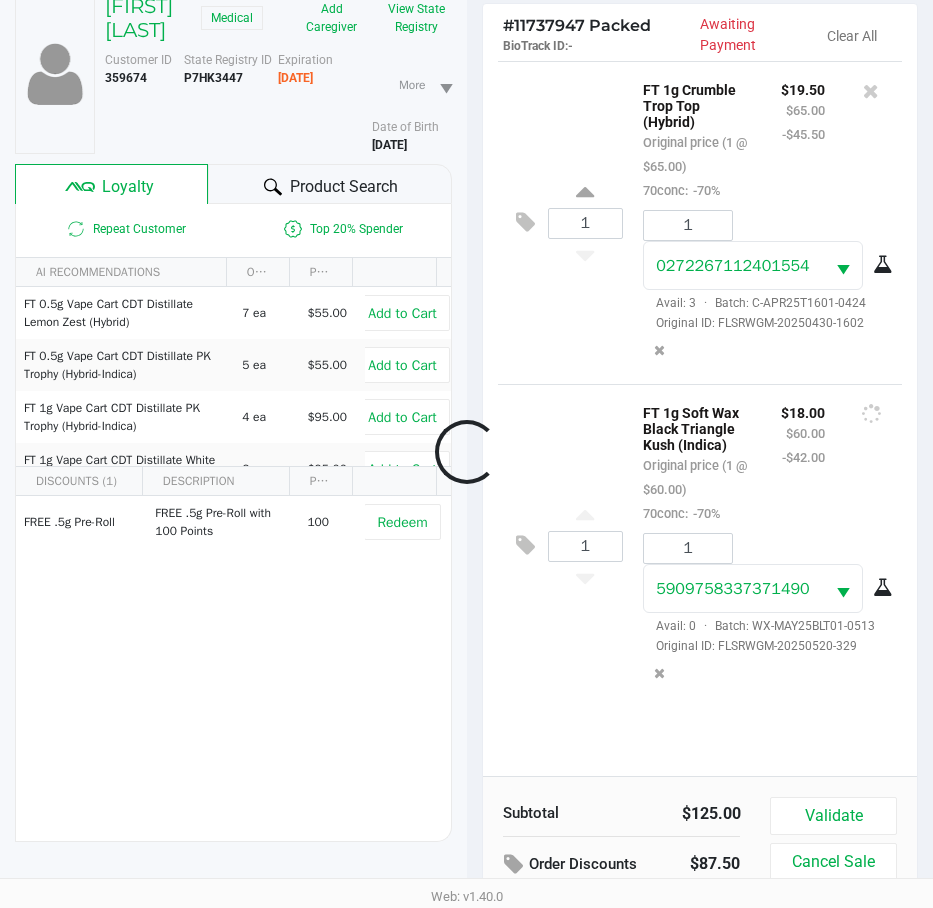 scroll, scrollTop: 262, scrollLeft: 0, axis: vertical 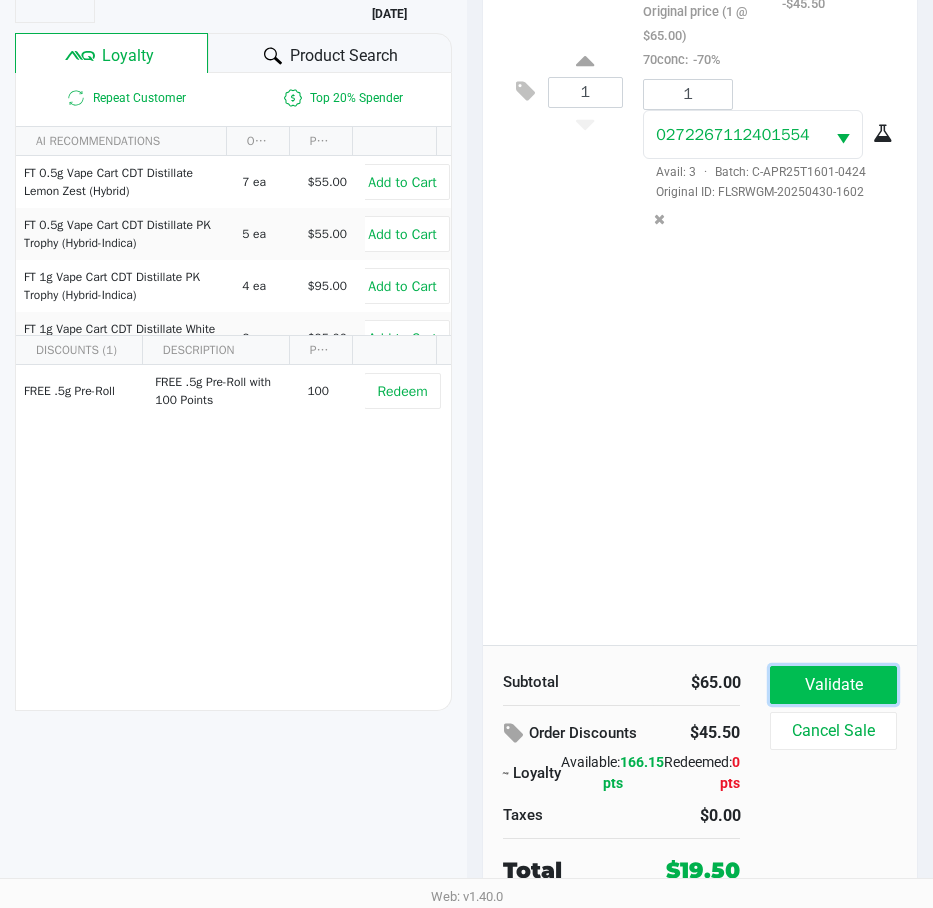 click on "Validate" 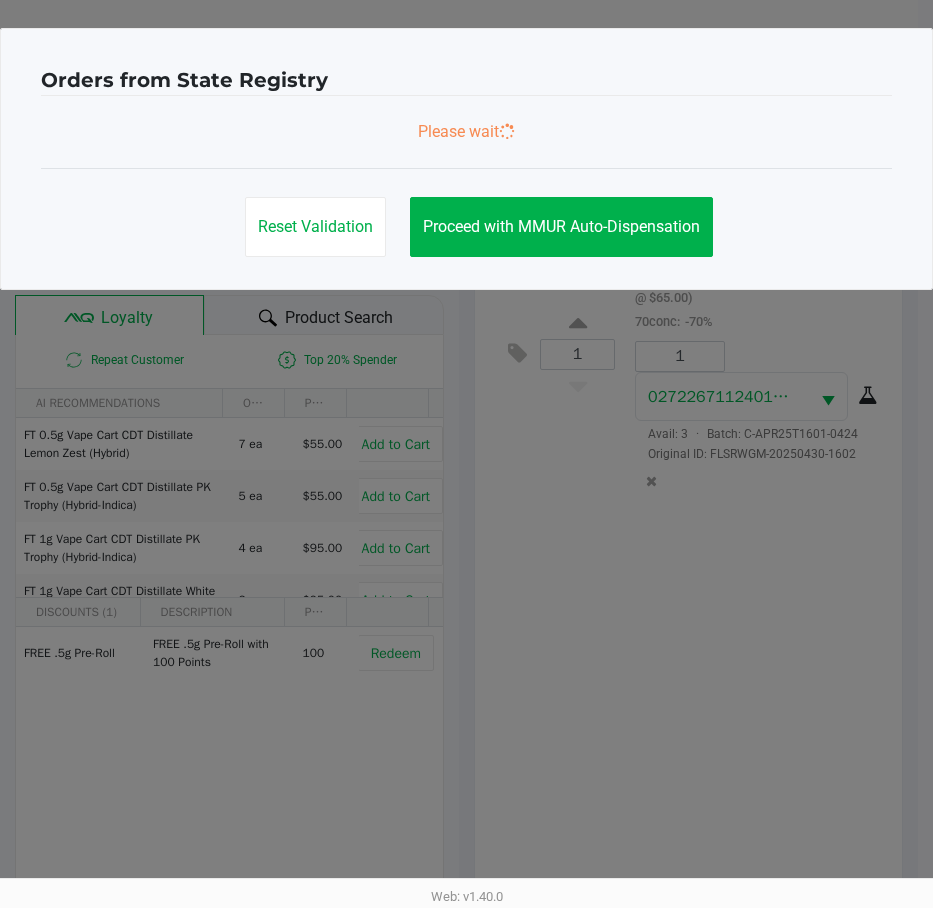 scroll, scrollTop: 0, scrollLeft: 0, axis: both 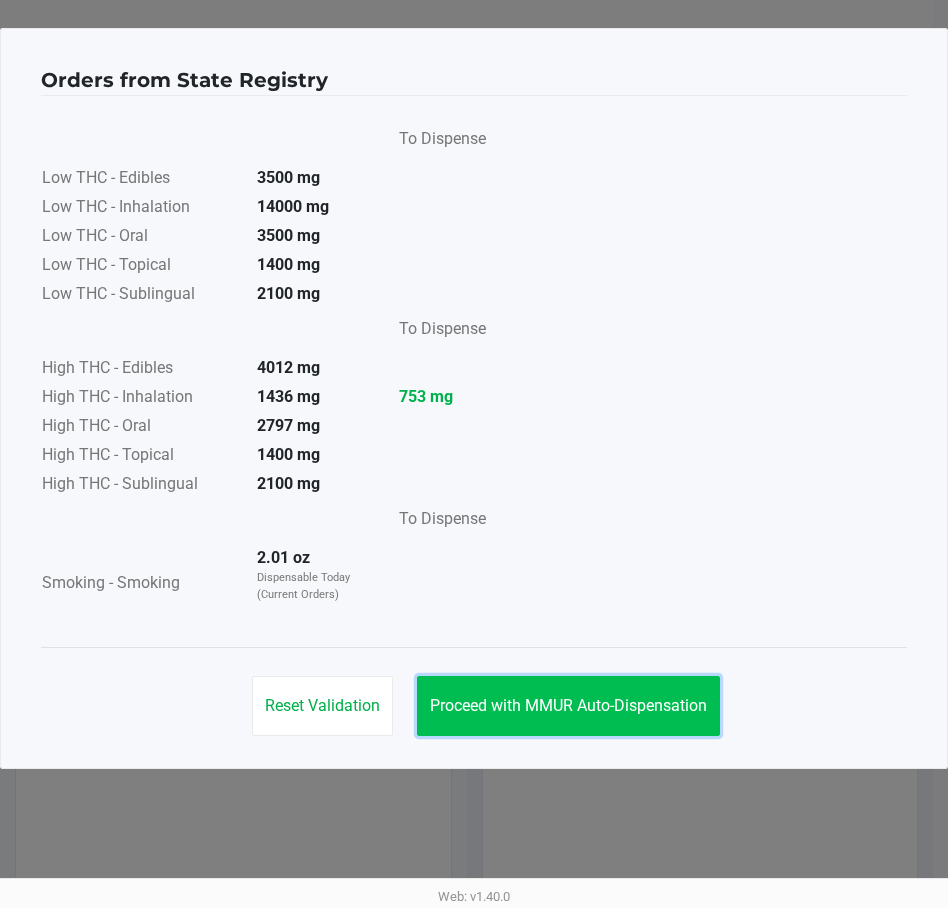 click on "Proceed with MMUR Auto-Dispensation" 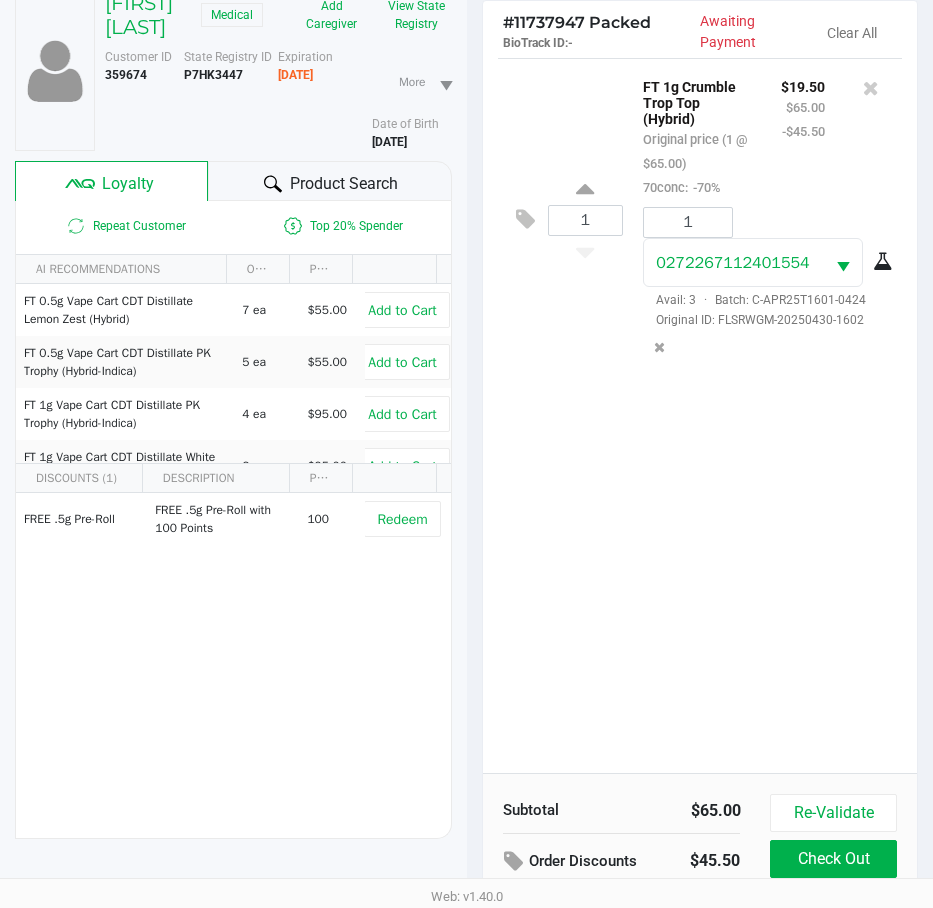 scroll, scrollTop: 265, scrollLeft: 0, axis: vertical 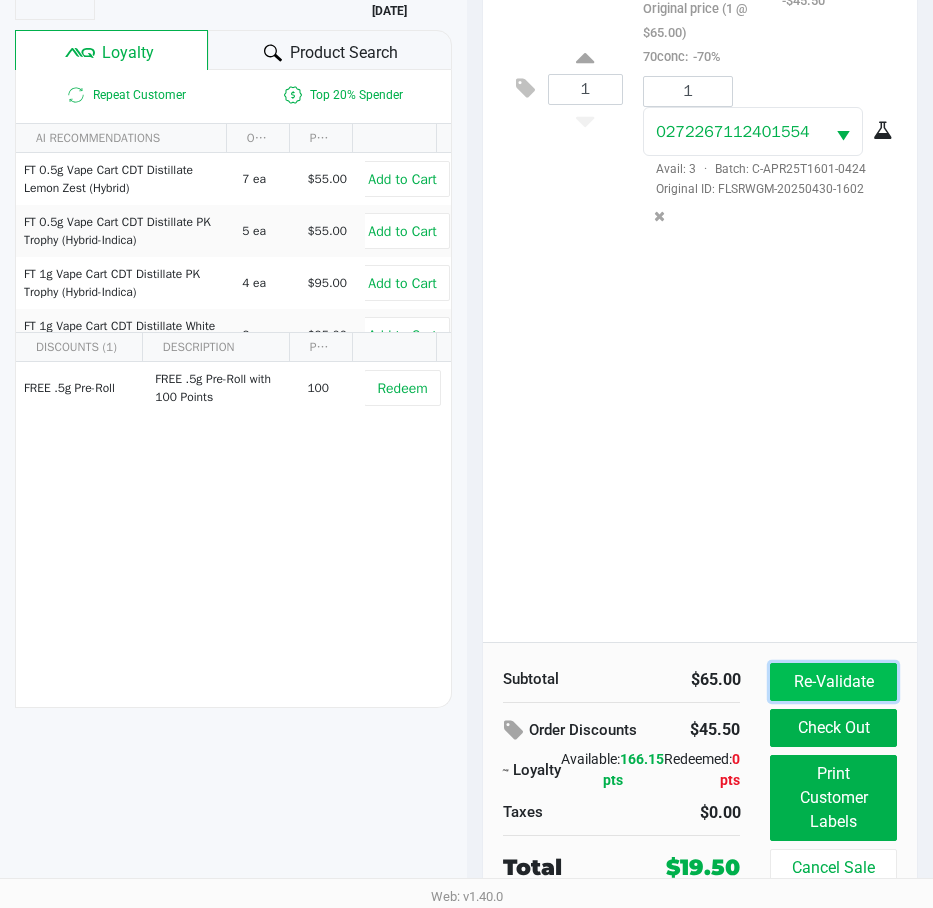 click on "Re-Validate" 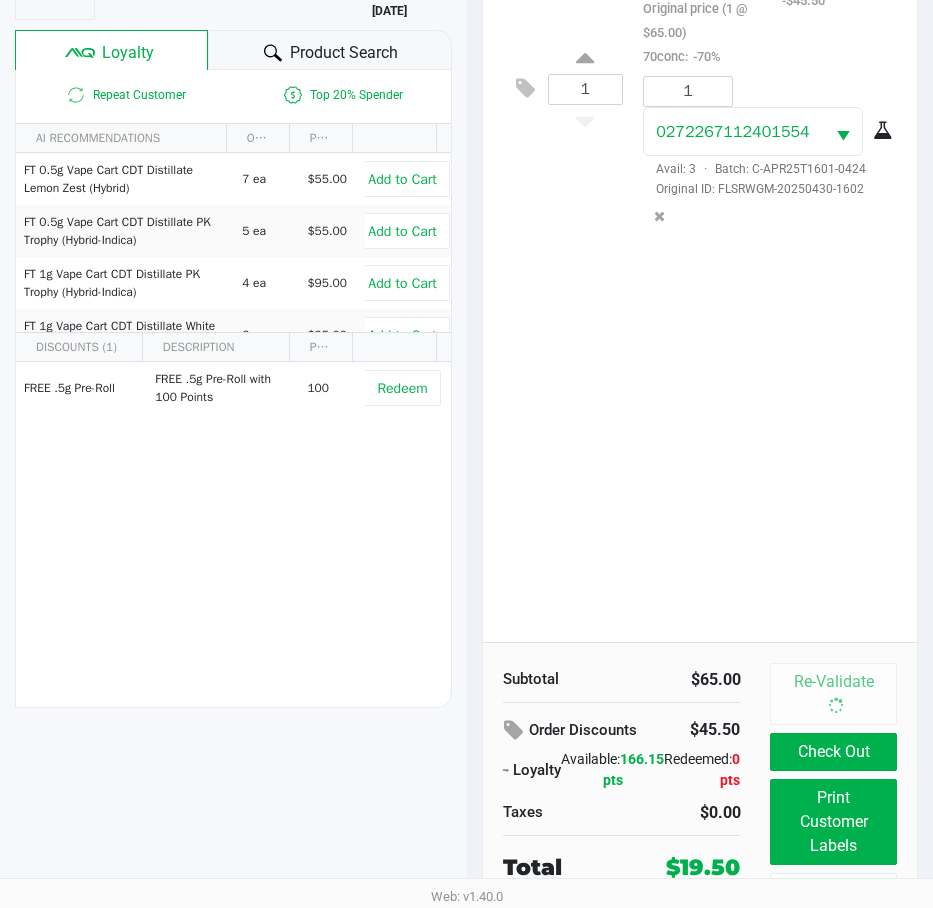 scroll, scrollTop: 0, scrollLeft: 0, axis: both 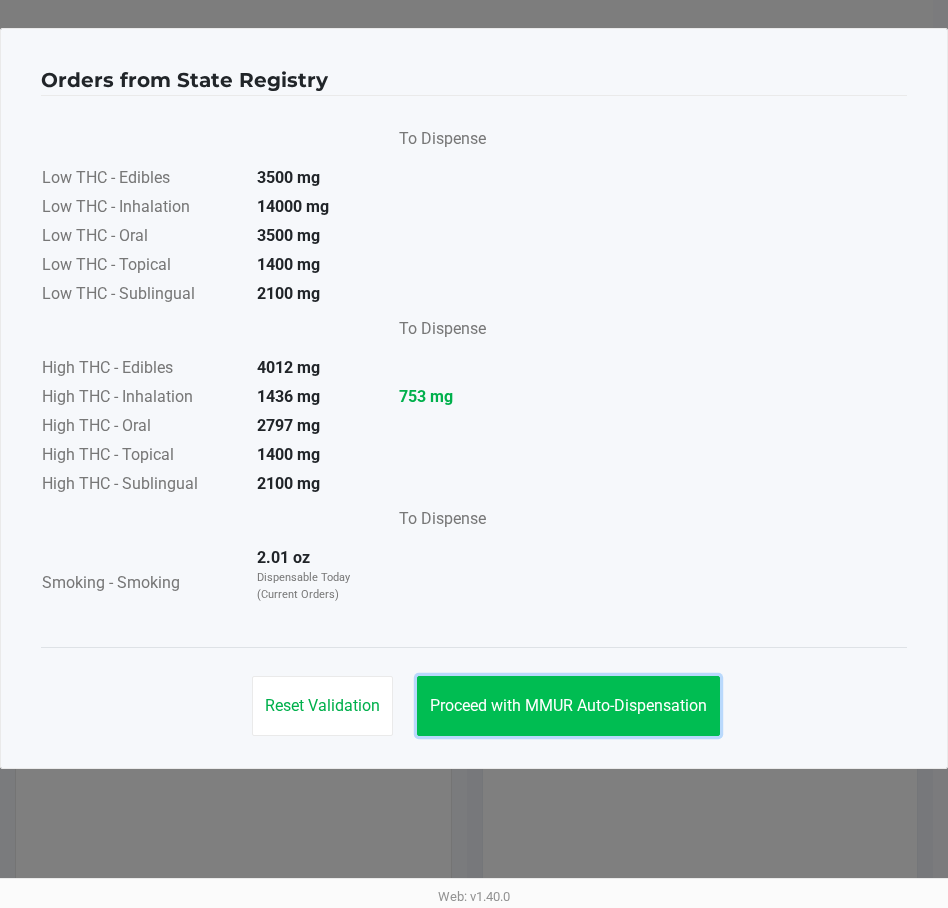 click on "Proceed with MMUR Auto-Dispensation" 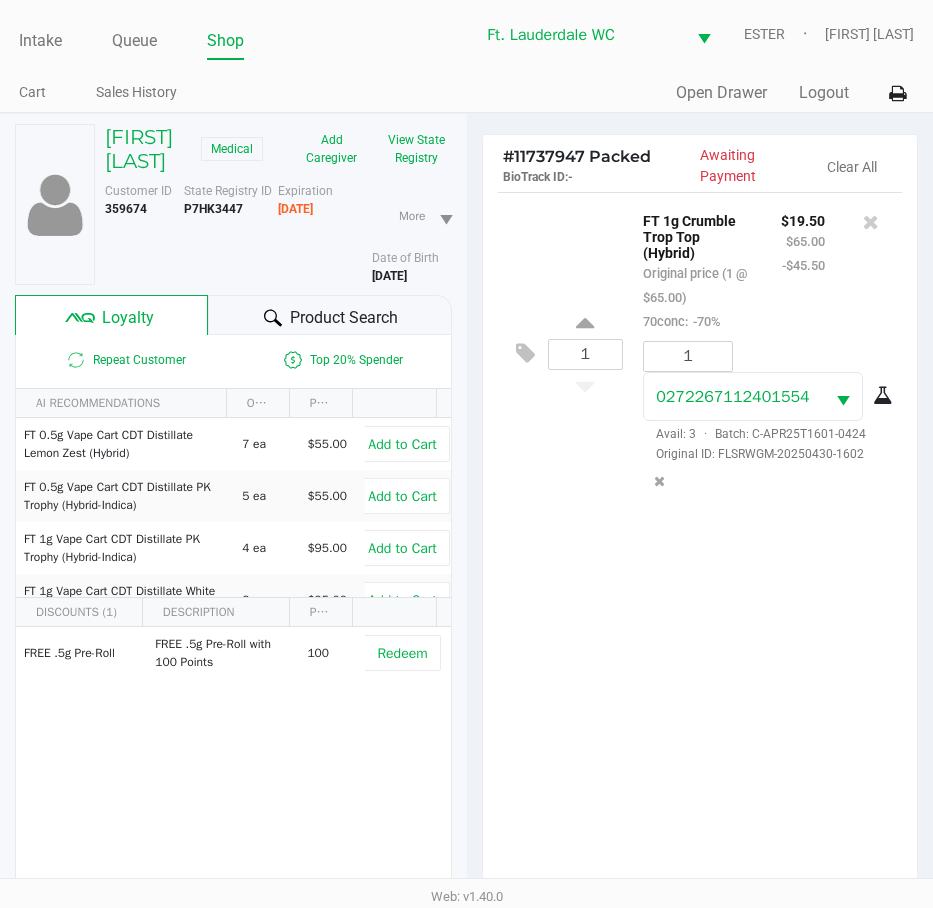 click on "1  FT 1g Crumble Trop Top (Hybrid)   Original price (1 @ $65.00)  70conc:  -70% $19.50 $65.00 -$45.50 1 0272267112401554  Avail: 3  ·  Batch: C-APR25T1601-0424   Original ID: FLSRWGM-20250430-1602" 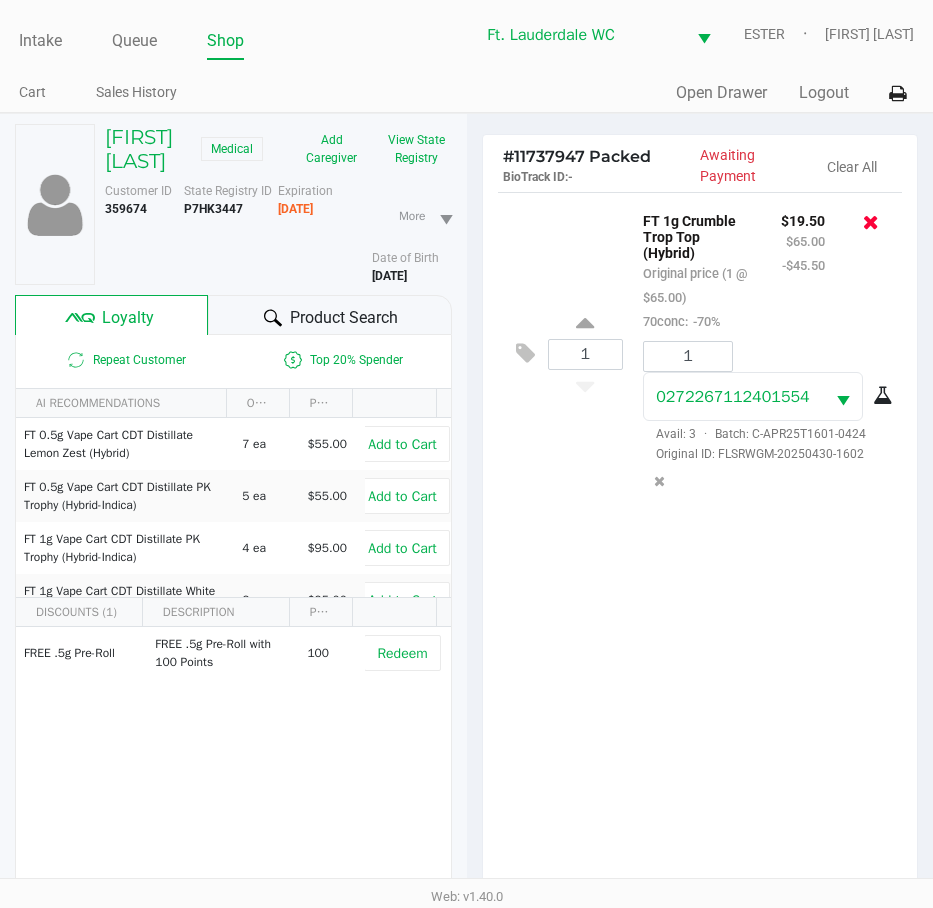 click 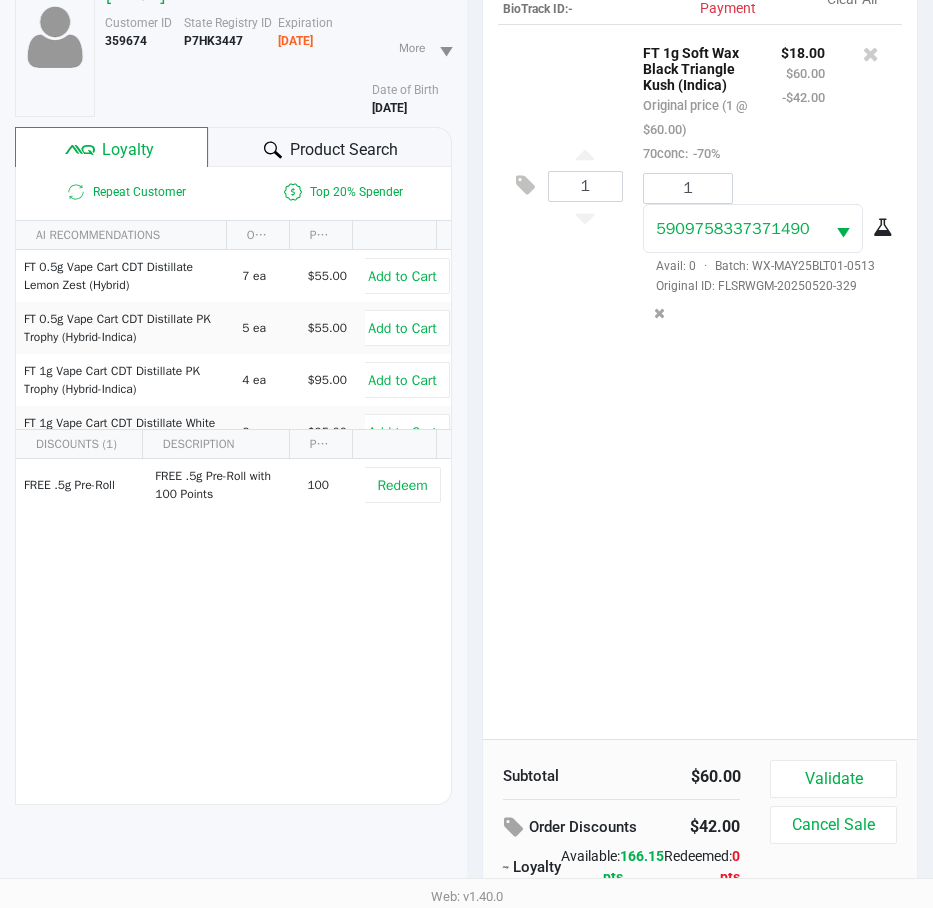 scroll, scrollTop: 262, scrollLeft: 0, axis: vertical 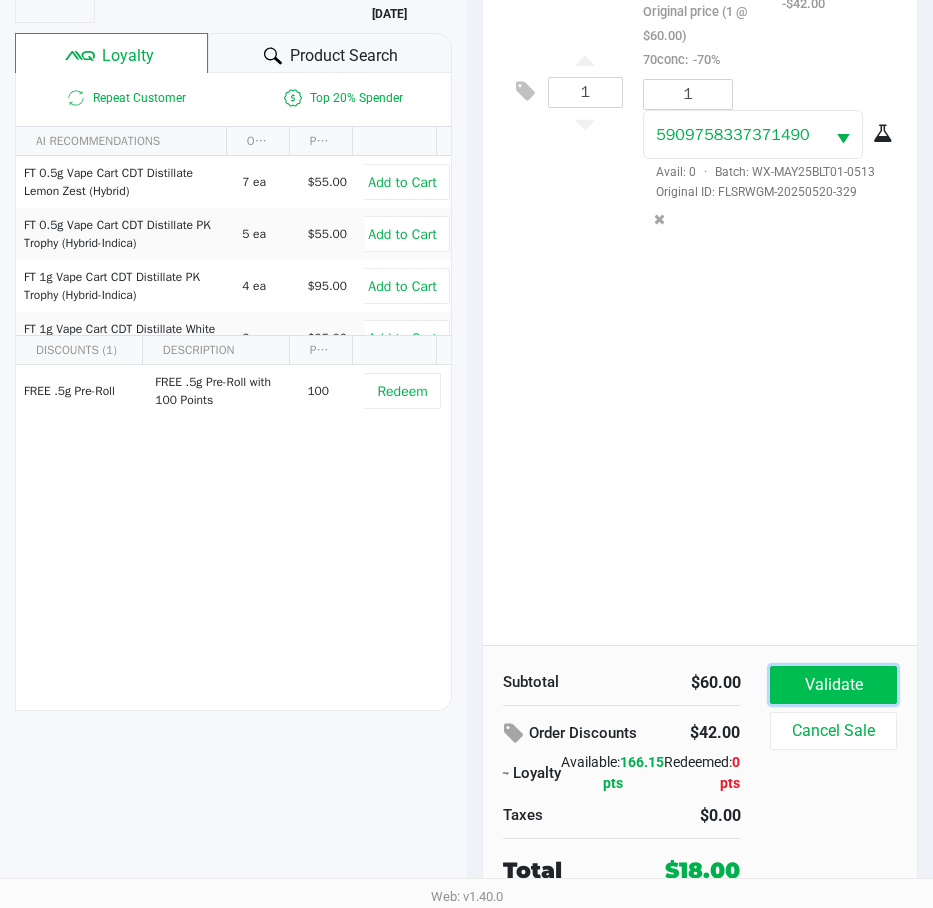 click on "Validate" 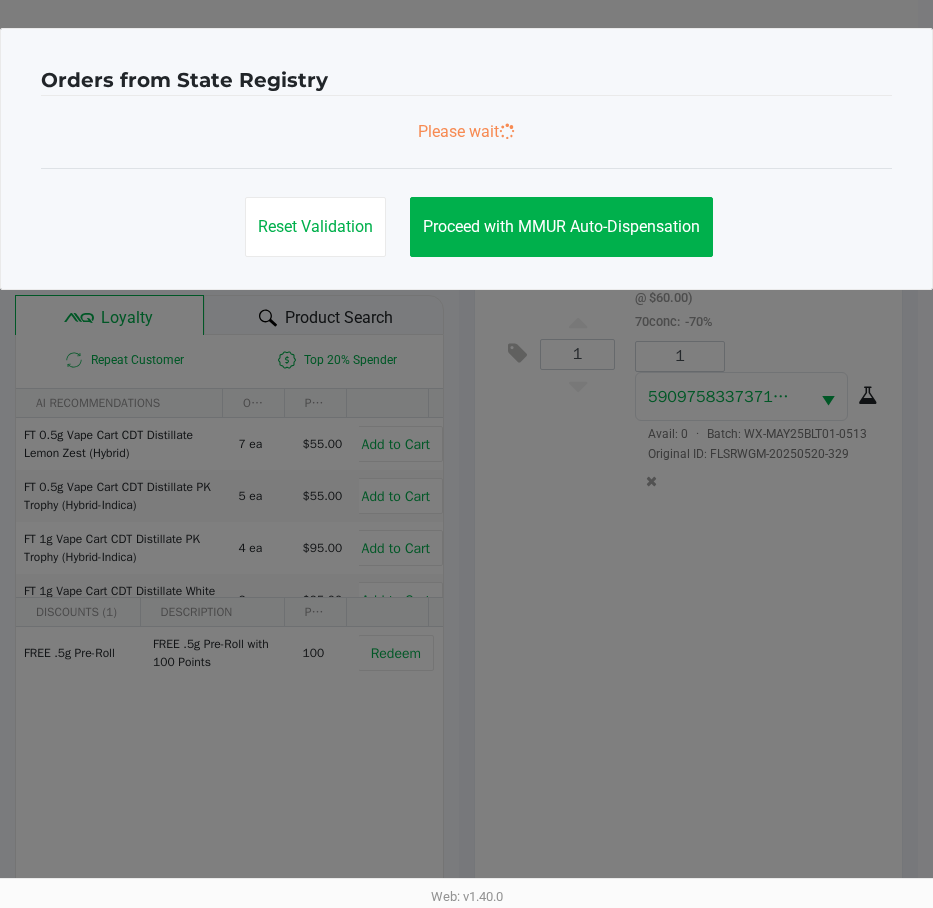 scroll, scrollTop: 0, scrollLeft: 0, axis: both 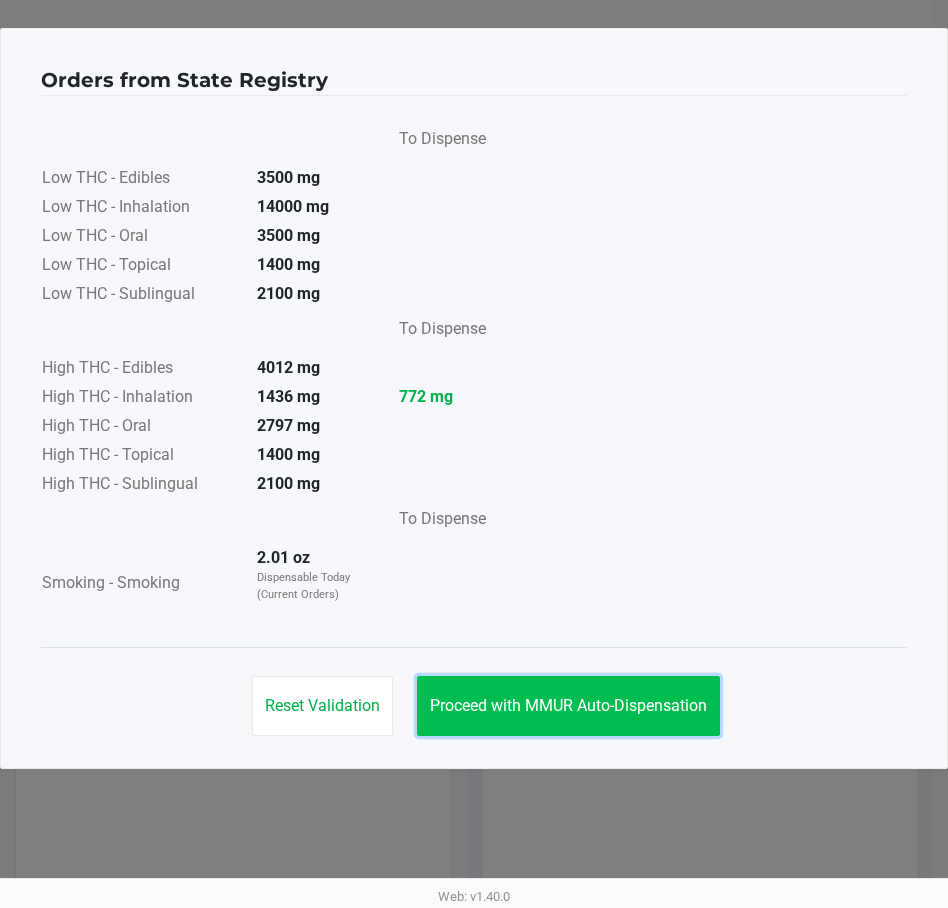 click on "Proceed with MMUR Auto-Dispensation" 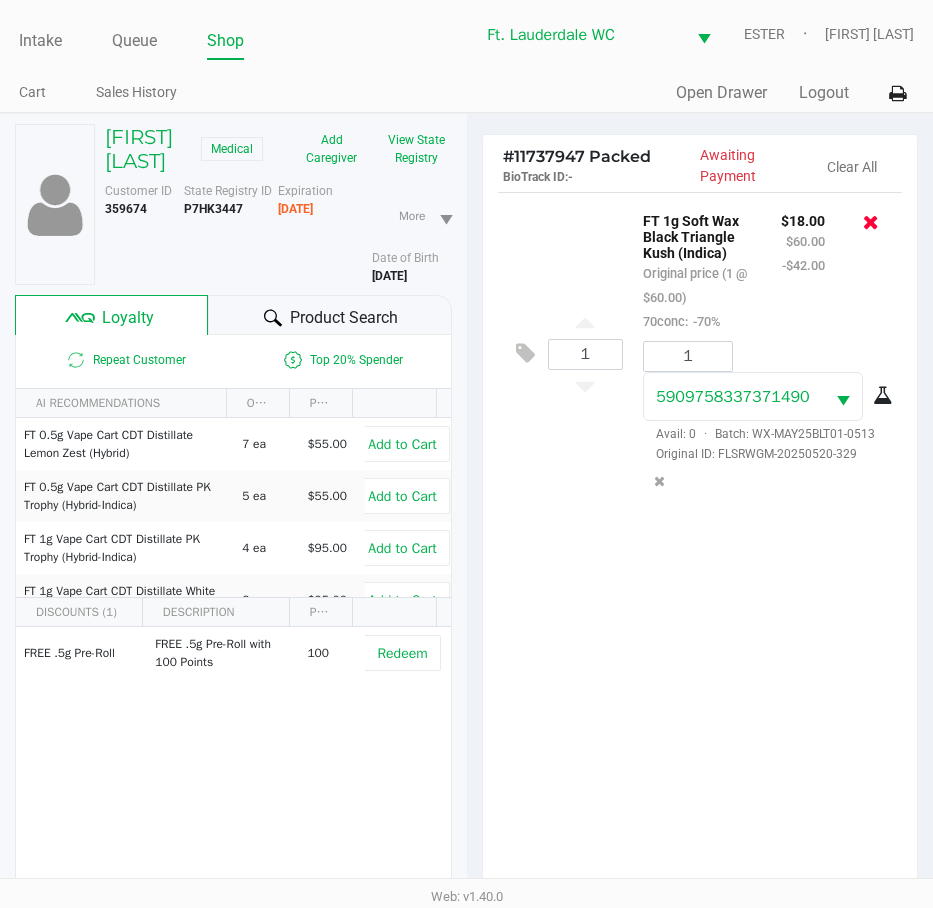 click 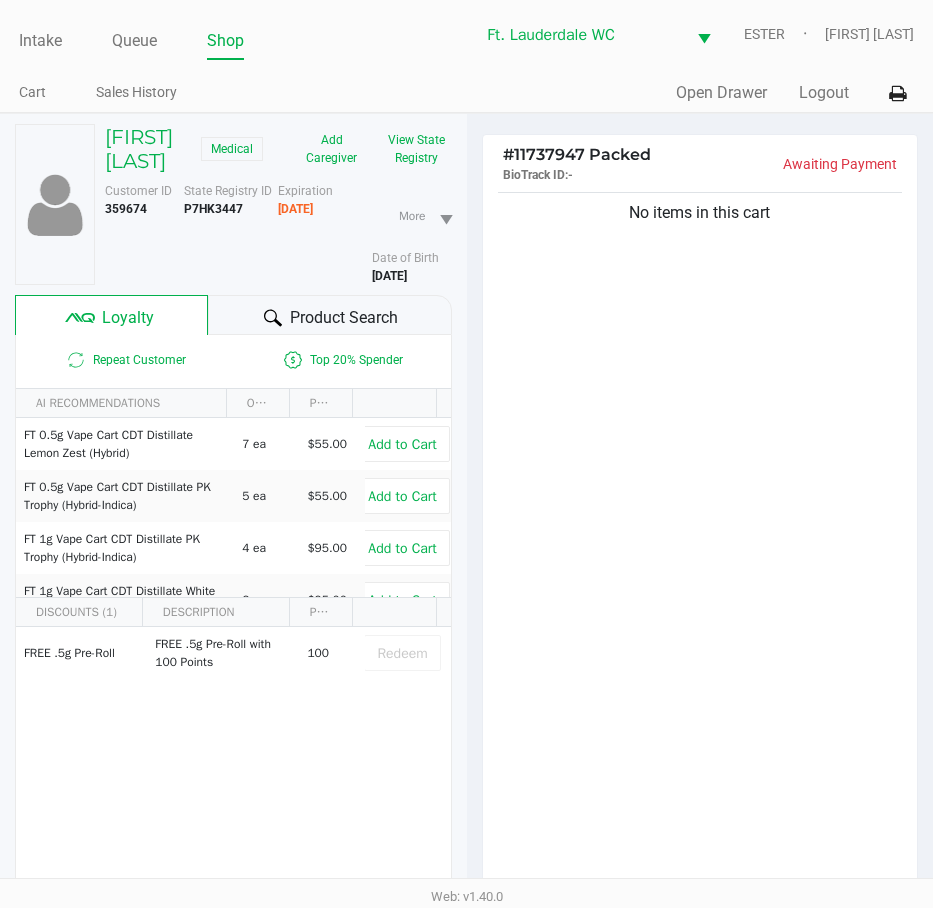 click on "No items in this cart" 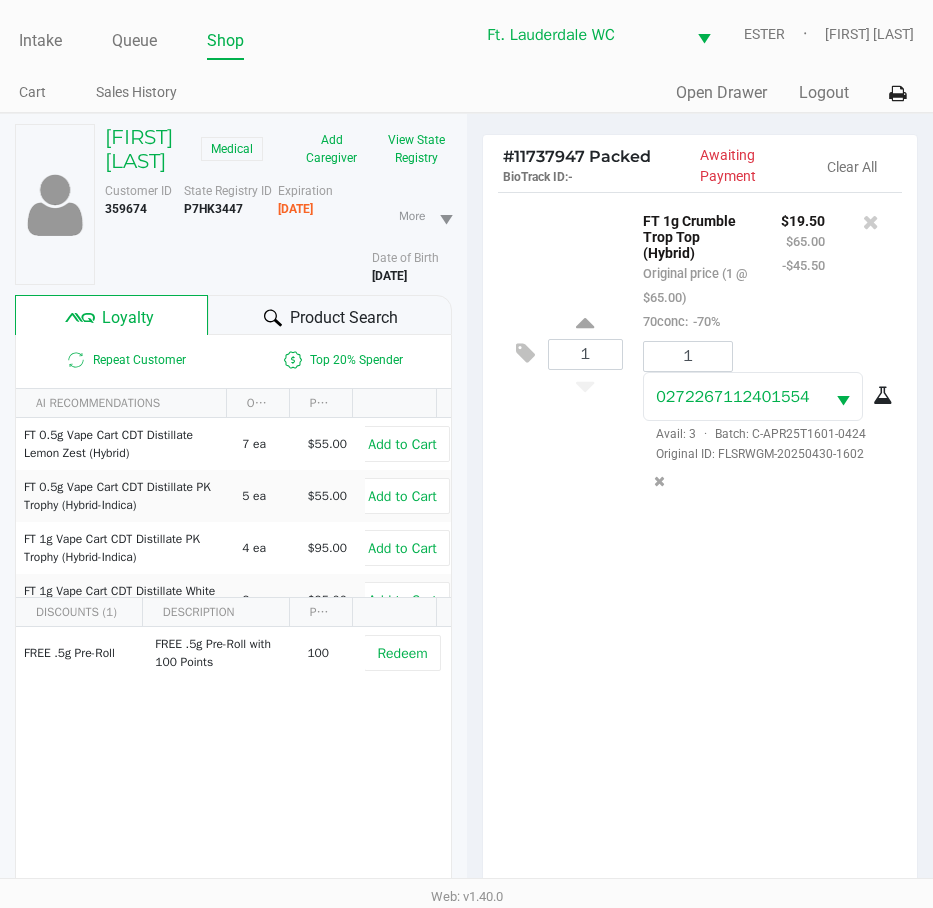 scroll, scrollTop: 262, scrollLeft: 0, axis: vertical 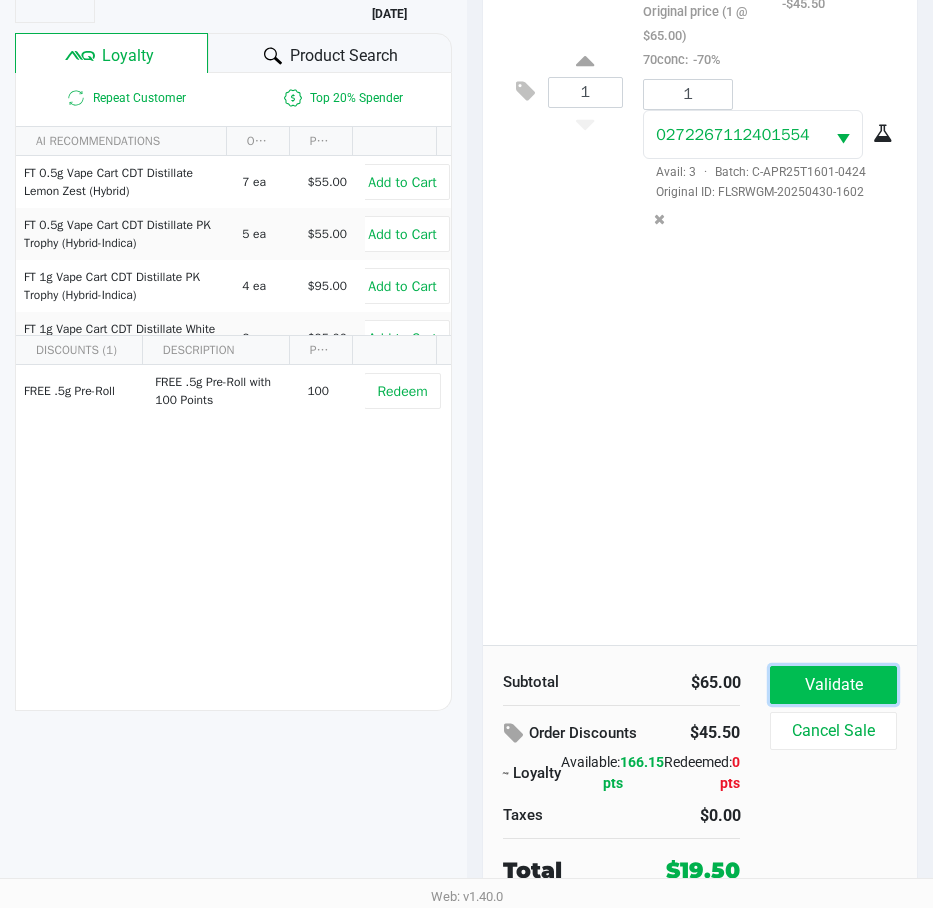 click on "Validate" 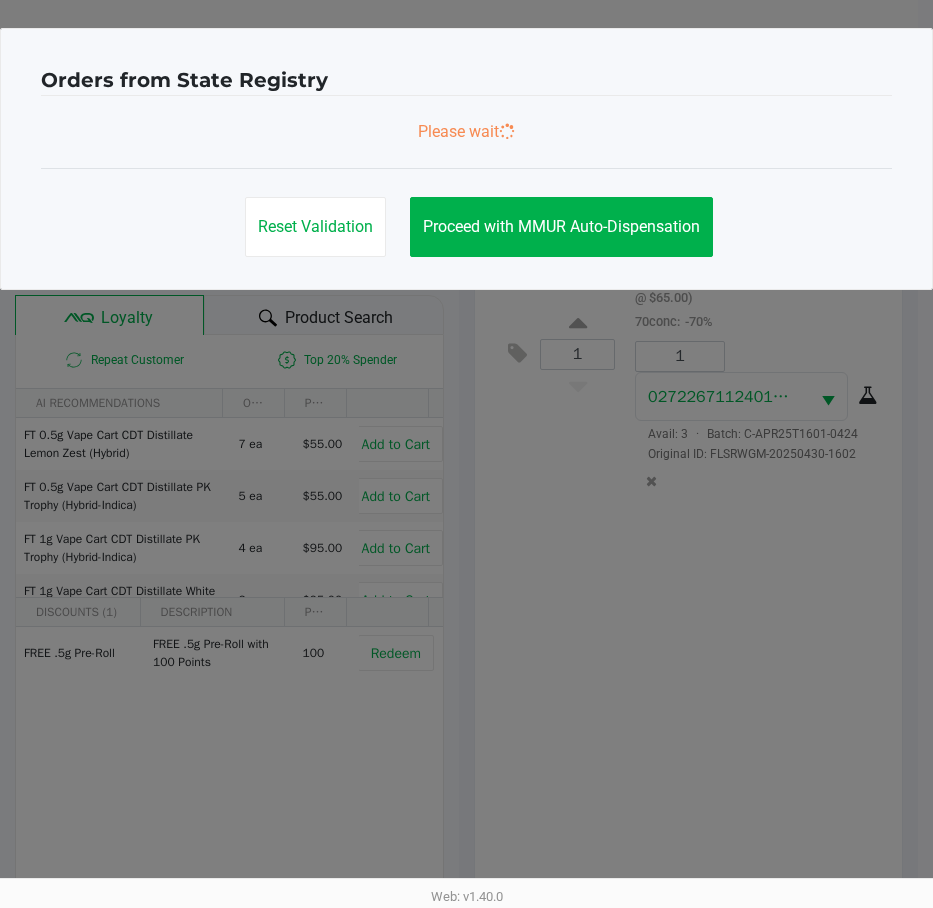 scroll, scrollTop: 0, scrollLeft: 0, axis: both 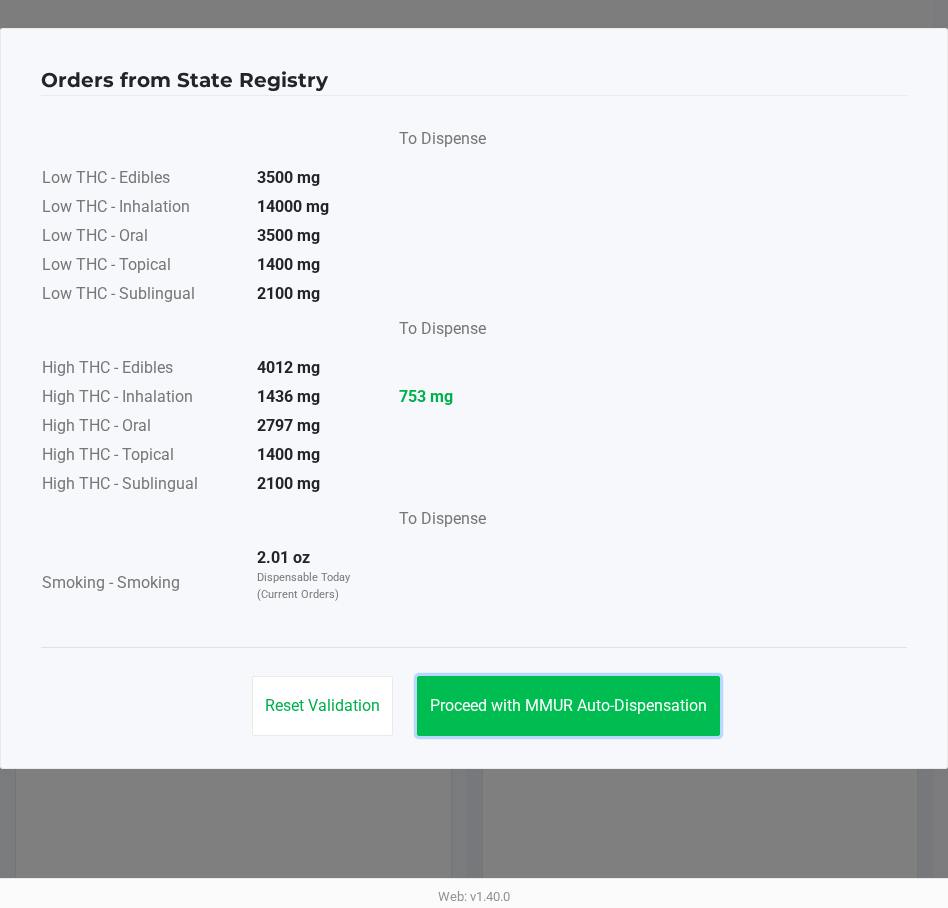 click on "Proceed with MMUR Auto-Dispensation" 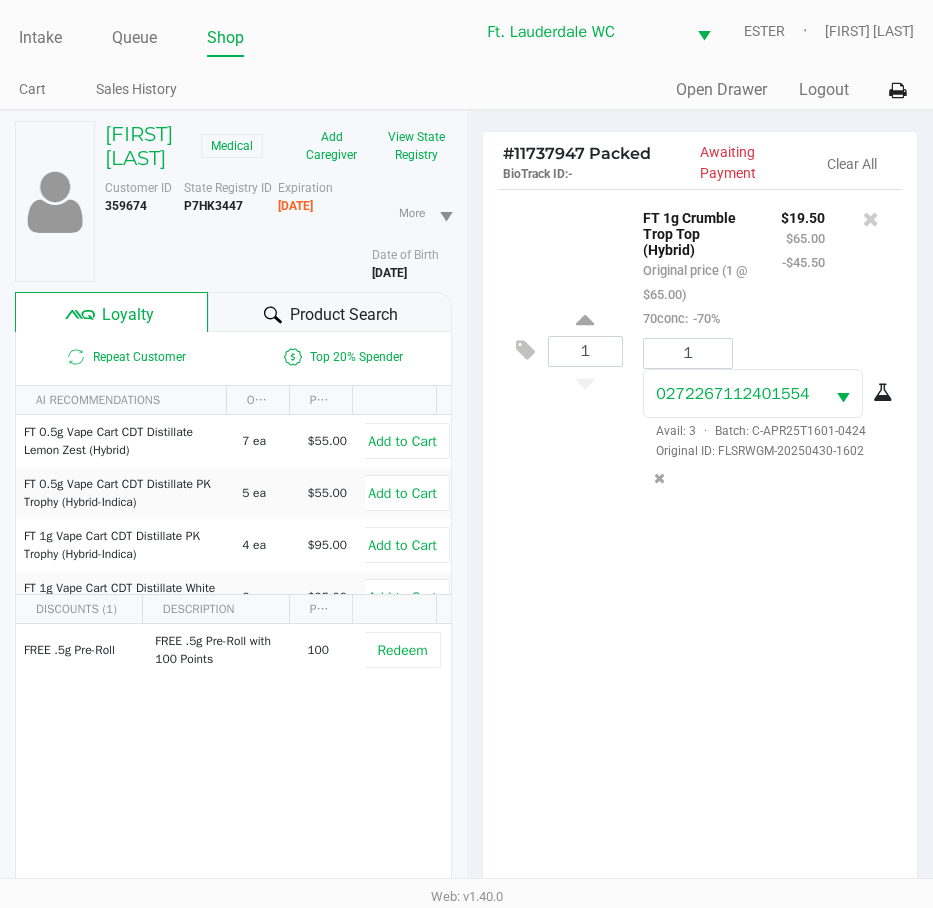 scroll, scrollTop: 0, scrollLeft: 0, axis: both 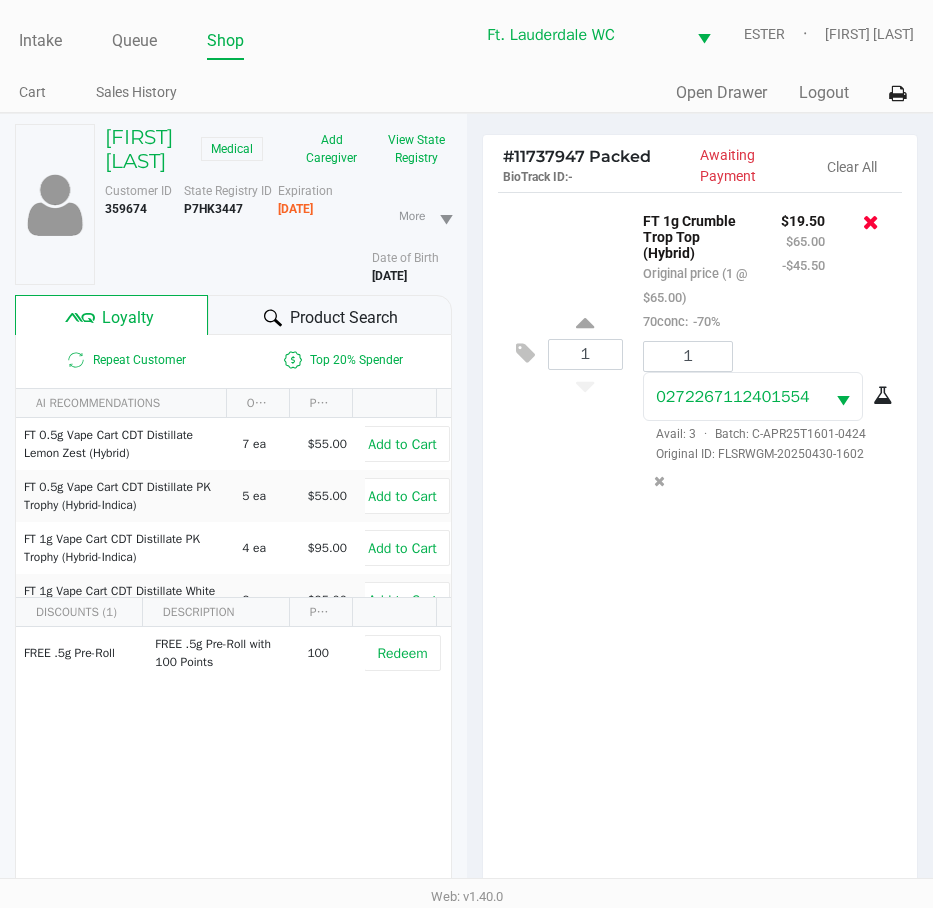 click 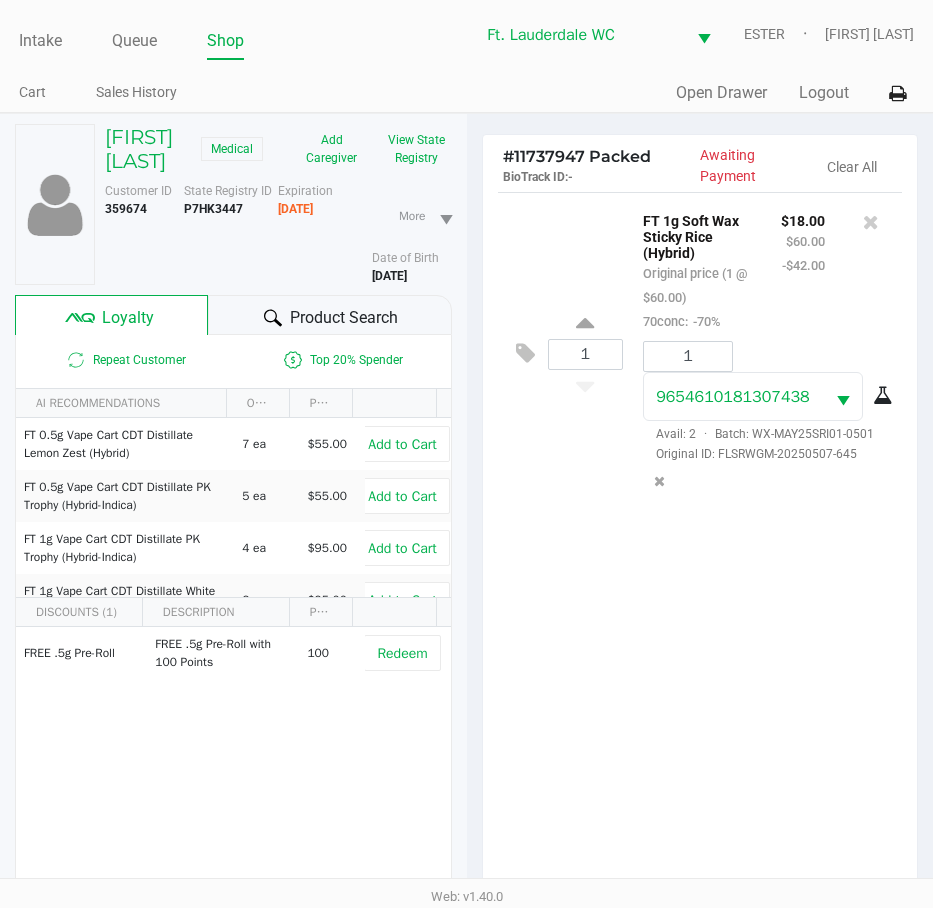 click on "1  FT 1g Soft Wax Sticky Rice (Hybrid)   Original price (1 @ $60.00)  70conc:  -70% $18.00 $60.00 -$42.00  Add Package" 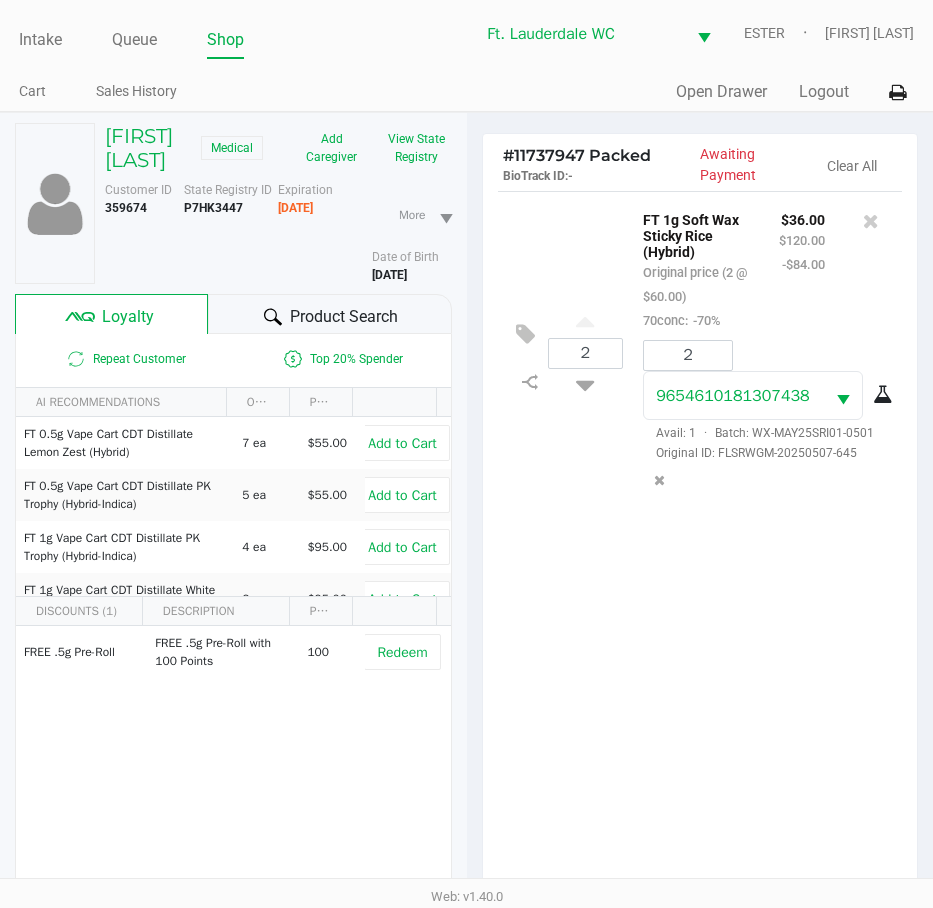 scroll, scrollTop: 0, scrollLeft: 0, axis: both 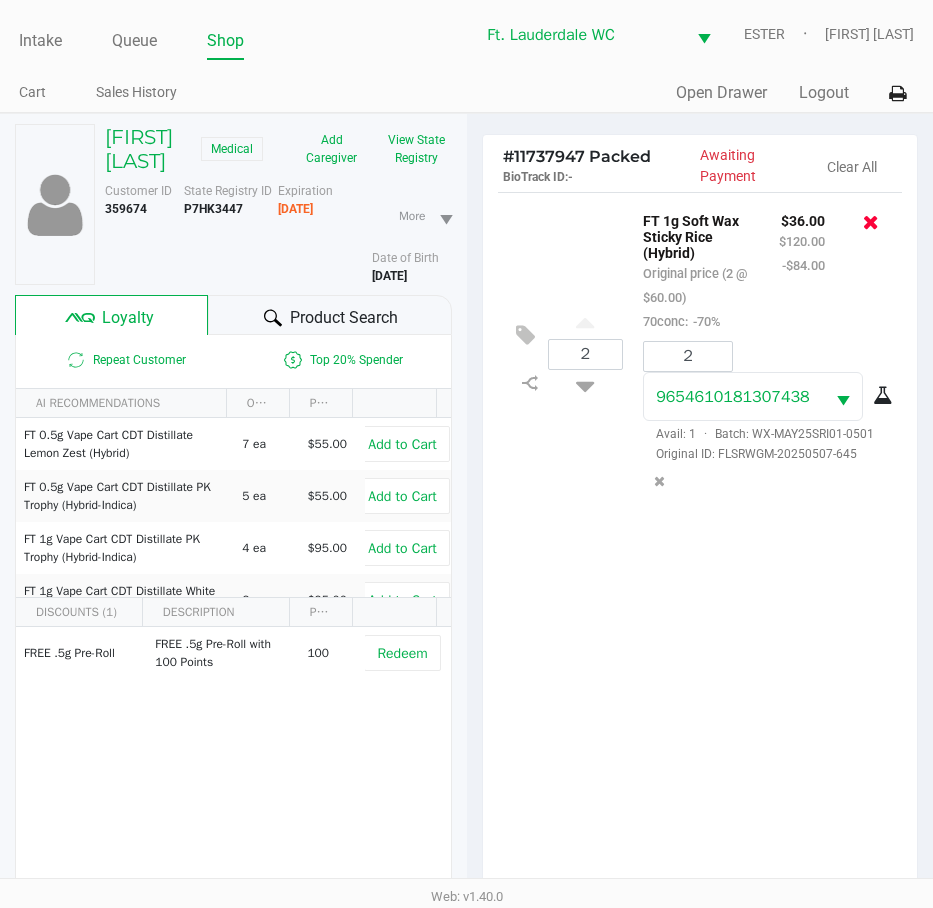 click 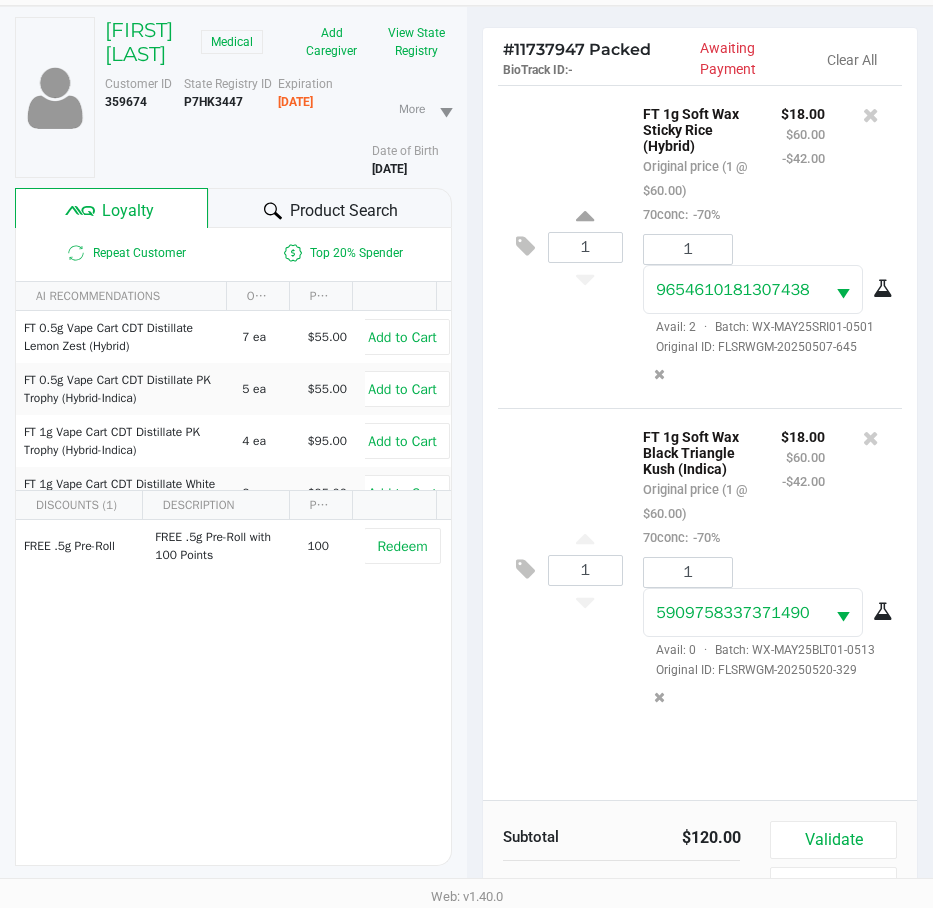 scroll, scrollTop: 262, scrollLeft: 0, axis: vertical 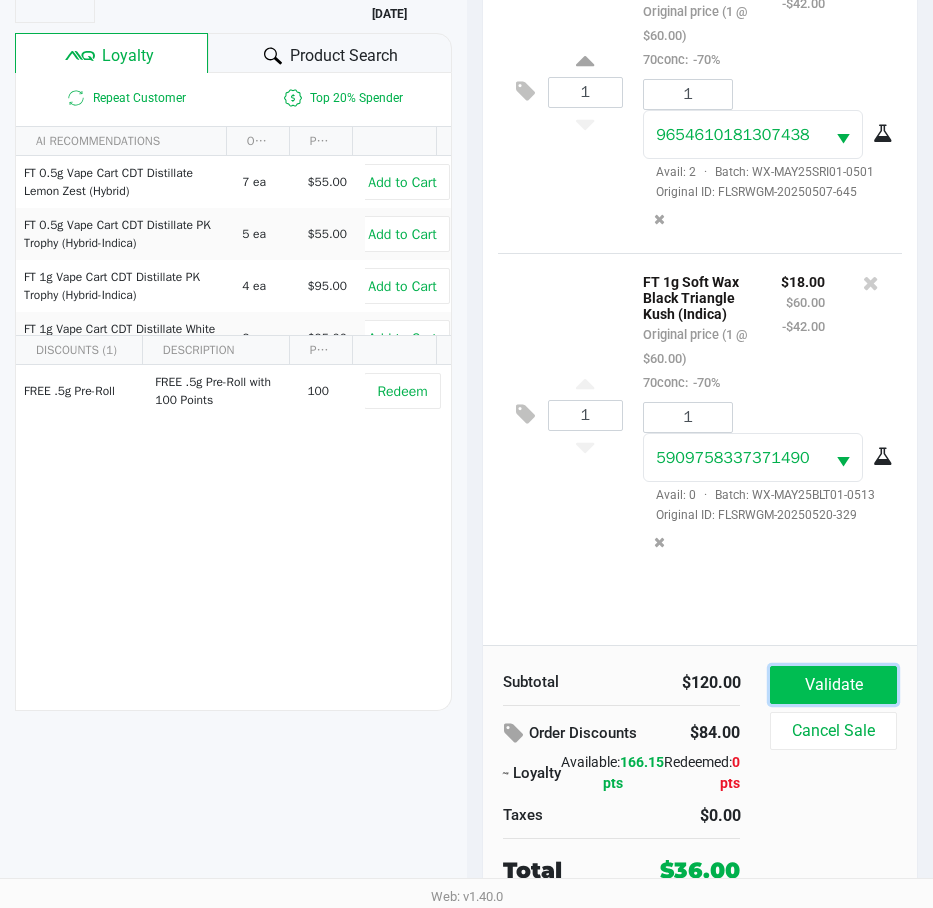 click on "Validate" 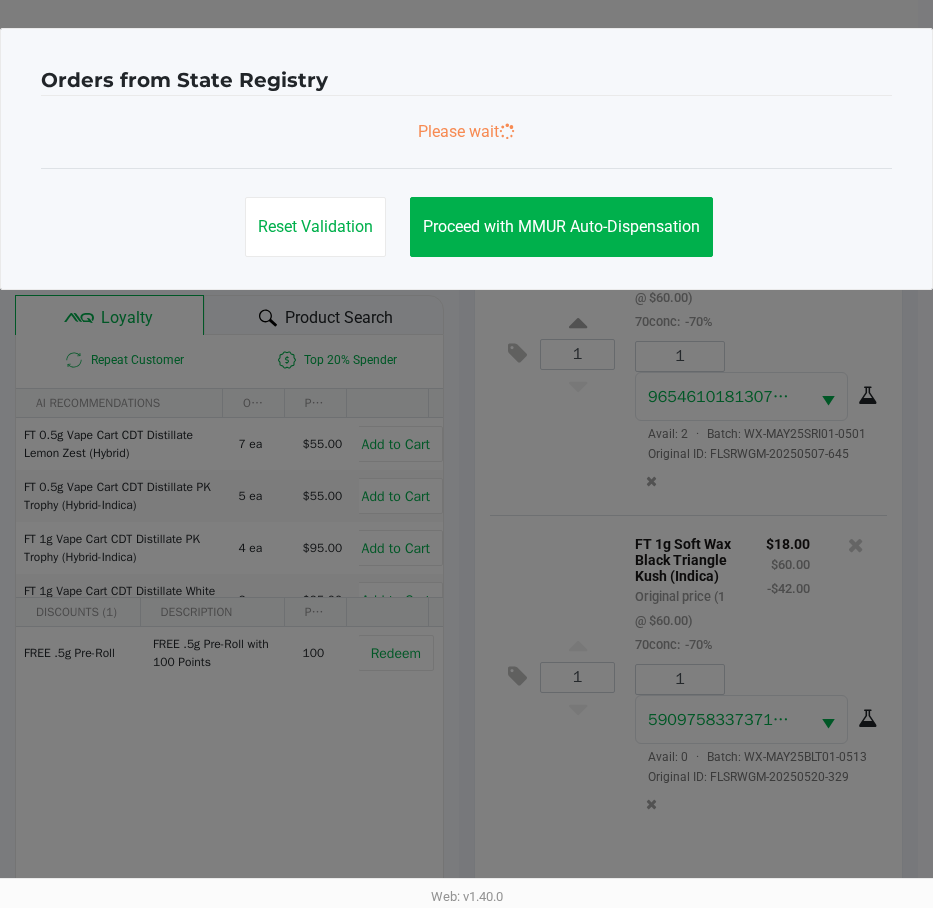 scroll, scrollTop: 0, scrollLeft: 0, axis: both 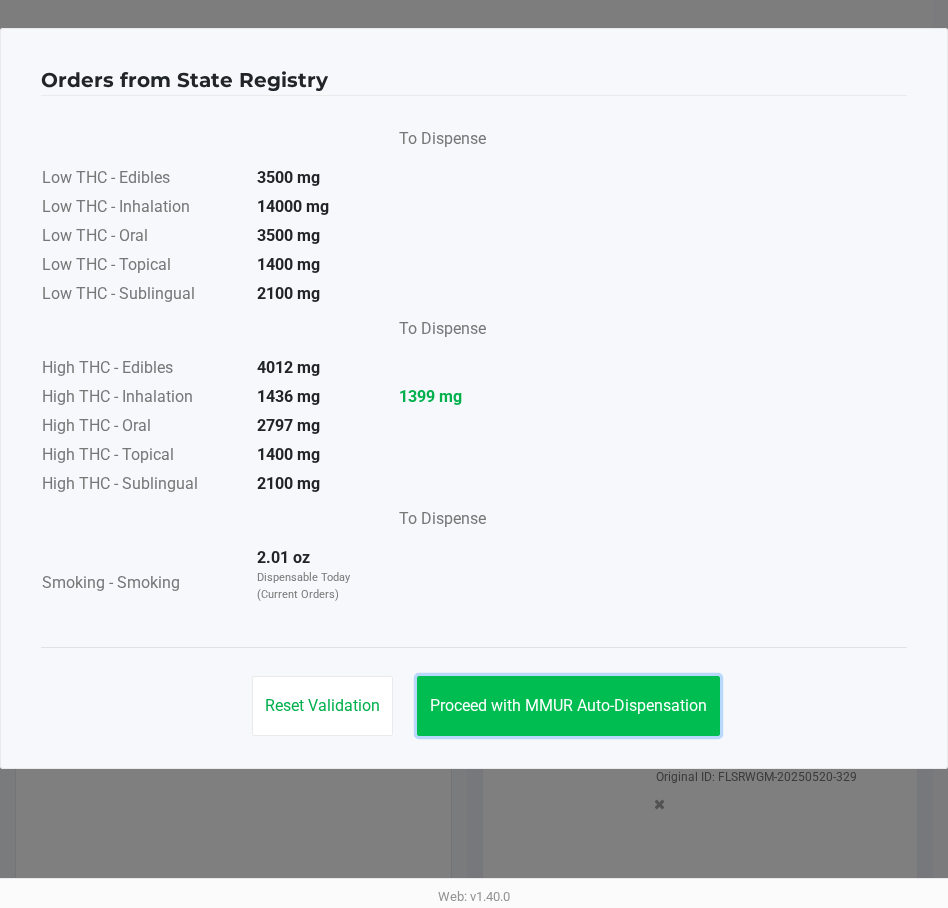 click on "Proceed with MMUR Auto-Dispensation" 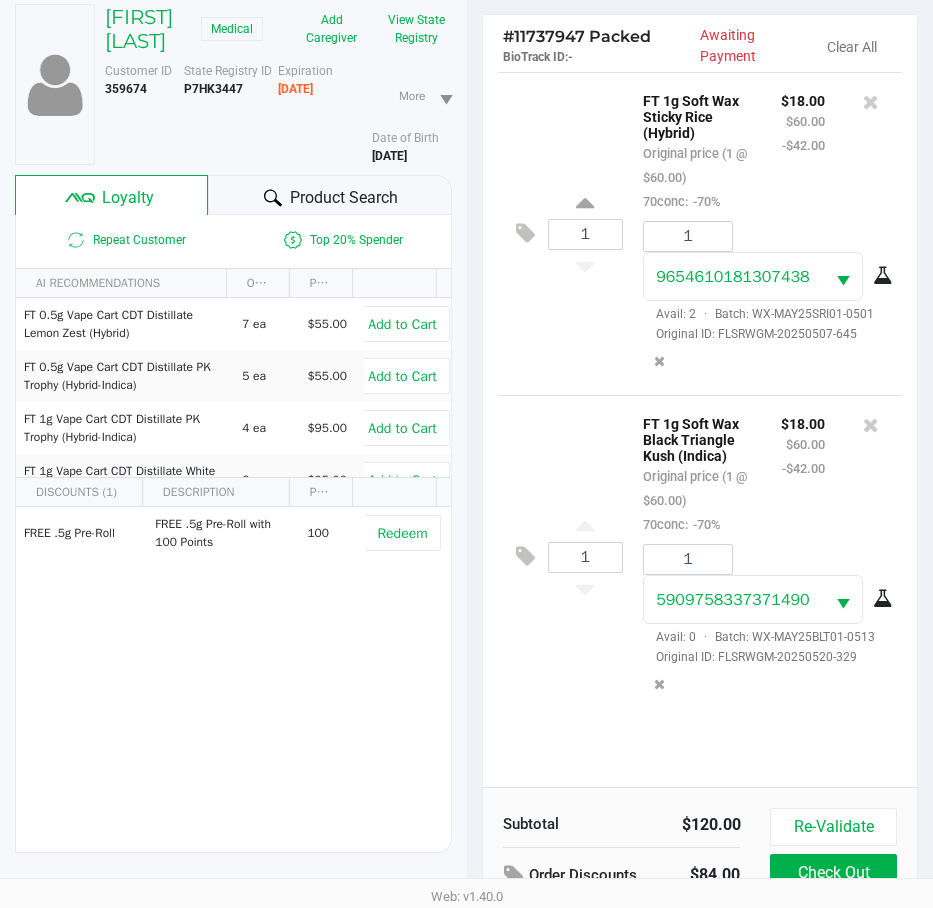 scroll, scrollTop: 265, scrollLeft: 0, axis: vertical 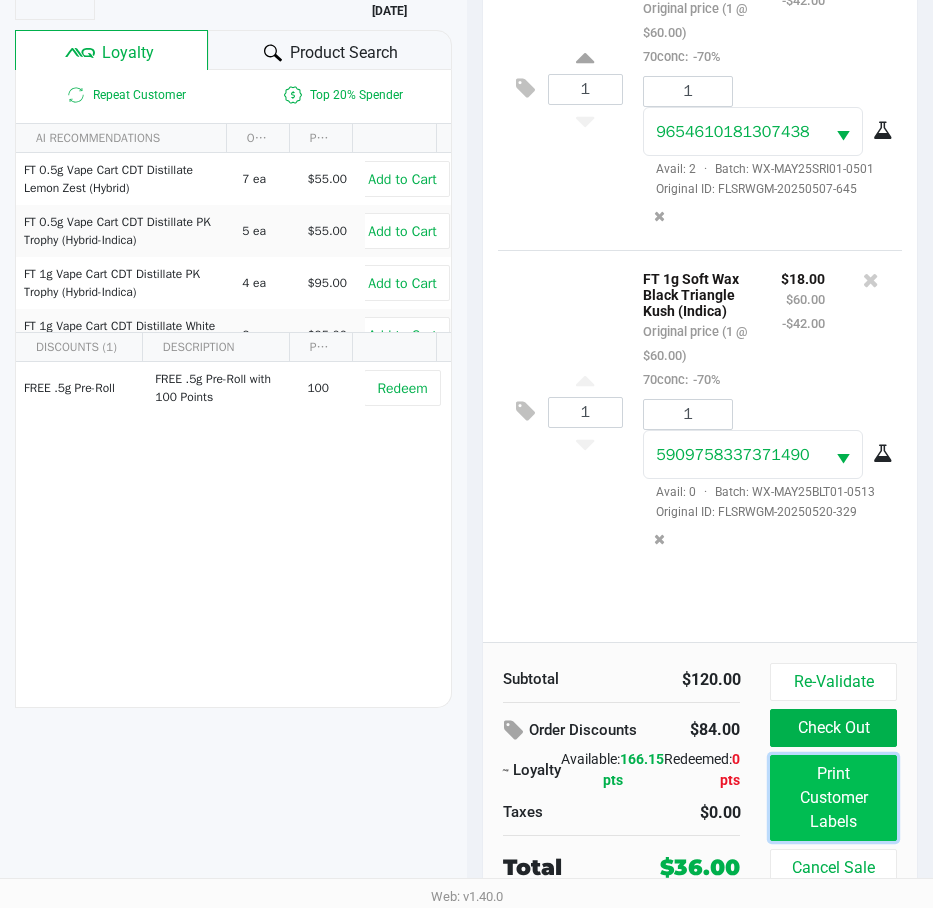 click on "Print Customer Labels" 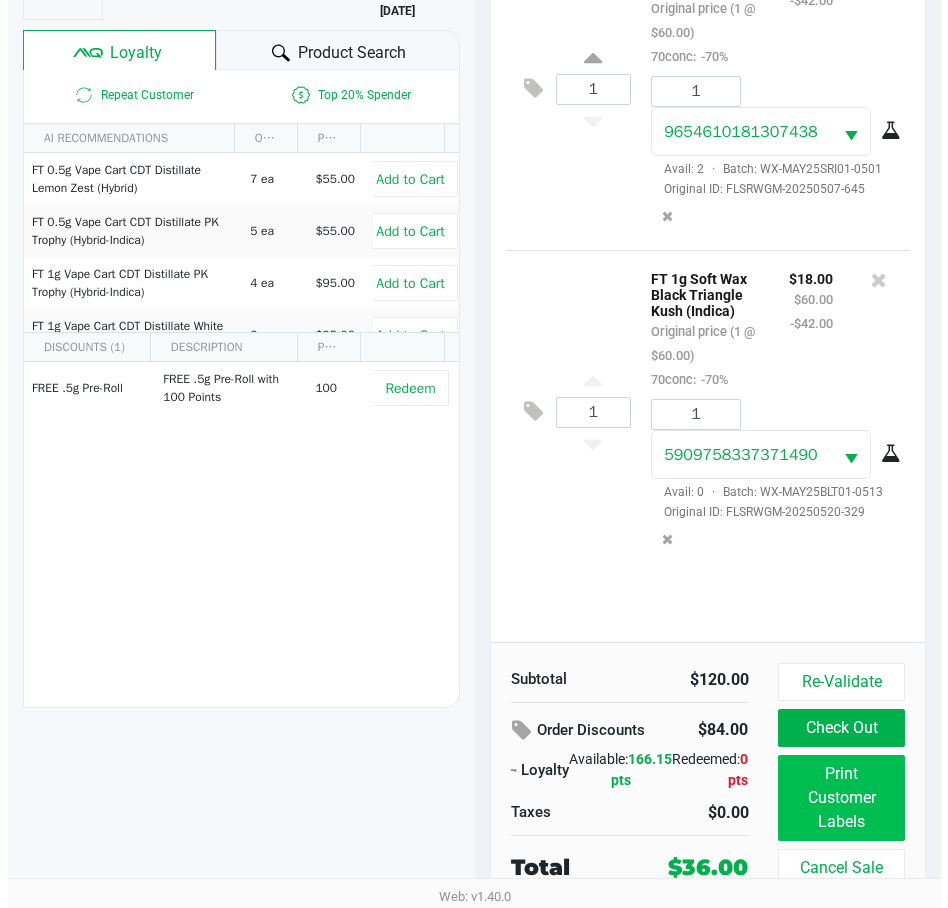 scroll, scrollTop: 0, scrollLeft: 0, axis: both 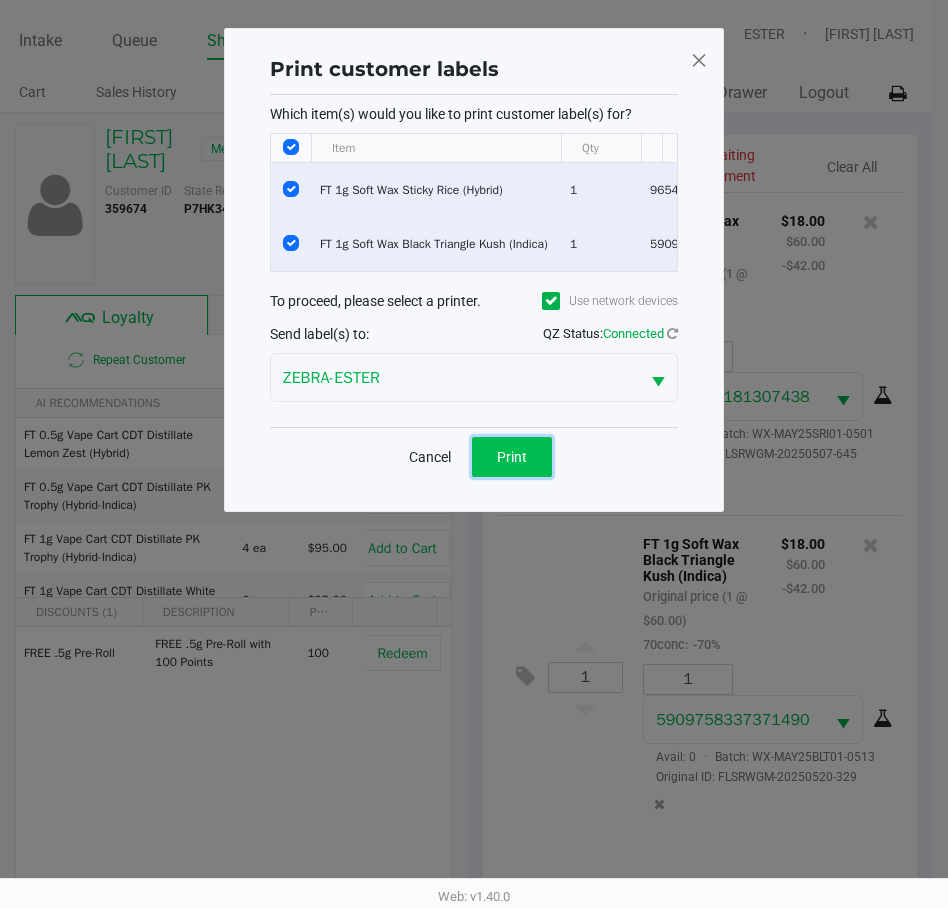 click on "Print" 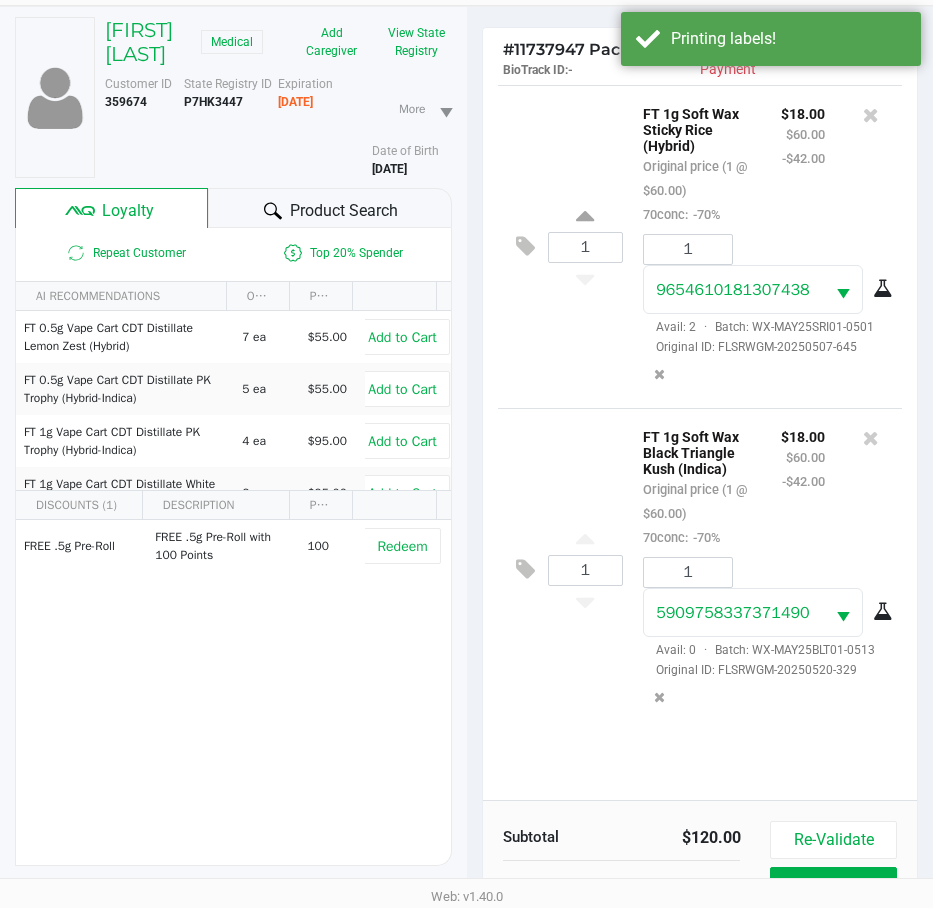 scroll, scrollTop: 265, scrollLeft: 0, axis: vertical 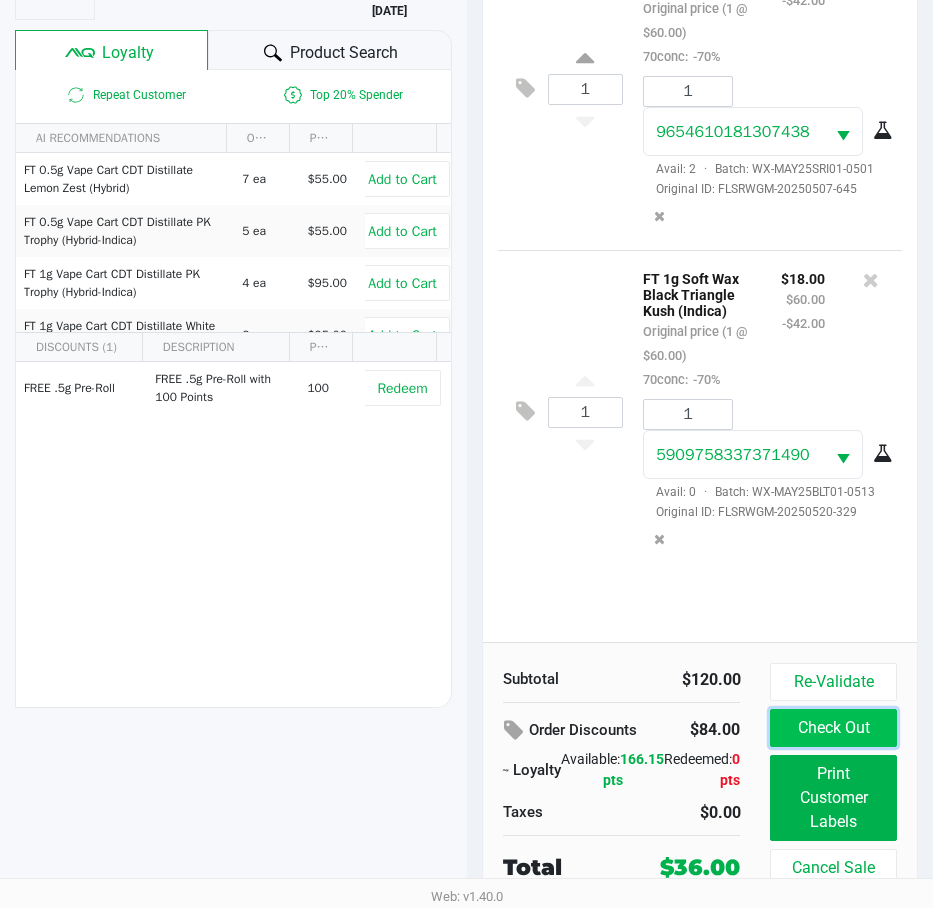 click on "Check Out" 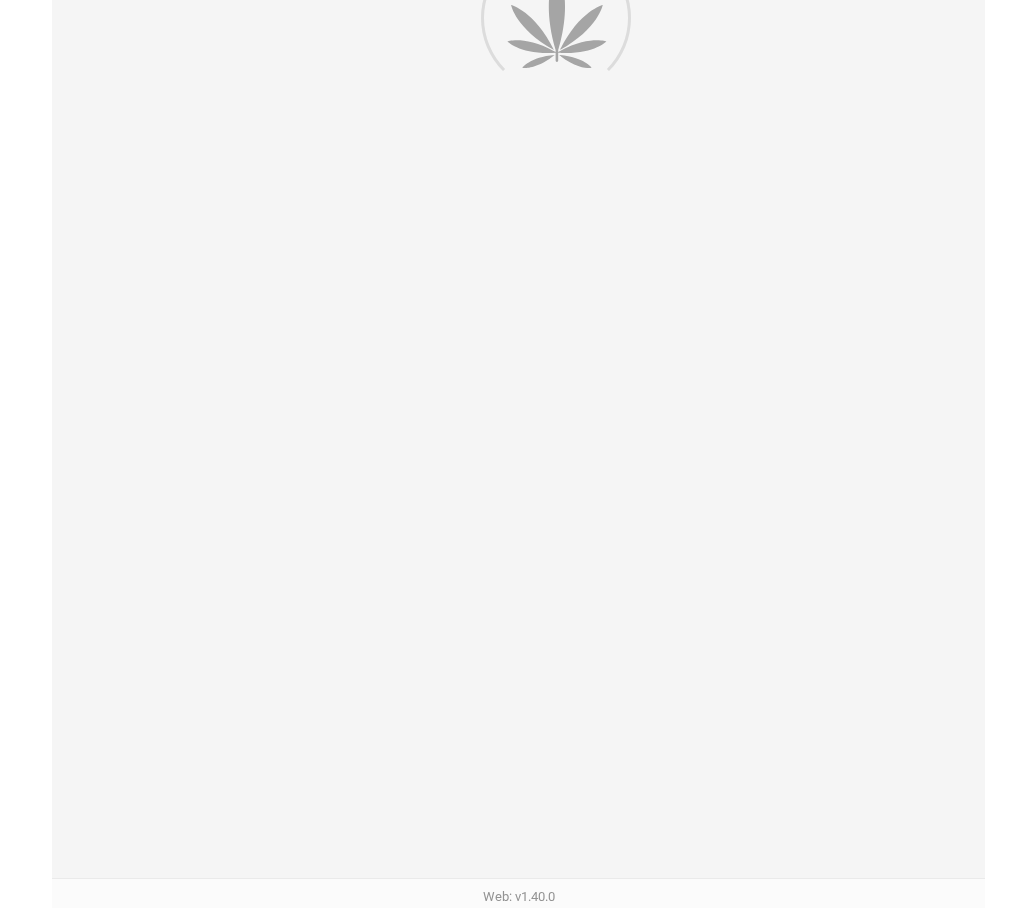 scroll, scrollTop: 0, scrollLeft: 0, axis: both 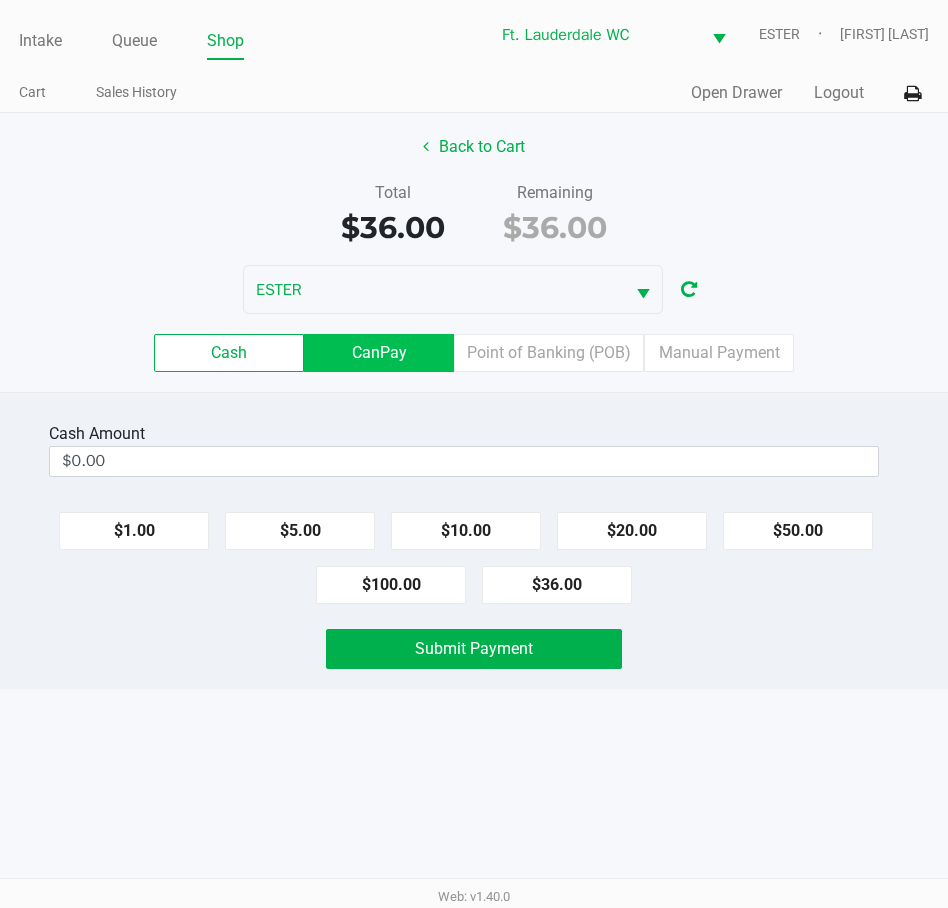 click on "CanPay" 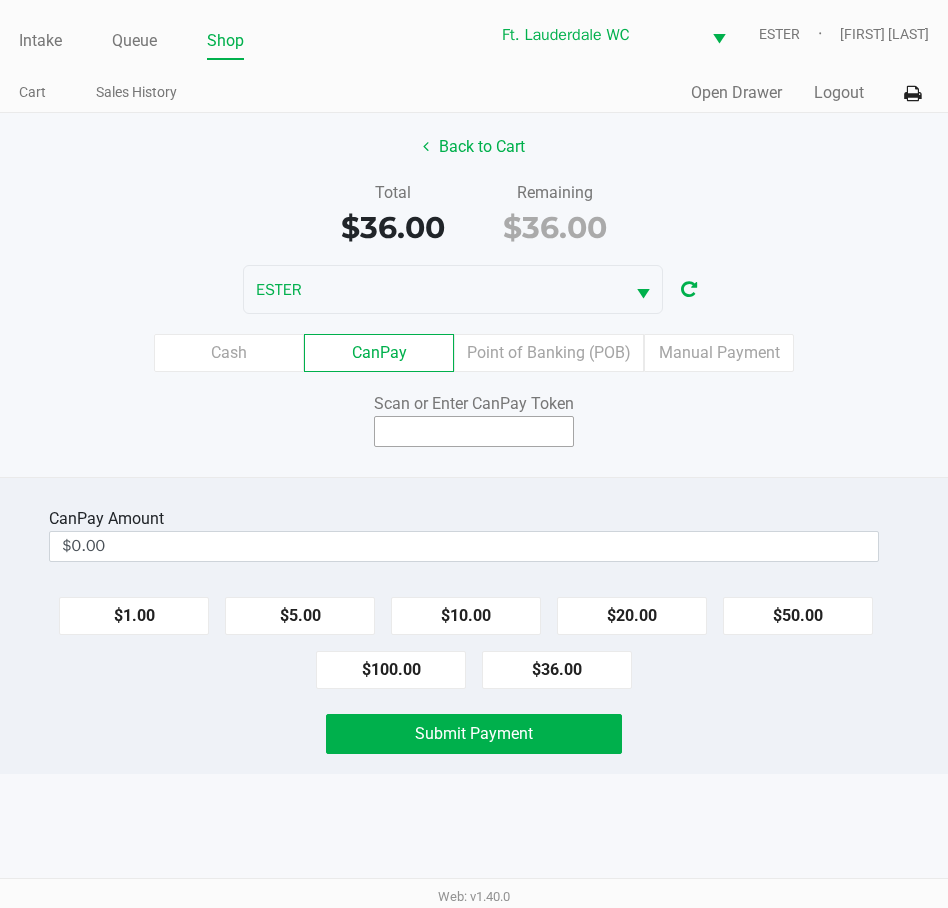 click 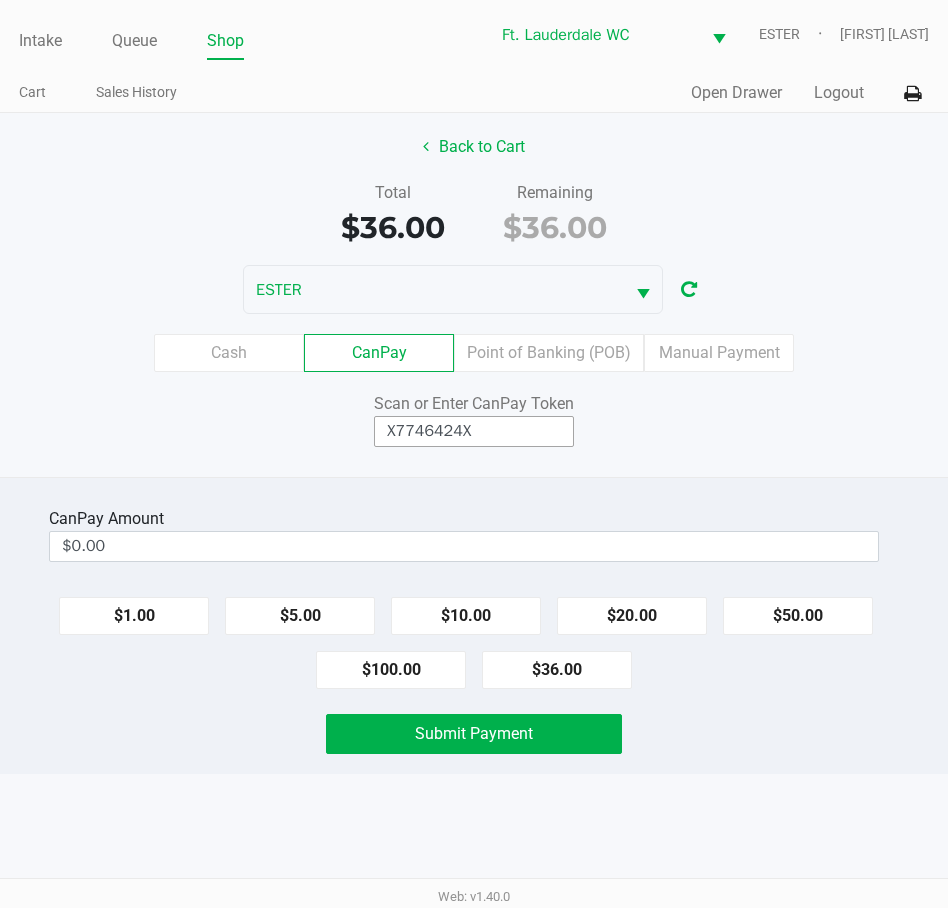 type on "X7746424X" 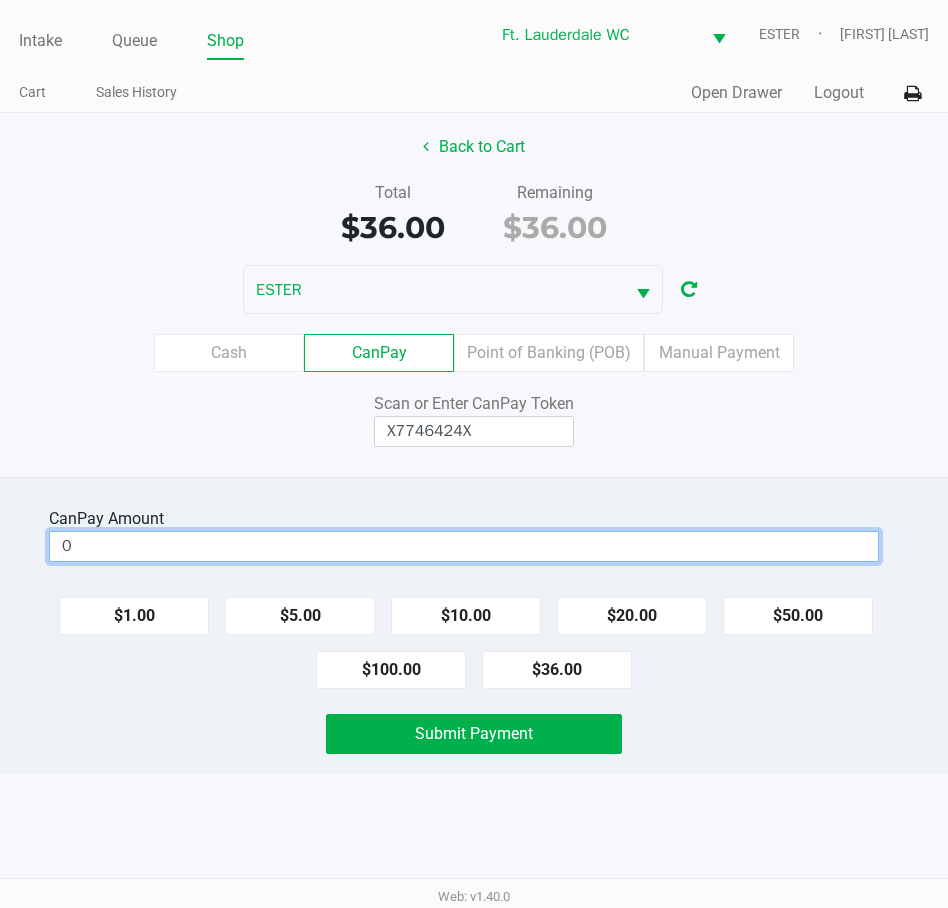 click on "0" at bounding box center [464, 546] 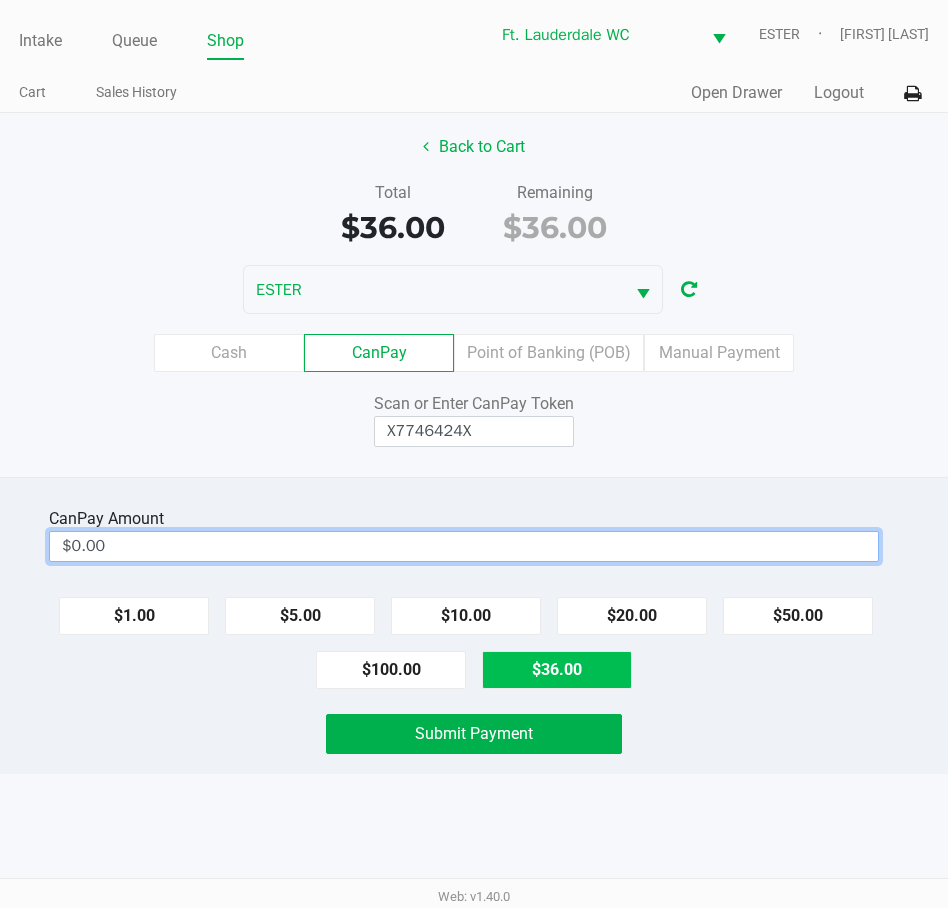 click on "$36.00" 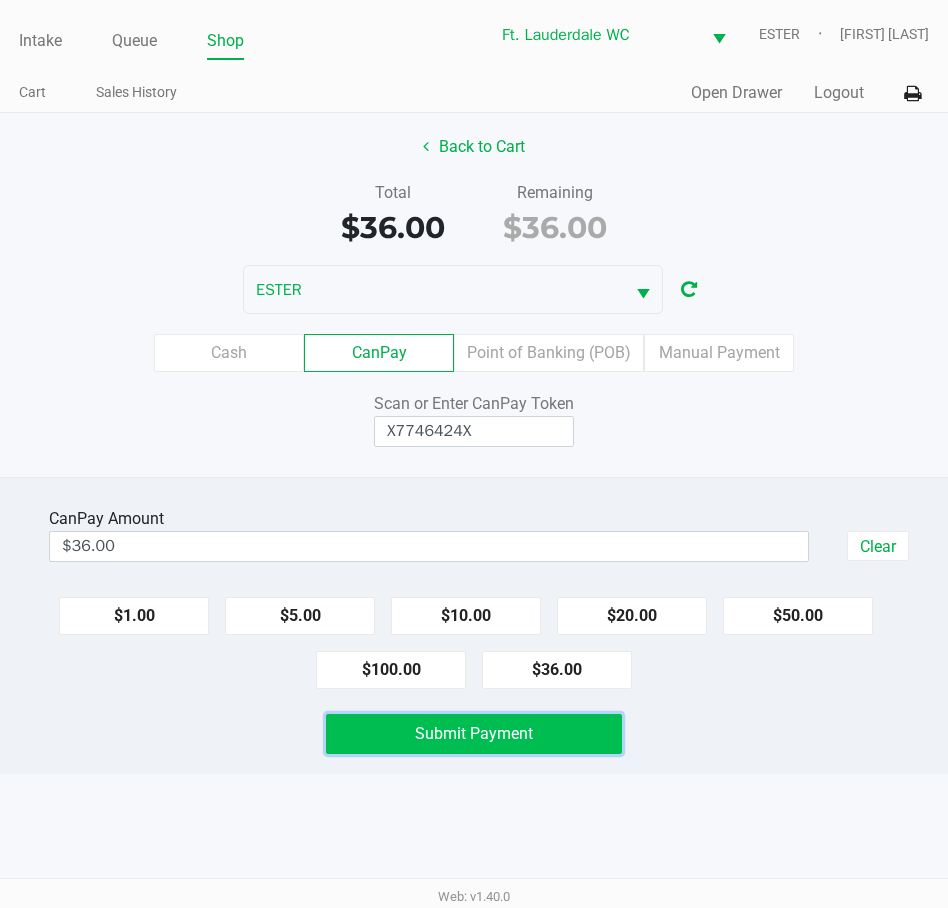 click on "Submit Payment" 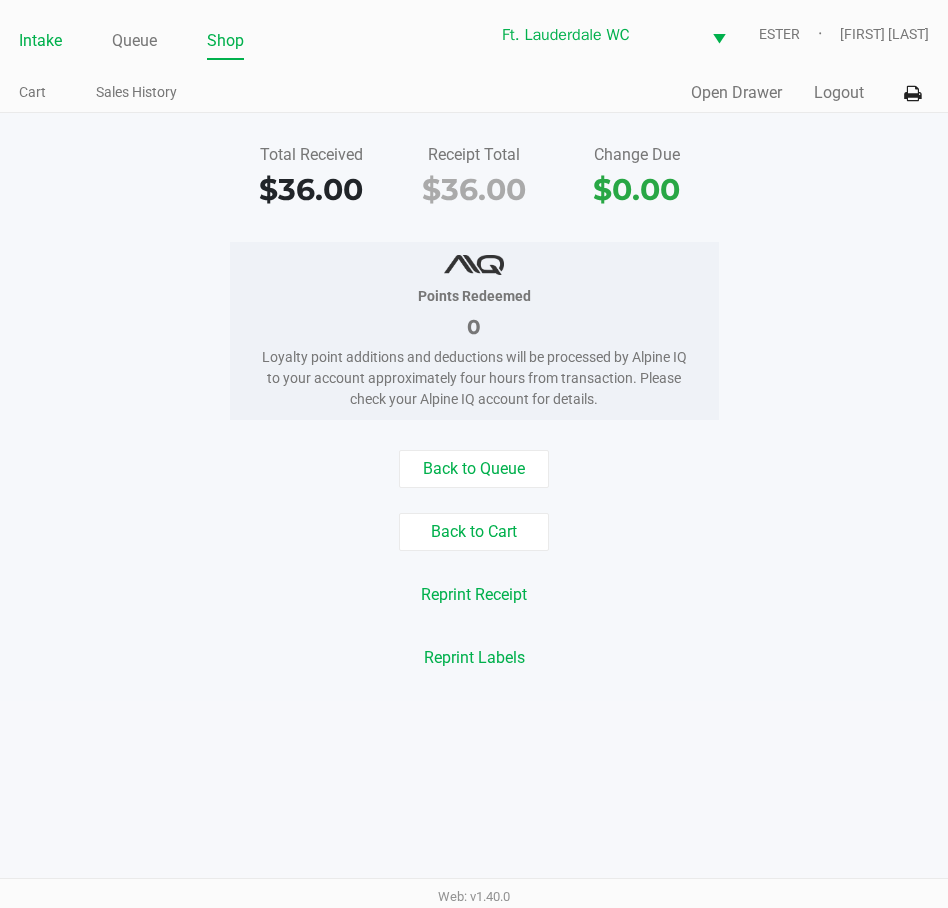click on "Intake" 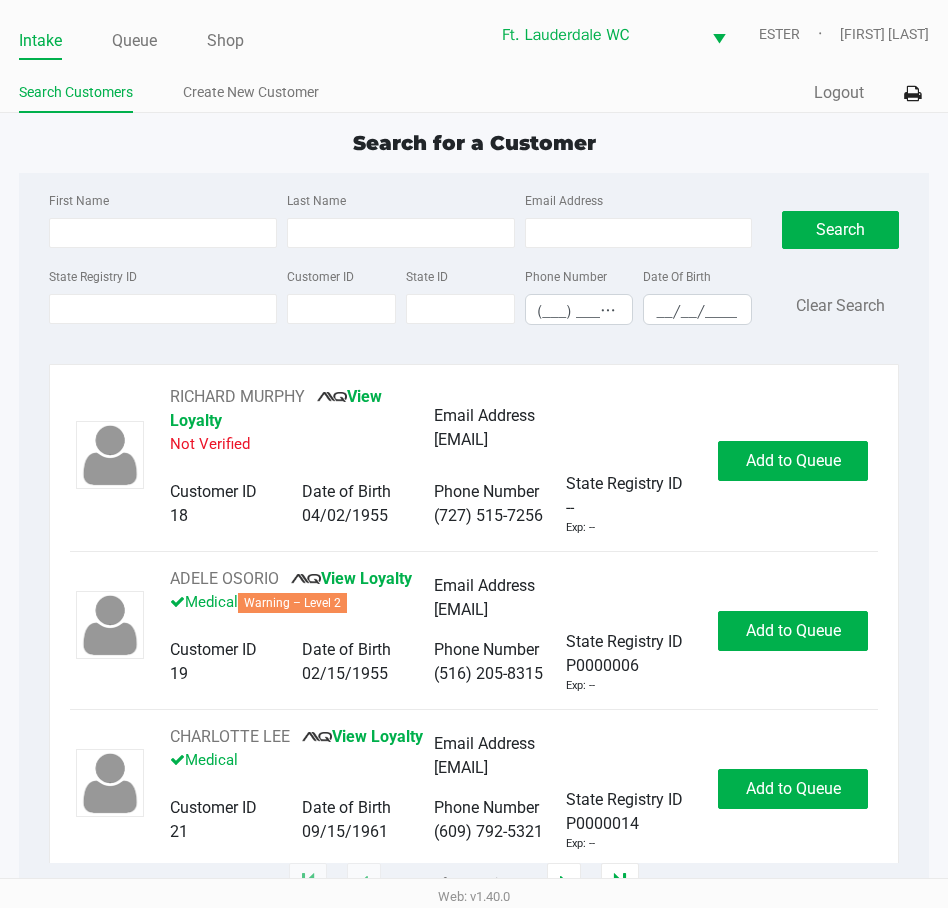 click on "Intake Queue Shop" 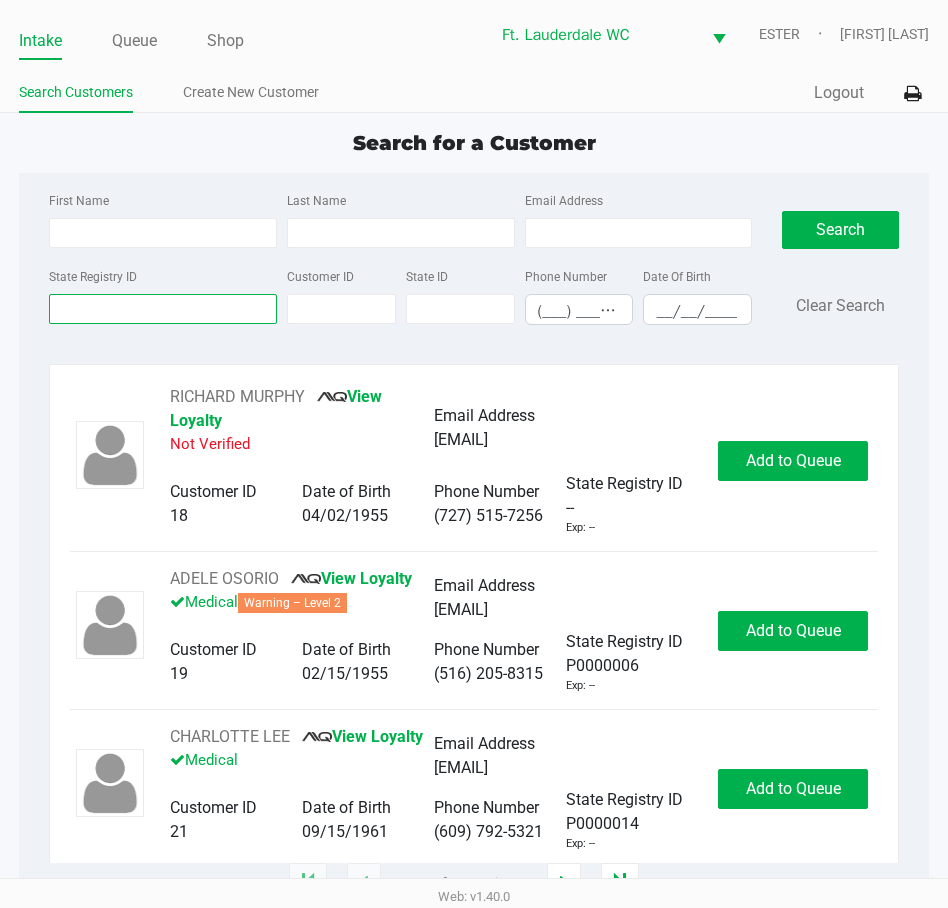 click on "State Registry ID" at bounding box center [163, 309] 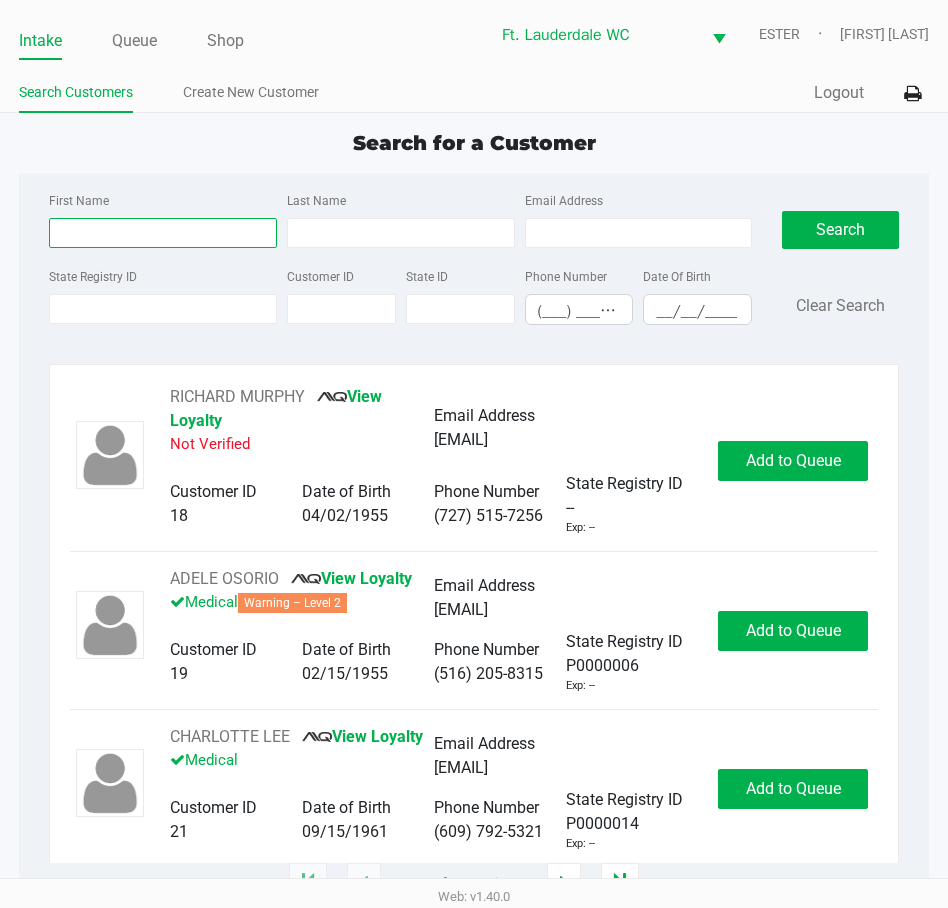 click on "First Name" at bounding box center [163, 233] 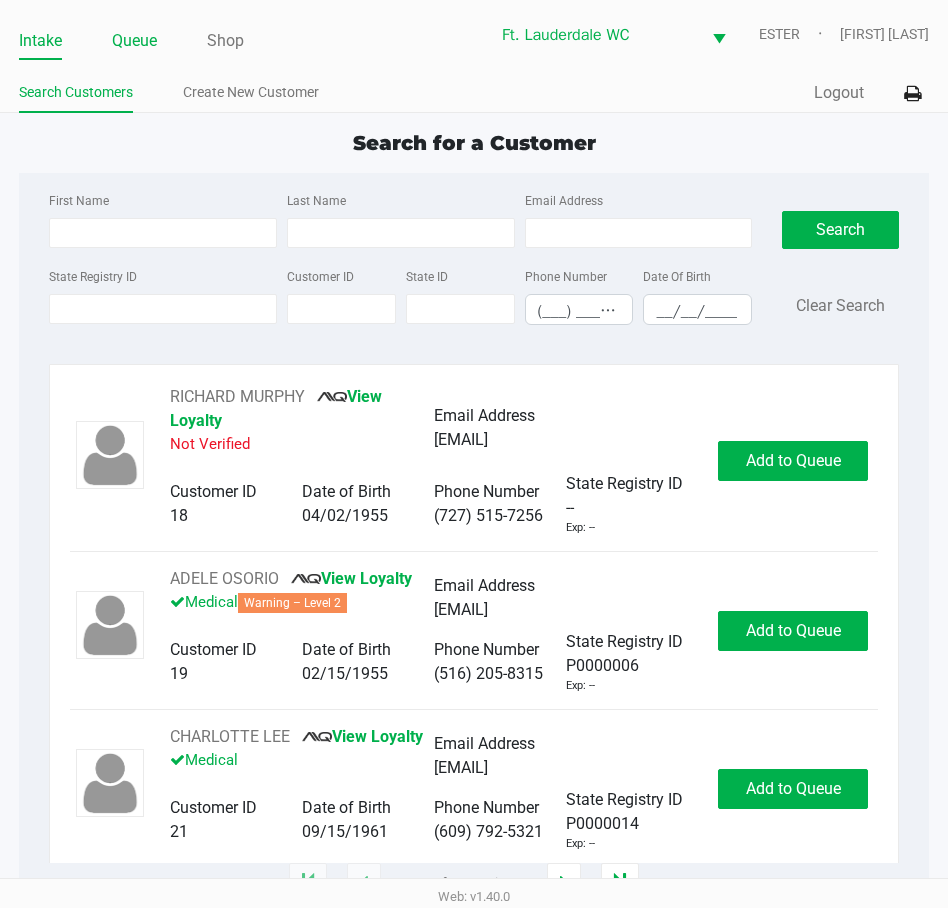 click on "Queue" 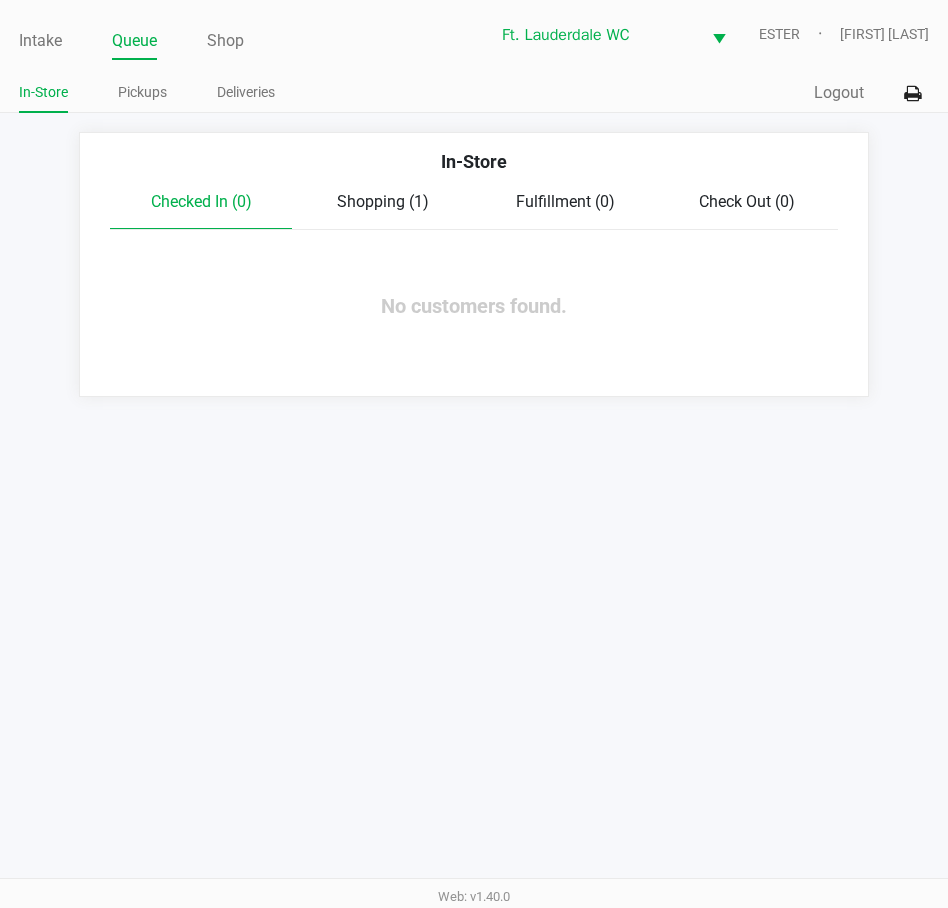 click on "Intake Queue Shop Ft. Lauderdale WC  ESTER   [FIRST] [LAST]  In-Store Pickups Deliveries  Quick Sale   Logout   In-Store   Checked In (0)   Shopping (1)   Fulfillment (0)   Check Out (0)  No customers found." 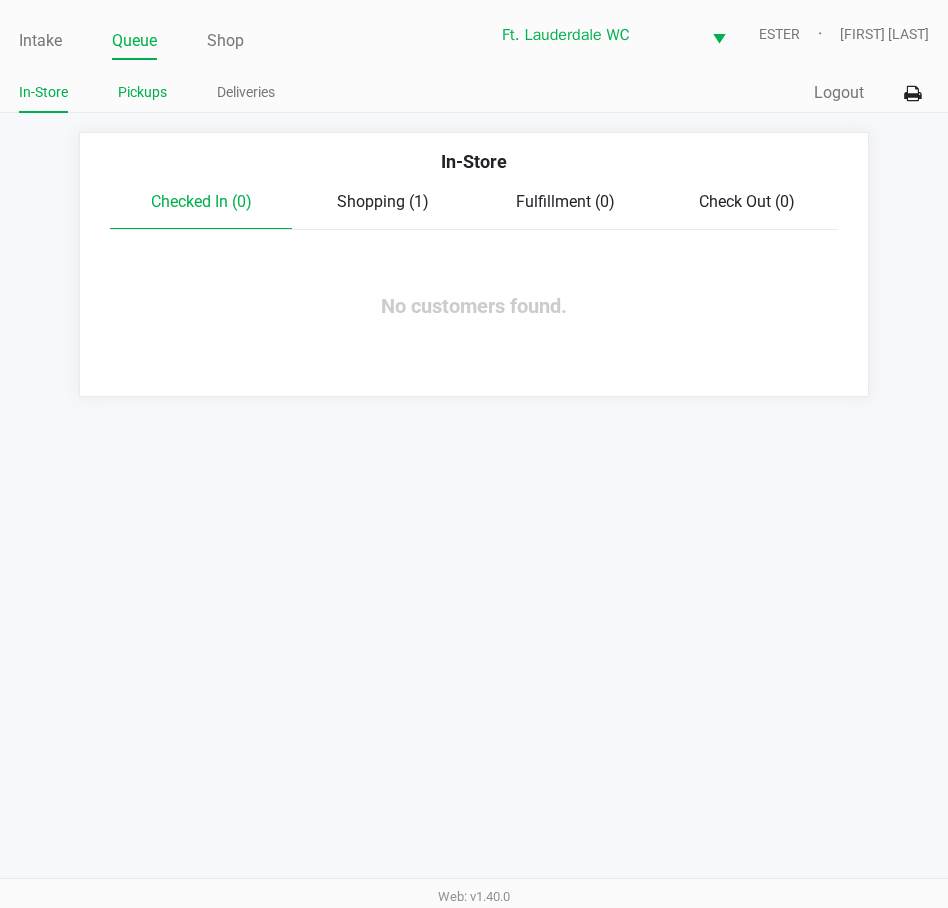 click on "Pickups" 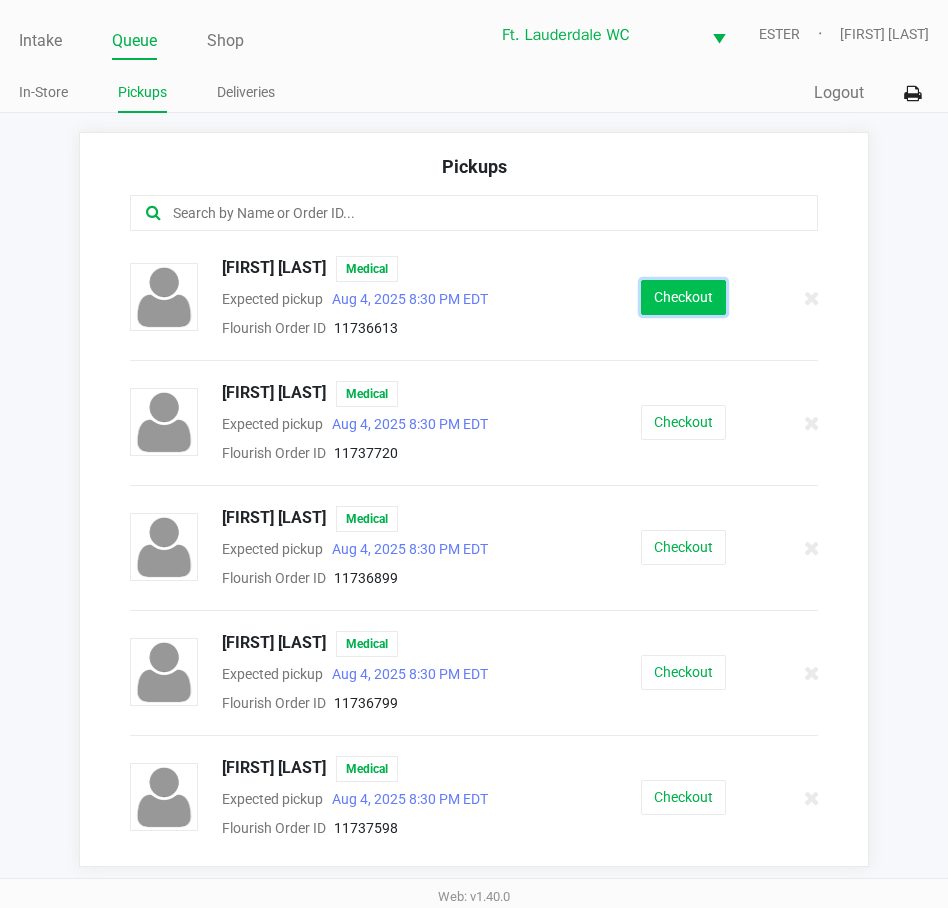 click on "Checkout" 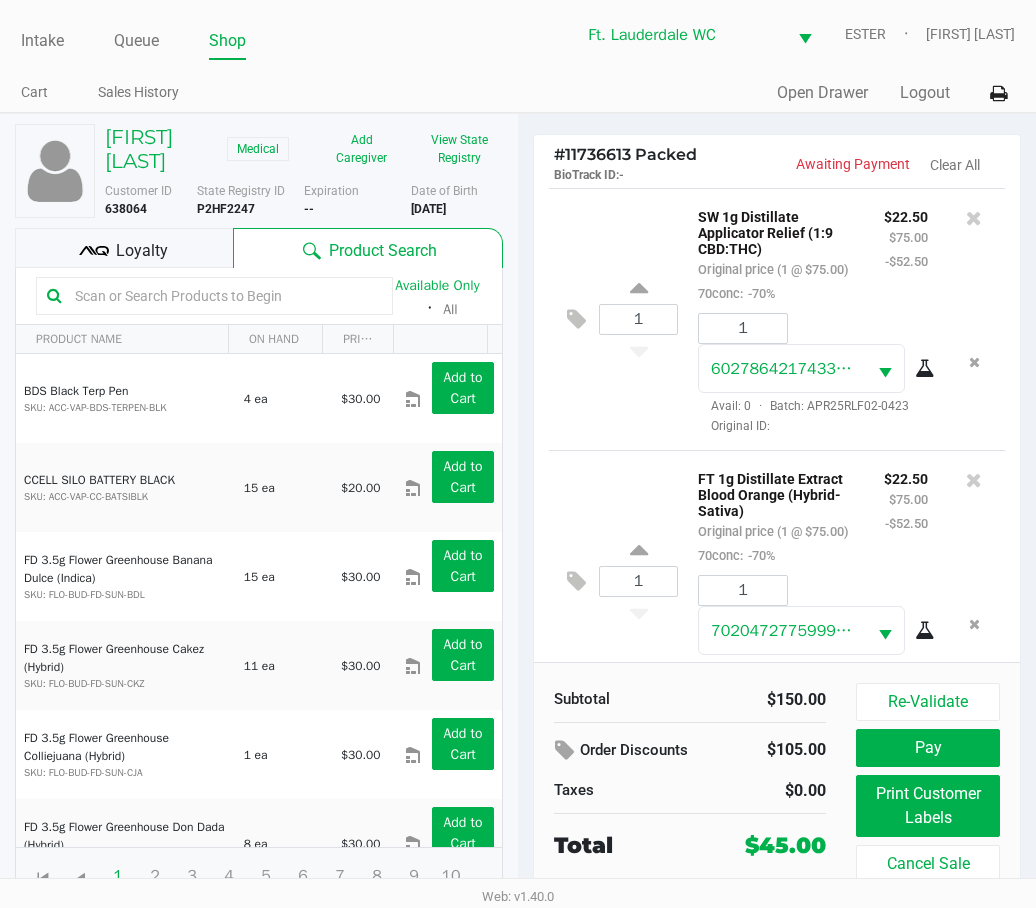 click on "Loyalty" 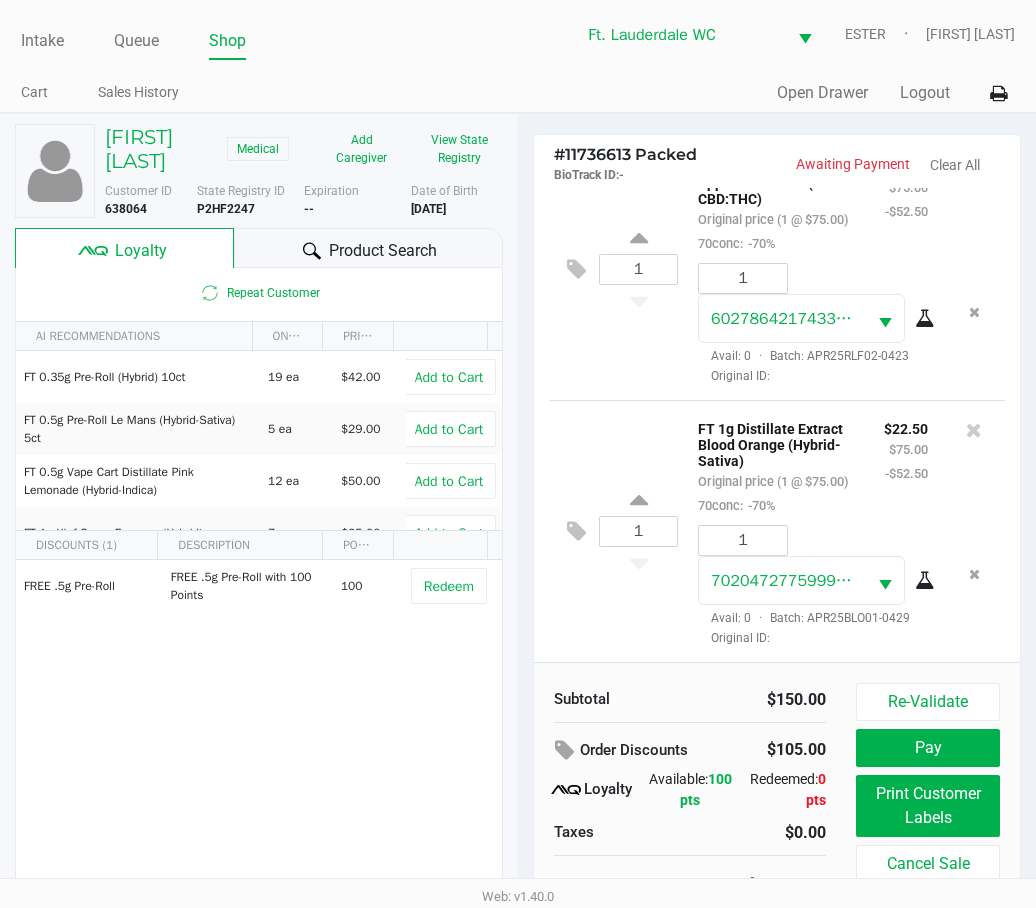 scroll, scrollTop: 104, scrollLeft: 0, axis: vertical 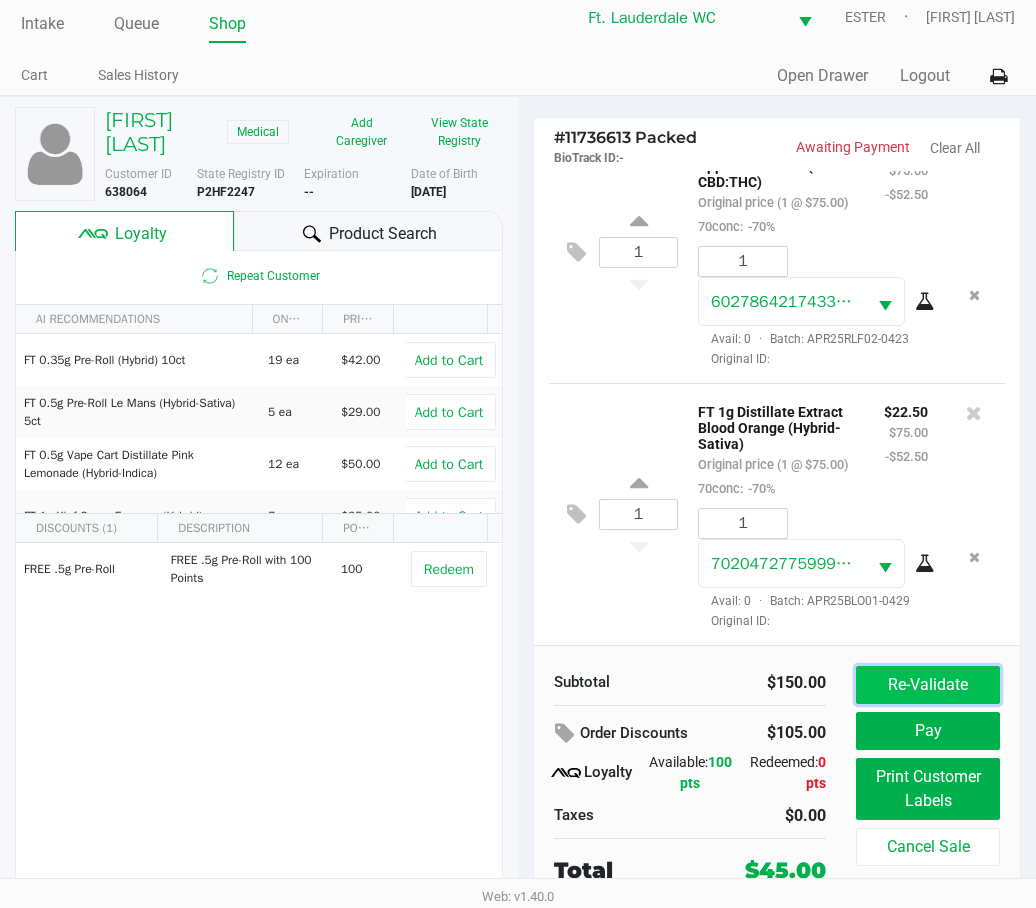 click on "Re-Validate" 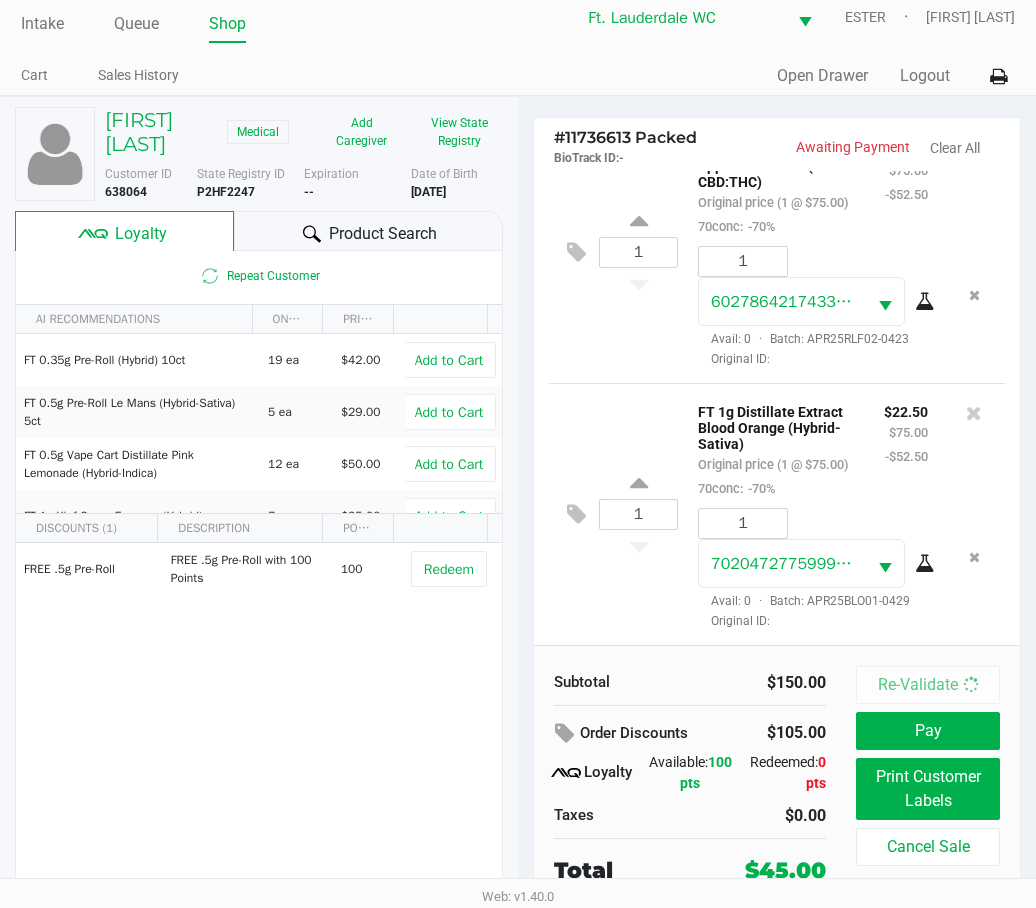 scroll, scrollTop: 0, scrollLeft: 0, axis: both 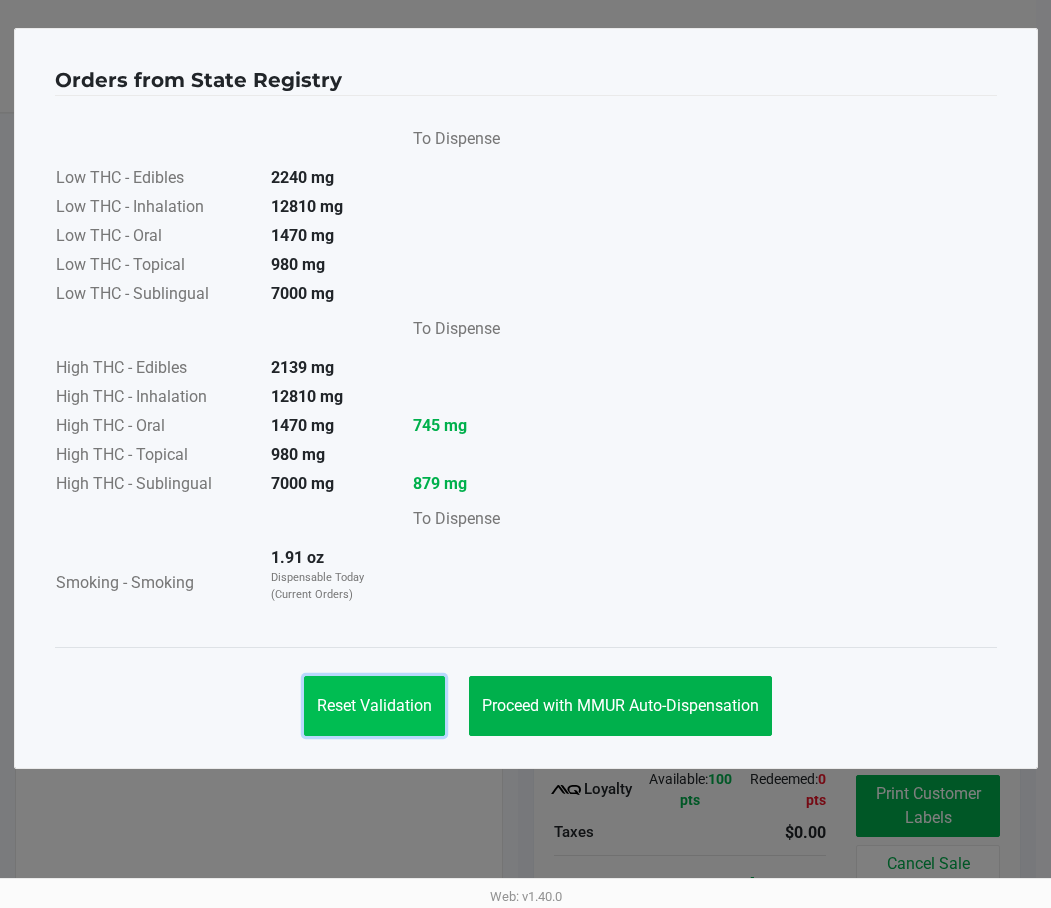click on "Reset Validation" 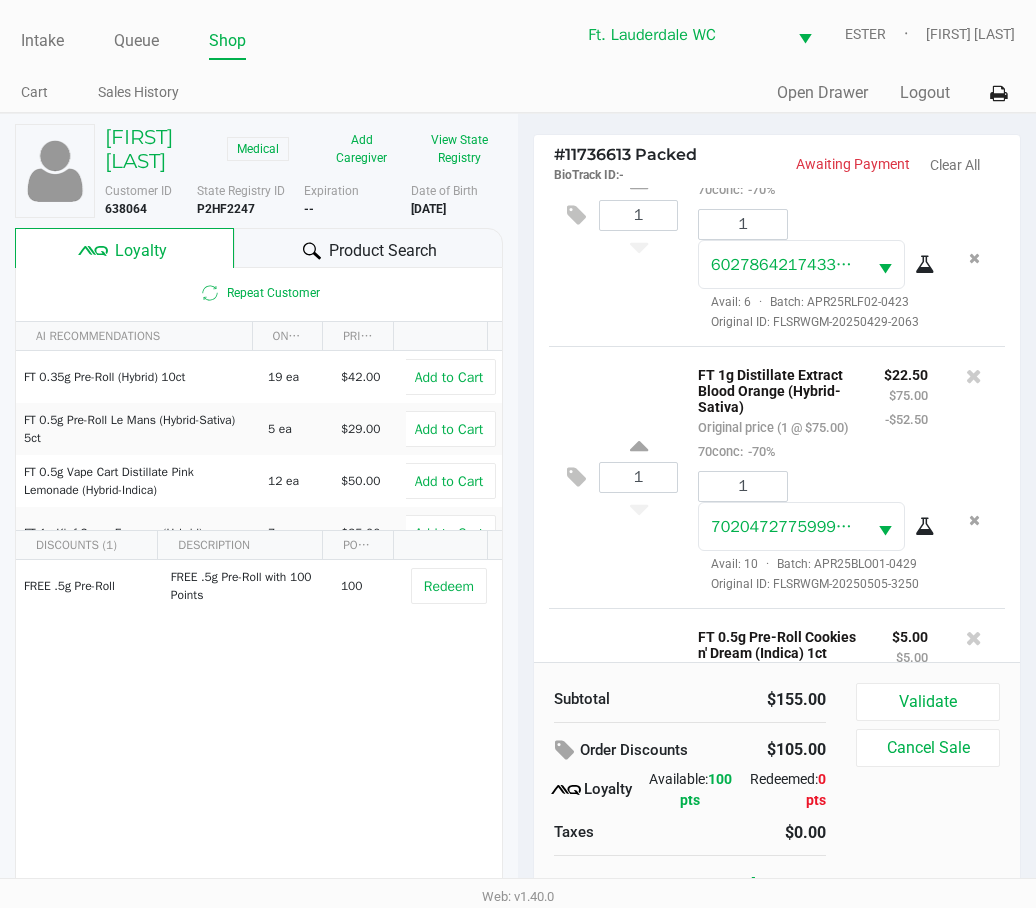 scroll, scrollTop: 363, scrollLeft: 0, axis: vertical 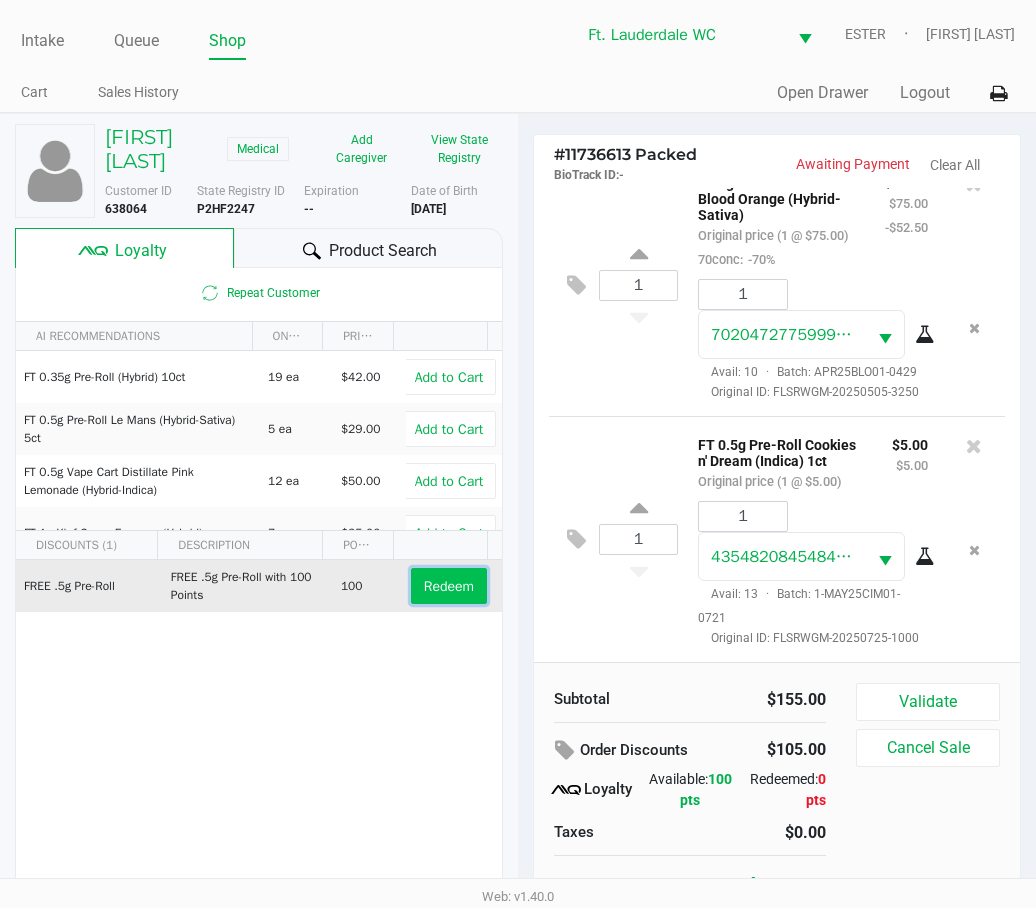 click on "Redeem" 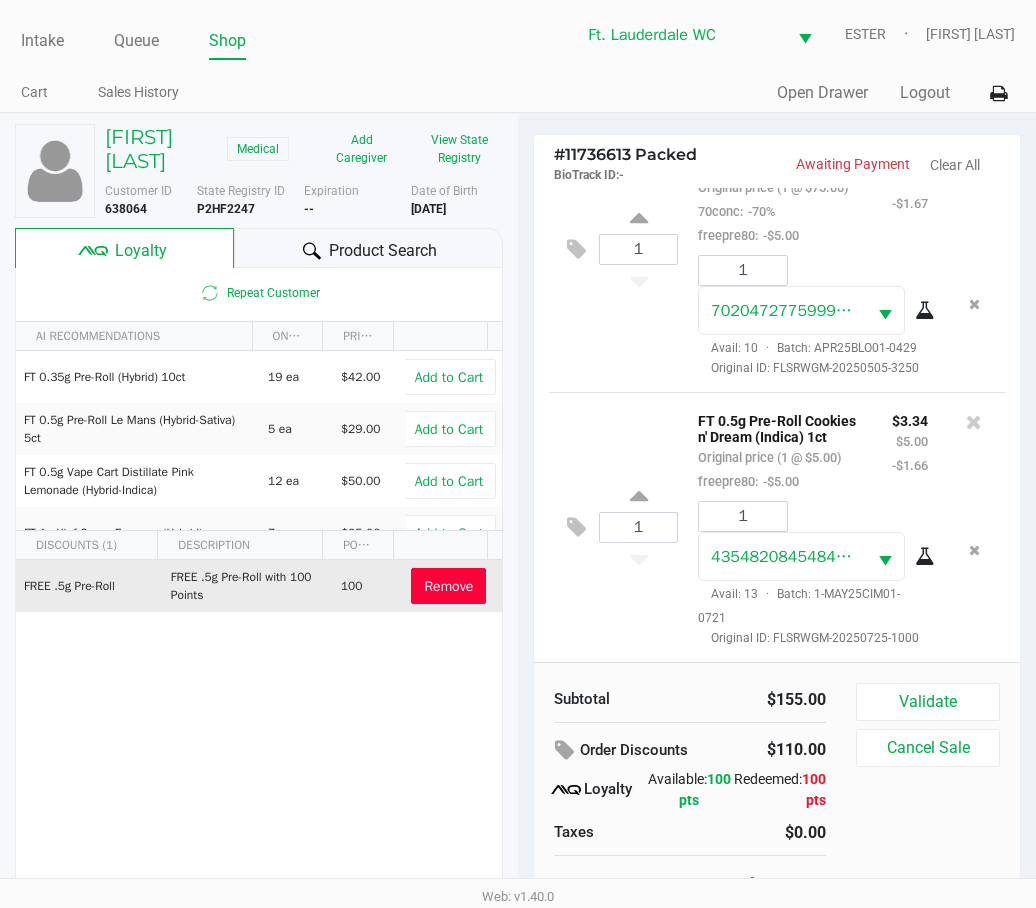 scroll, scrollTop: 519, scrollLeft: 0, axis: vertical 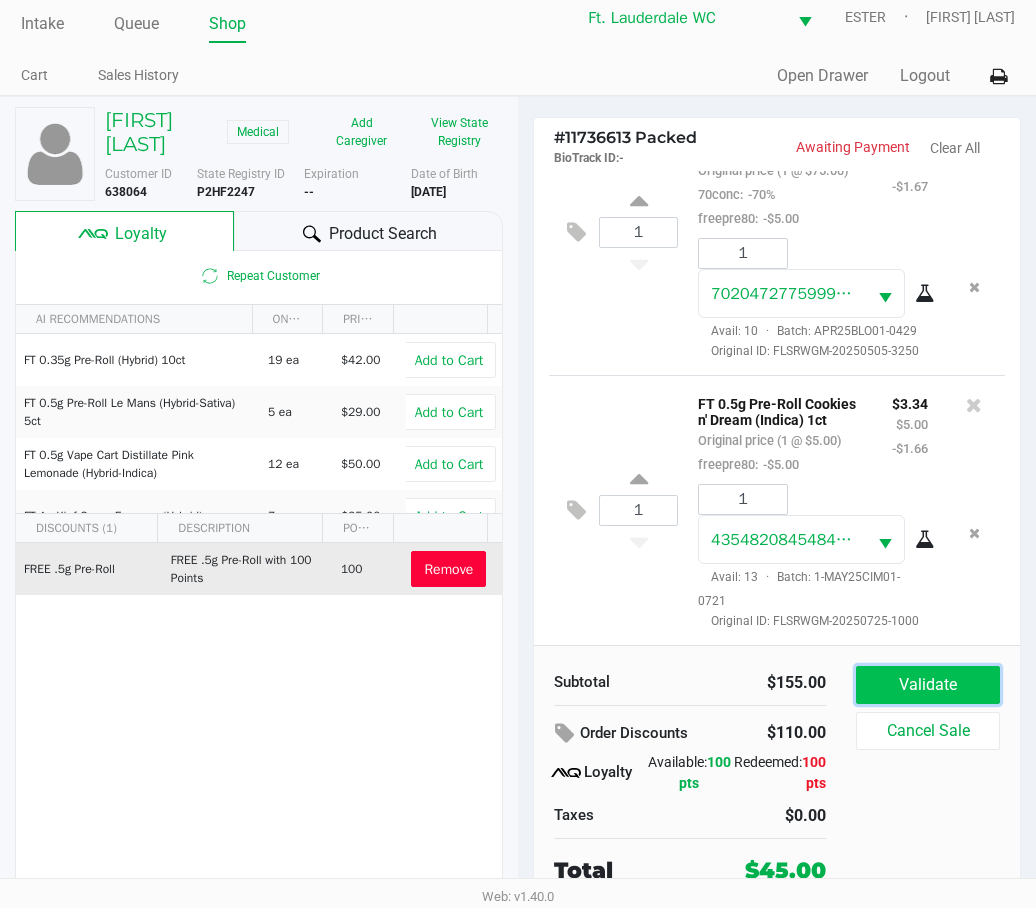 click on "Validate" 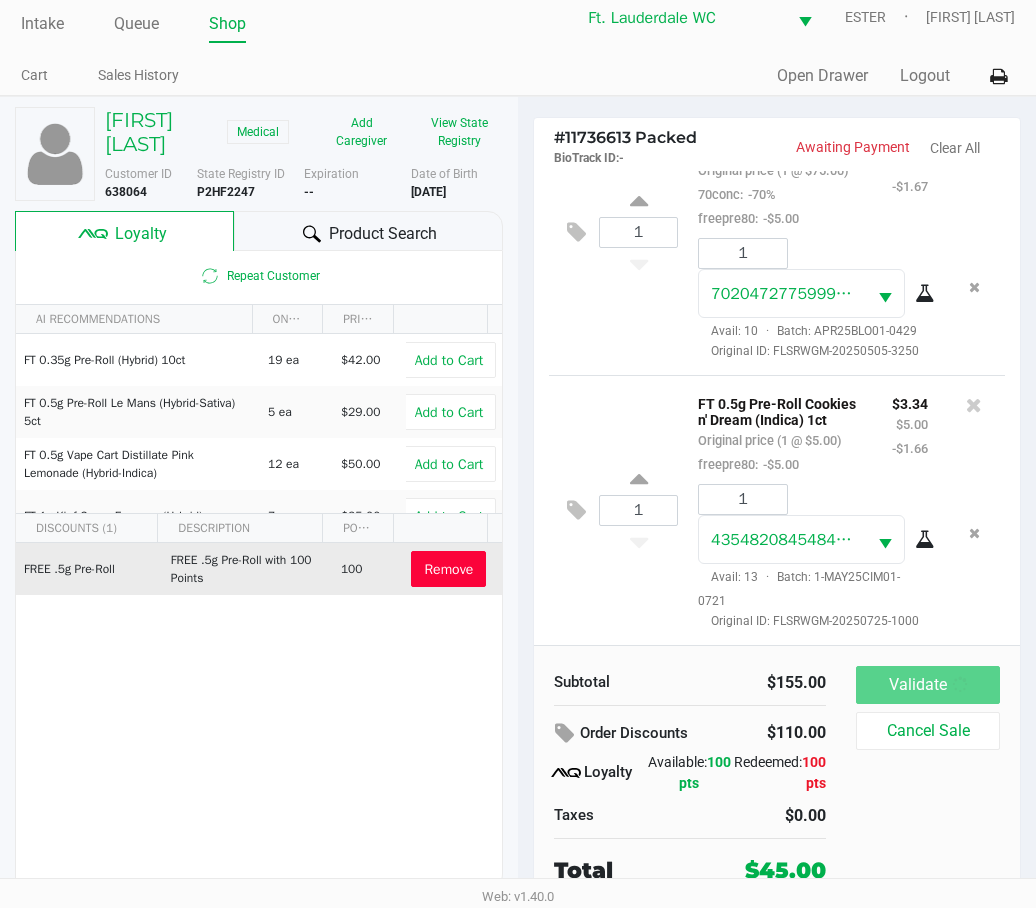 scroll, scrollTop: 0, scrollLeft: 0, axis: both 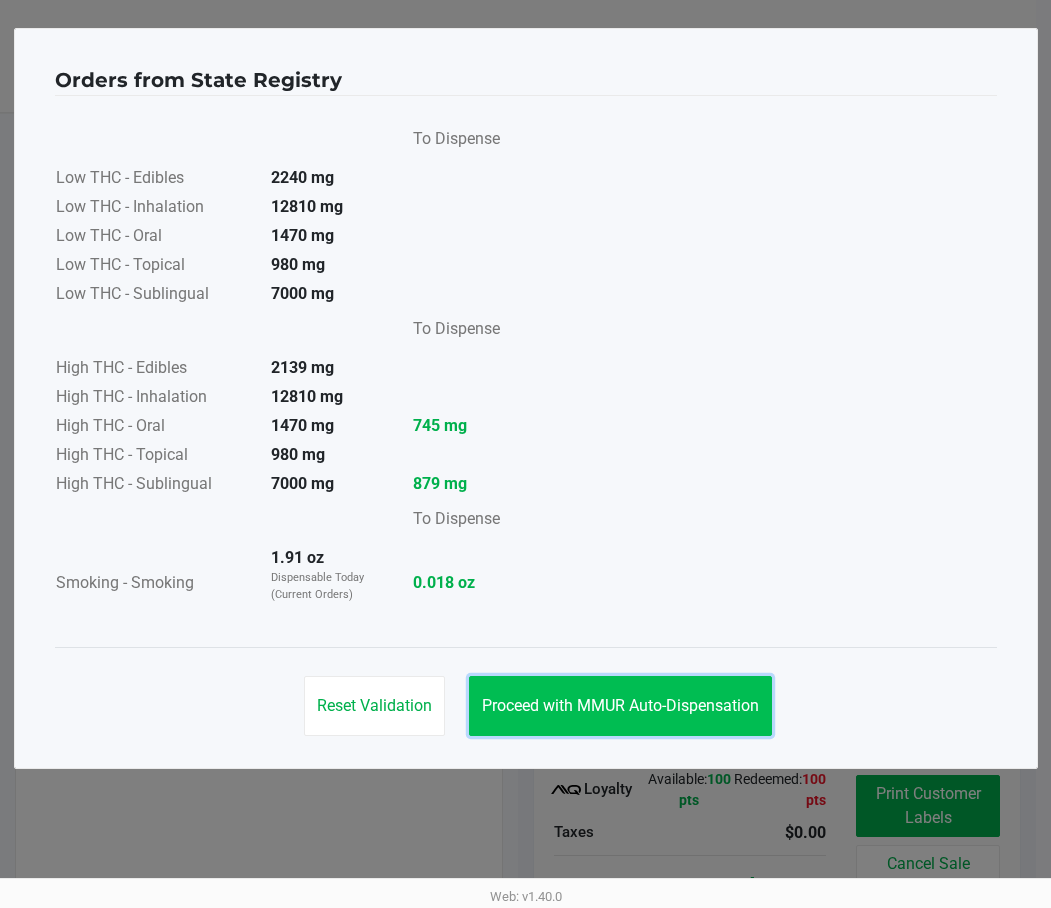 click on "Proceed with MMUR Auto-Dispensation" 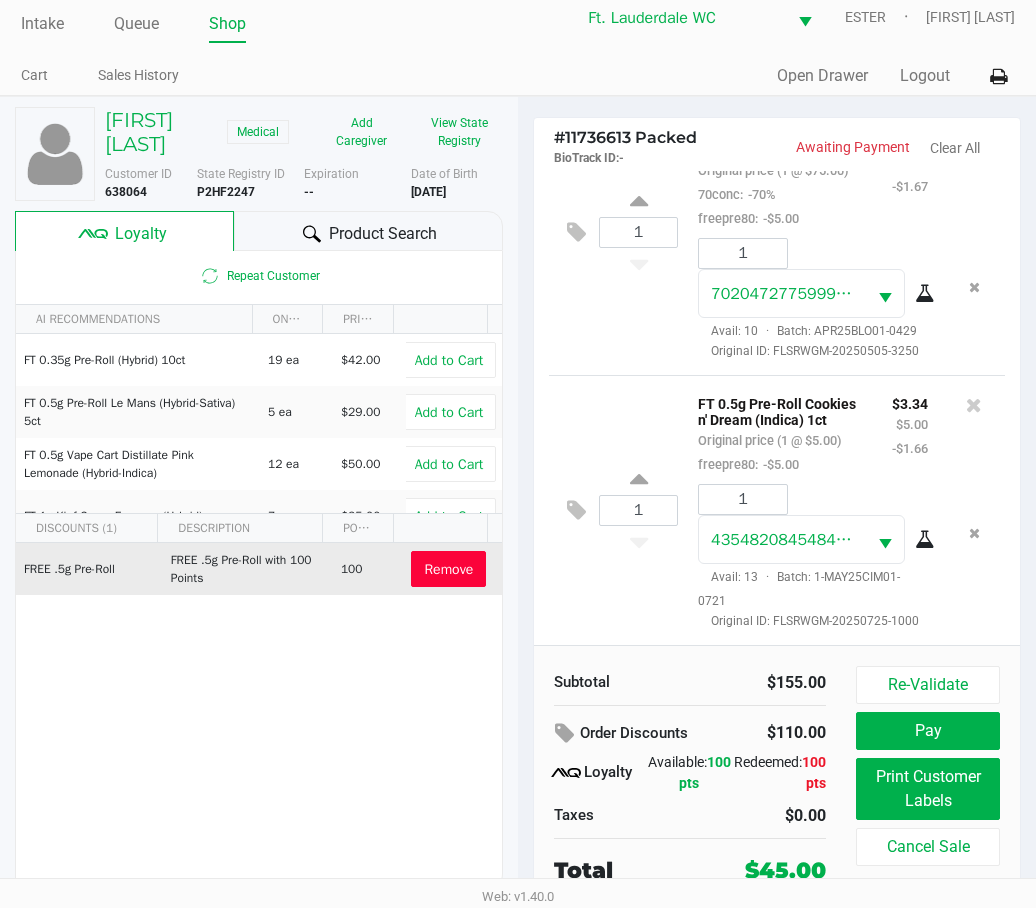 scroll, scrollTop: 32, scrollLeft: 0, axis: vertical 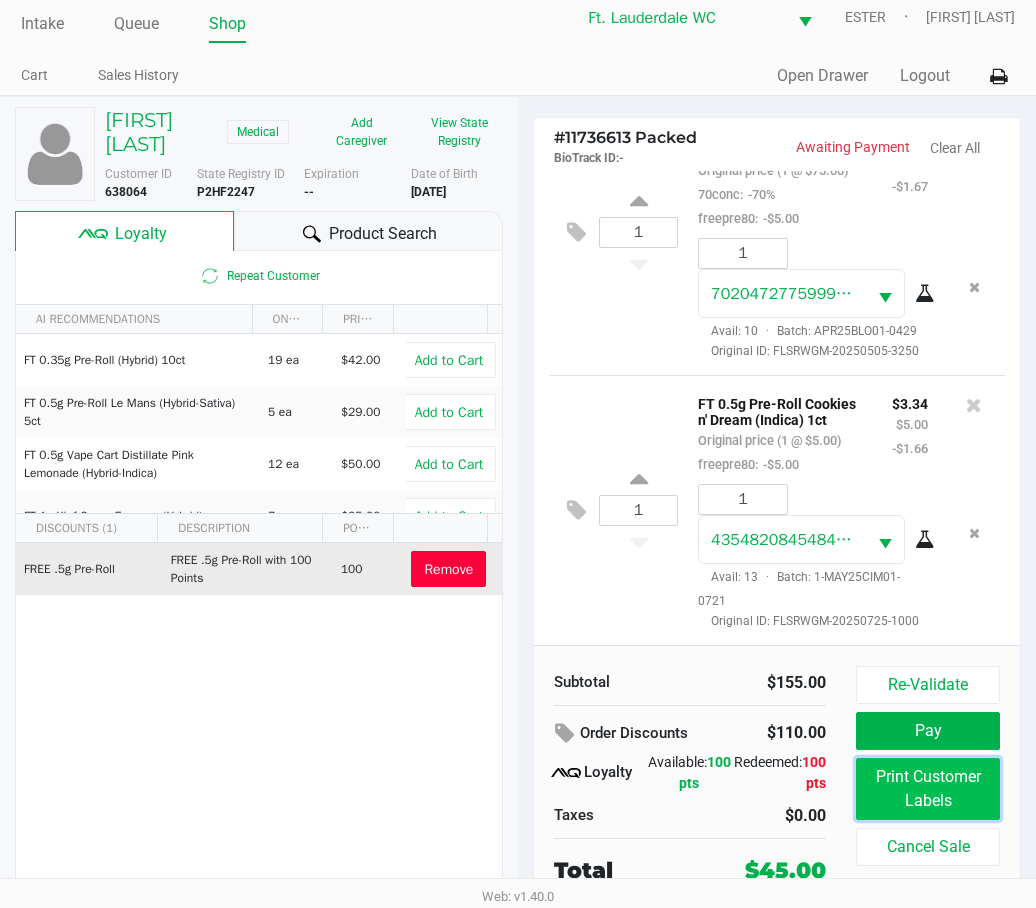 click on "Print Customer Labels" 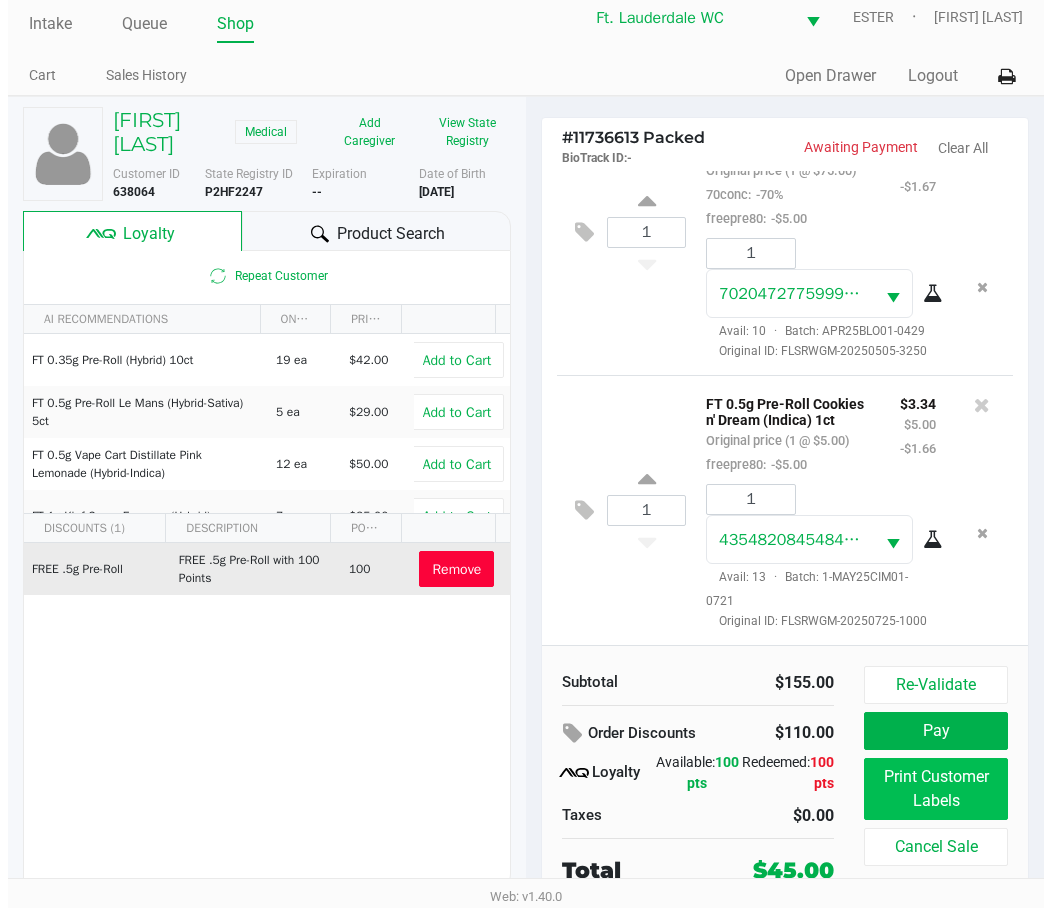 scroll, scrollTop: 0, scrollLeft: 0, axis: both 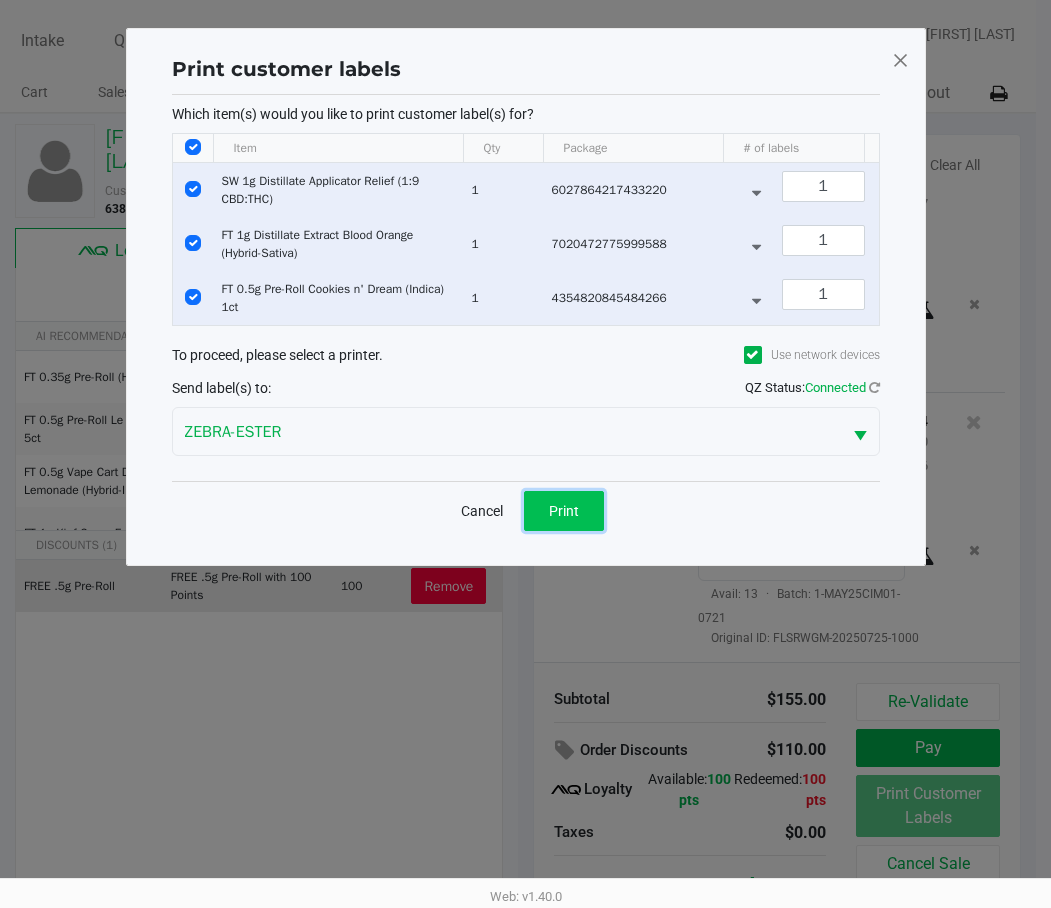 click on "Print" 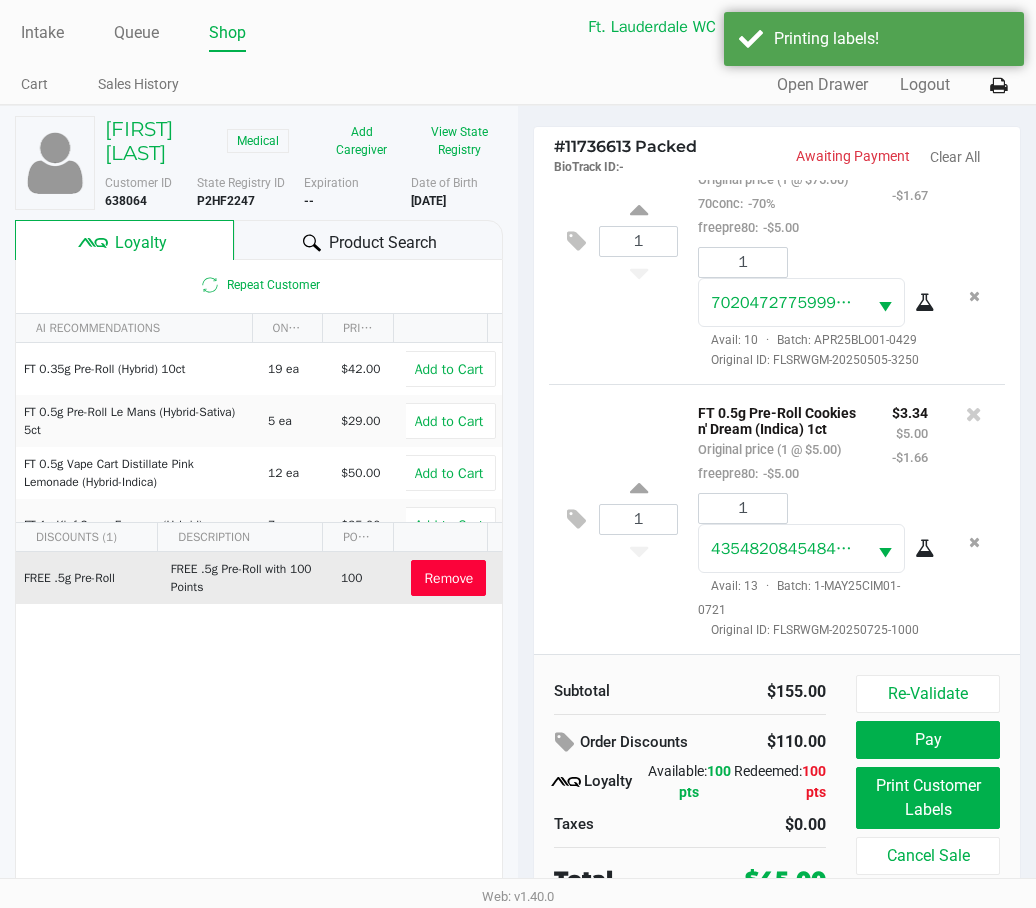 scroll, scrollTop: 32, scrollLeft: 0, axis: vertical 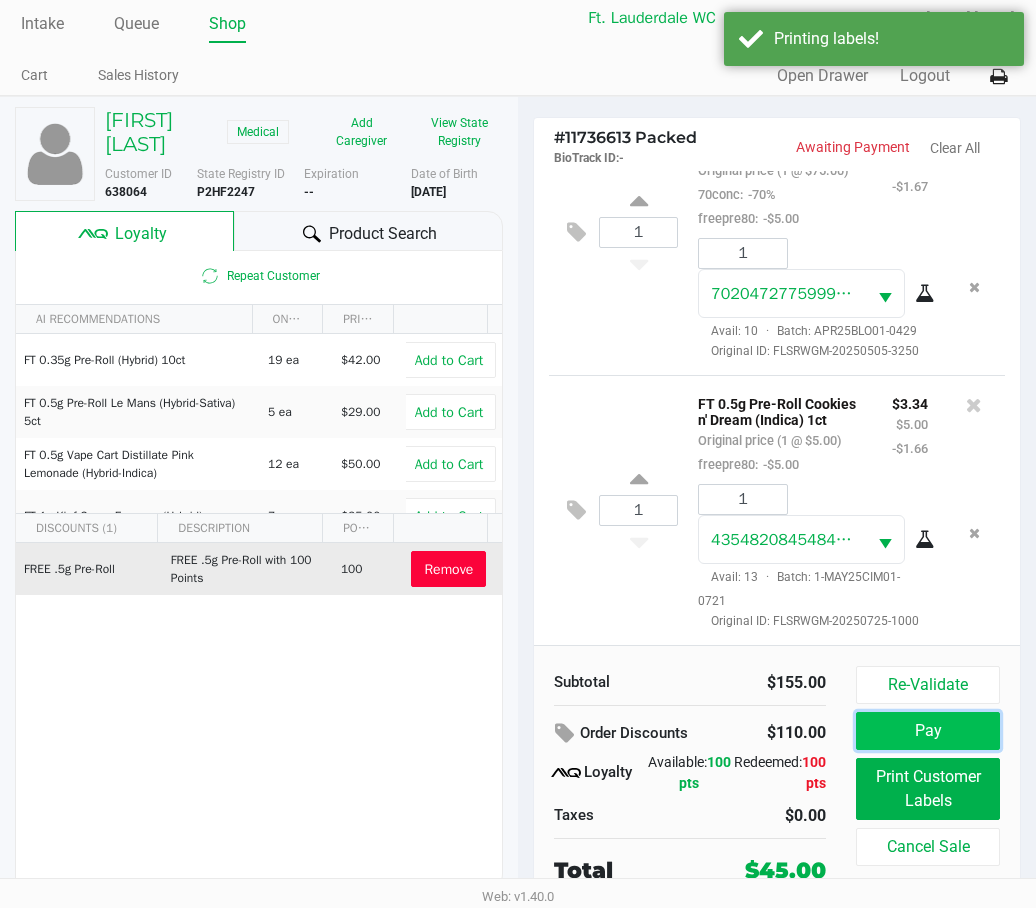 click on "Pay" 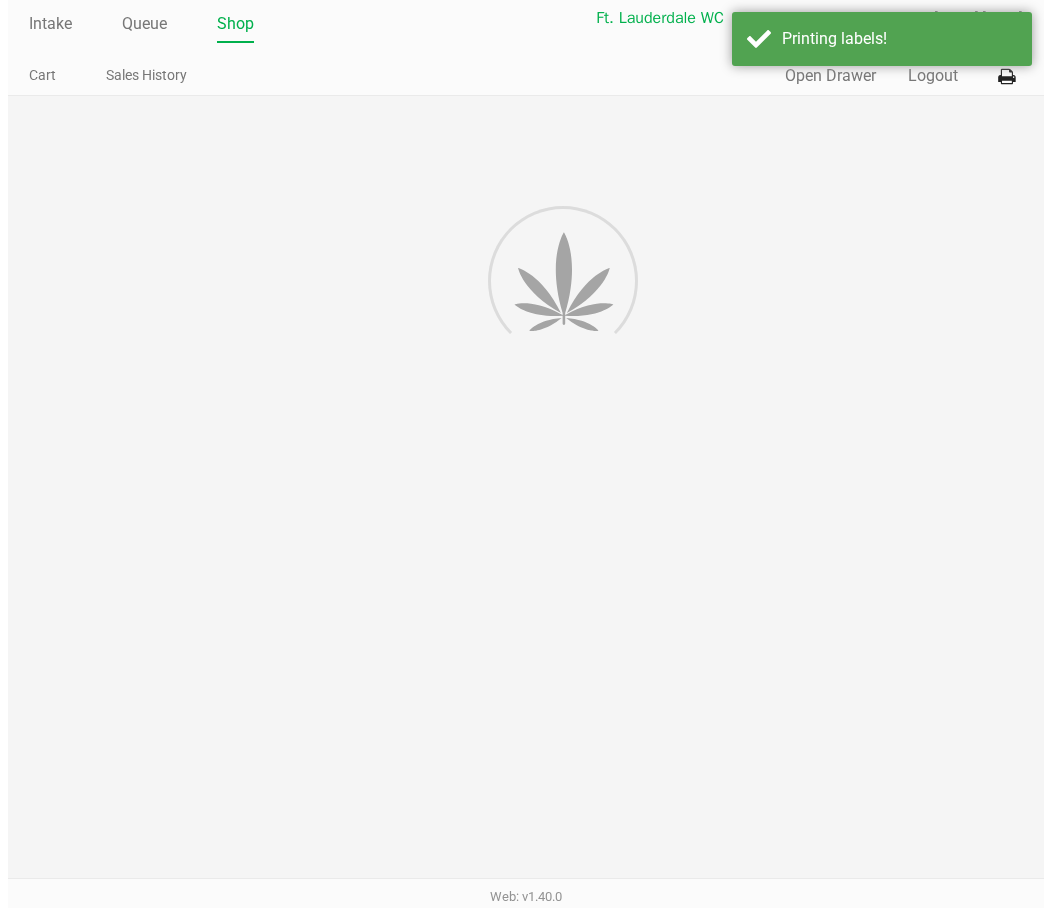 scroll, scrollTop: 0, scrollLeft: 0, axis: both 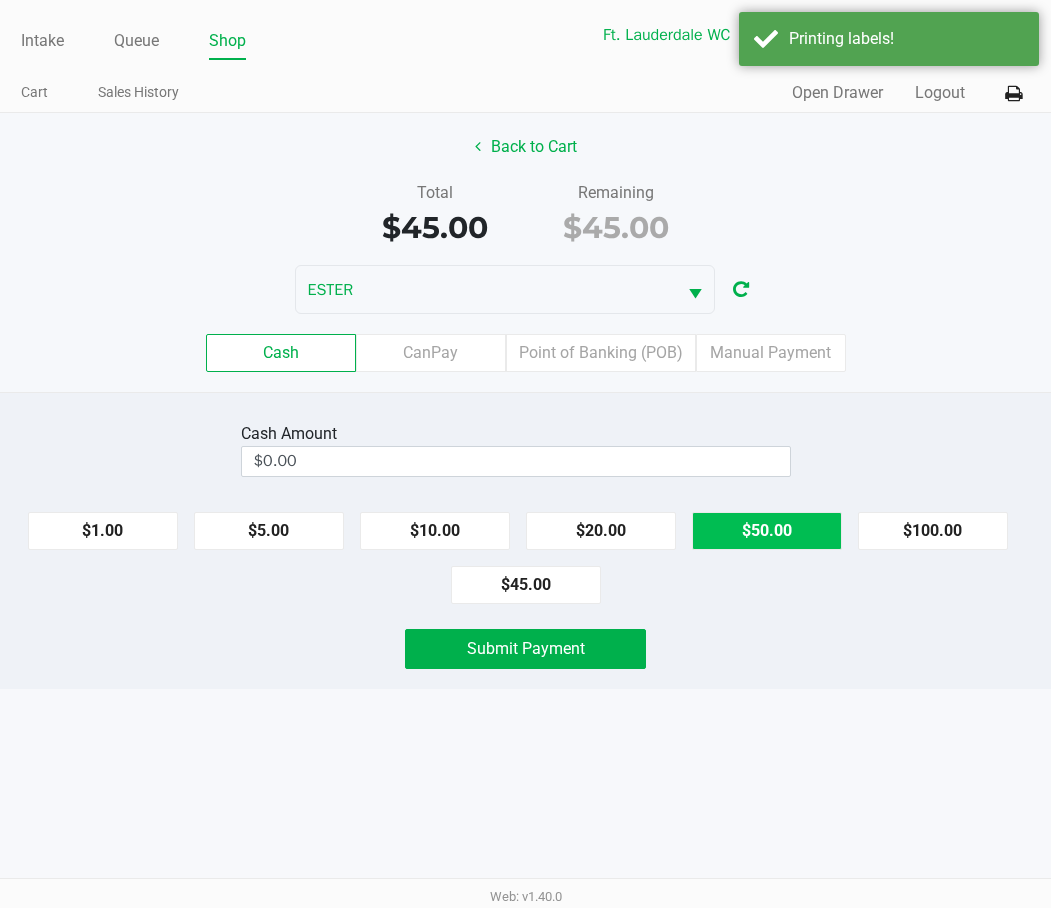 click on "$50.00" 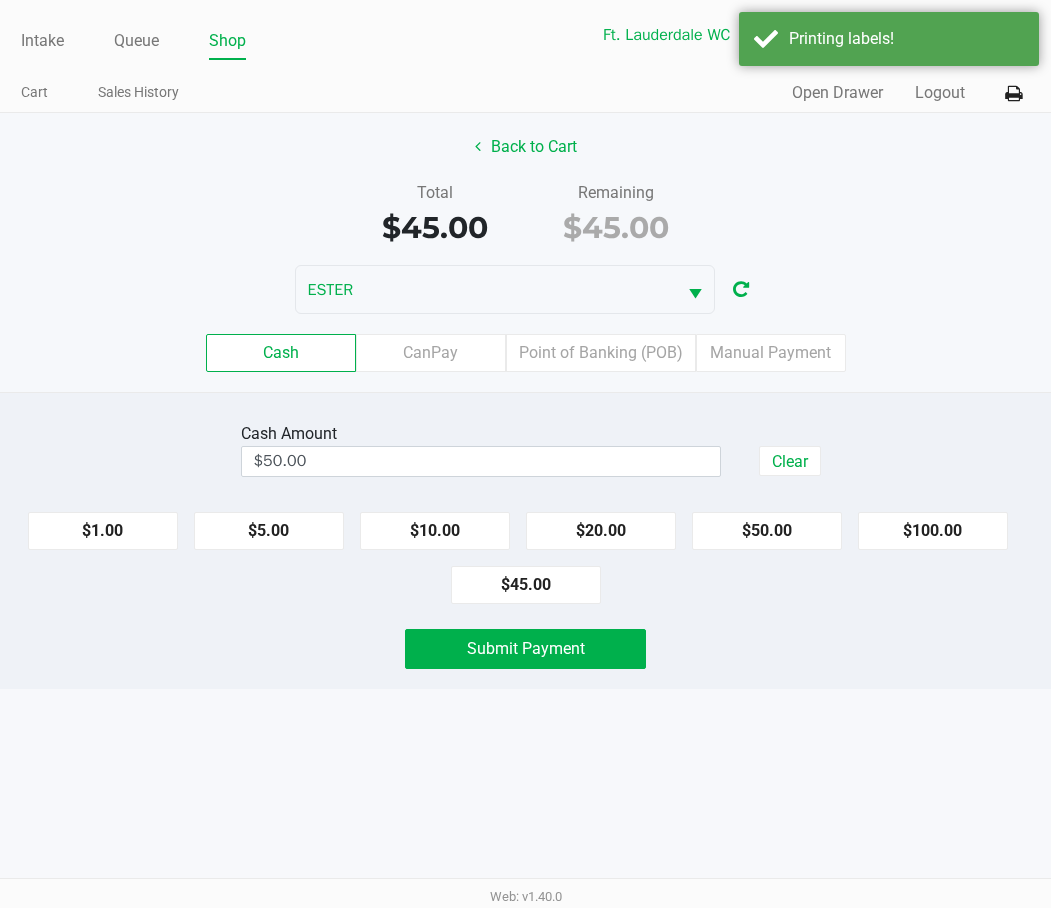 click on "Cash  Amount  $50.00  Clear   $1.00   $5.00   $10.00   $20.00   $50.00   $100.00   $45.00   Submit Payment" 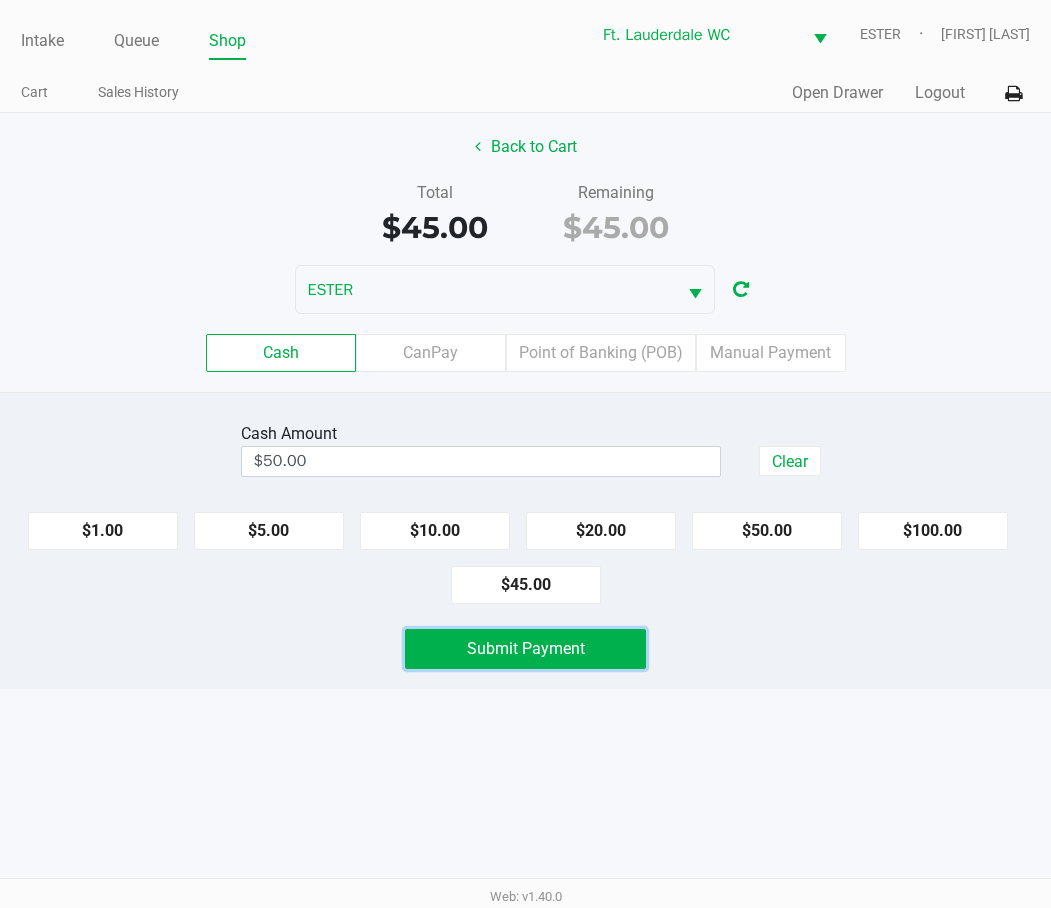 click on "Submit Payment" 